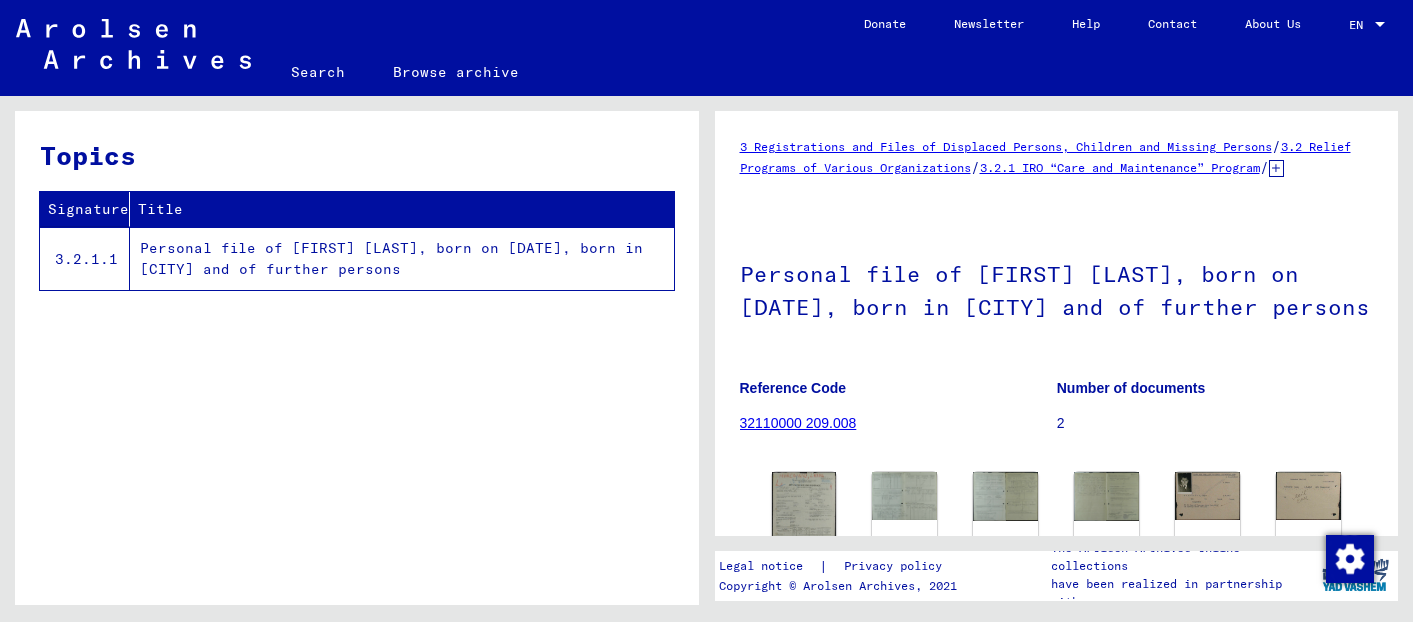 scroll, scrollTop: 0, scrollLeft: 0, axis: both 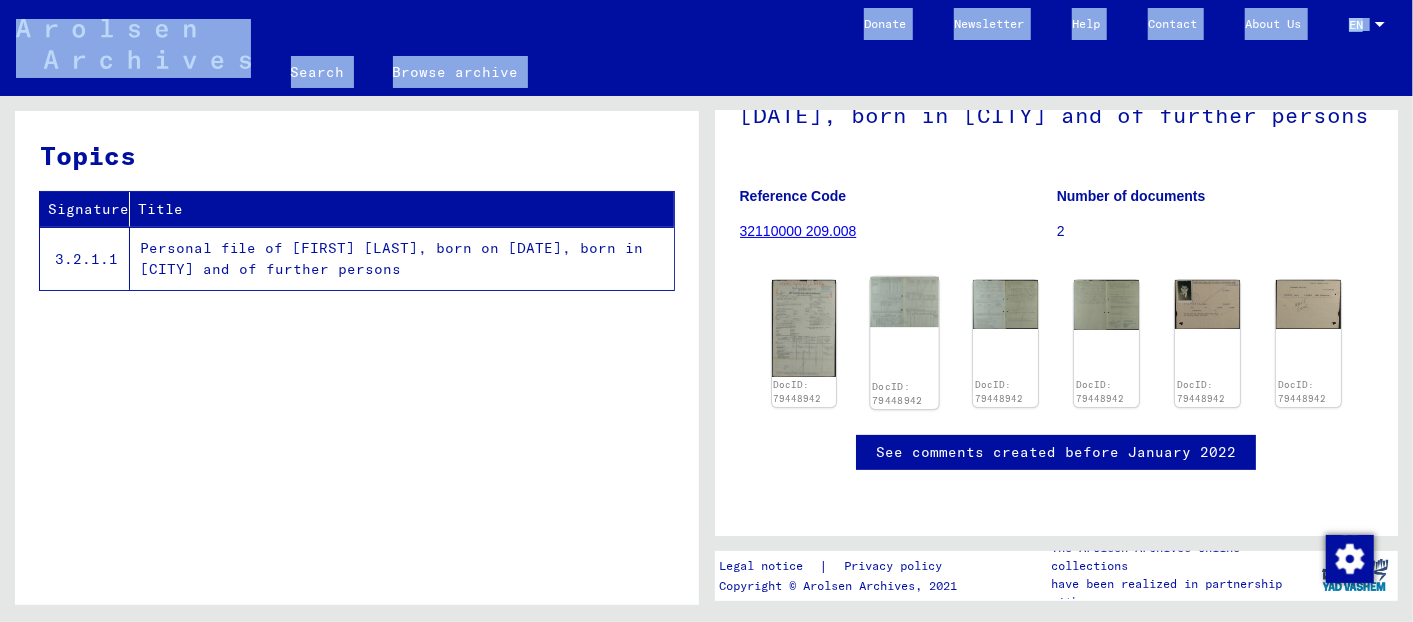 click 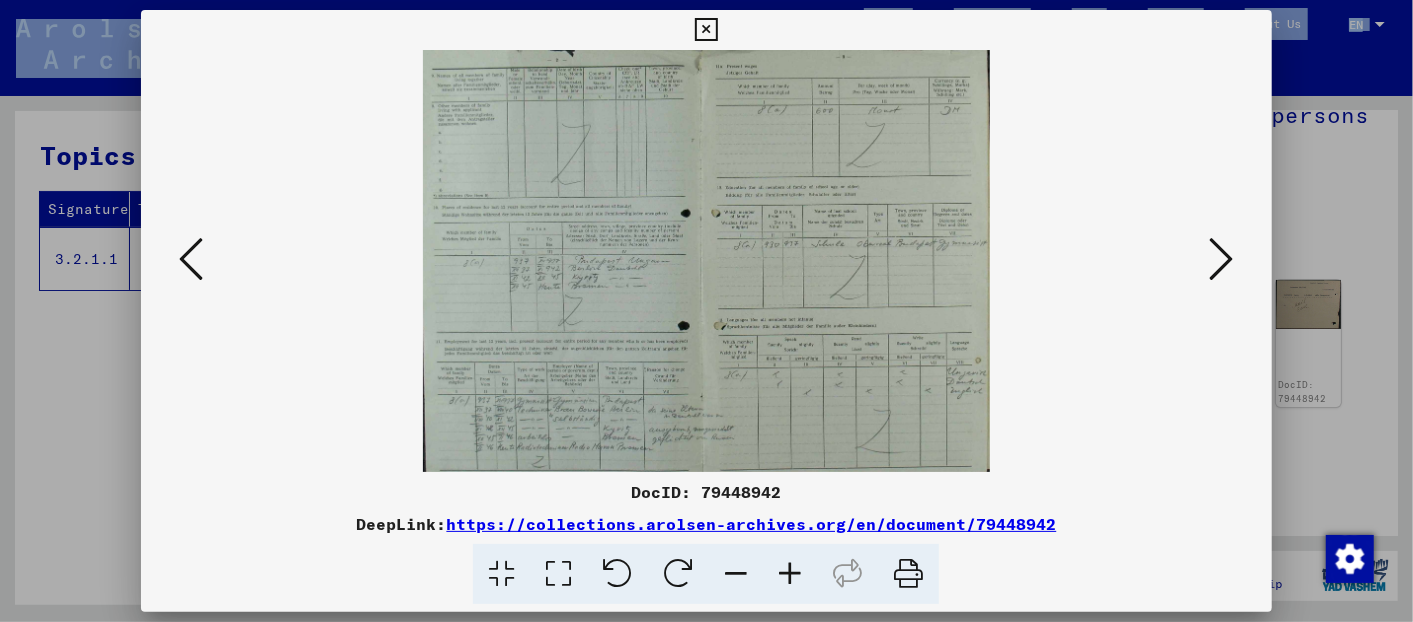 click at bounding box center (706, 261) 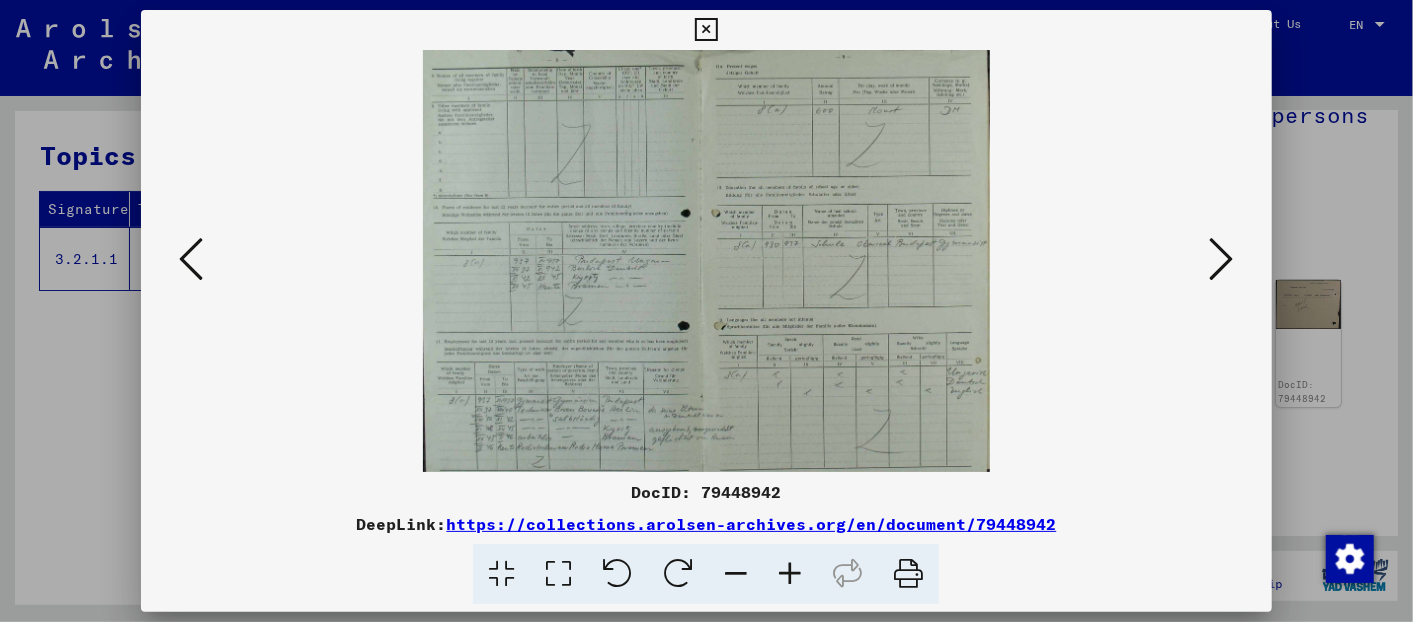 click at bounding box center [908, 574] 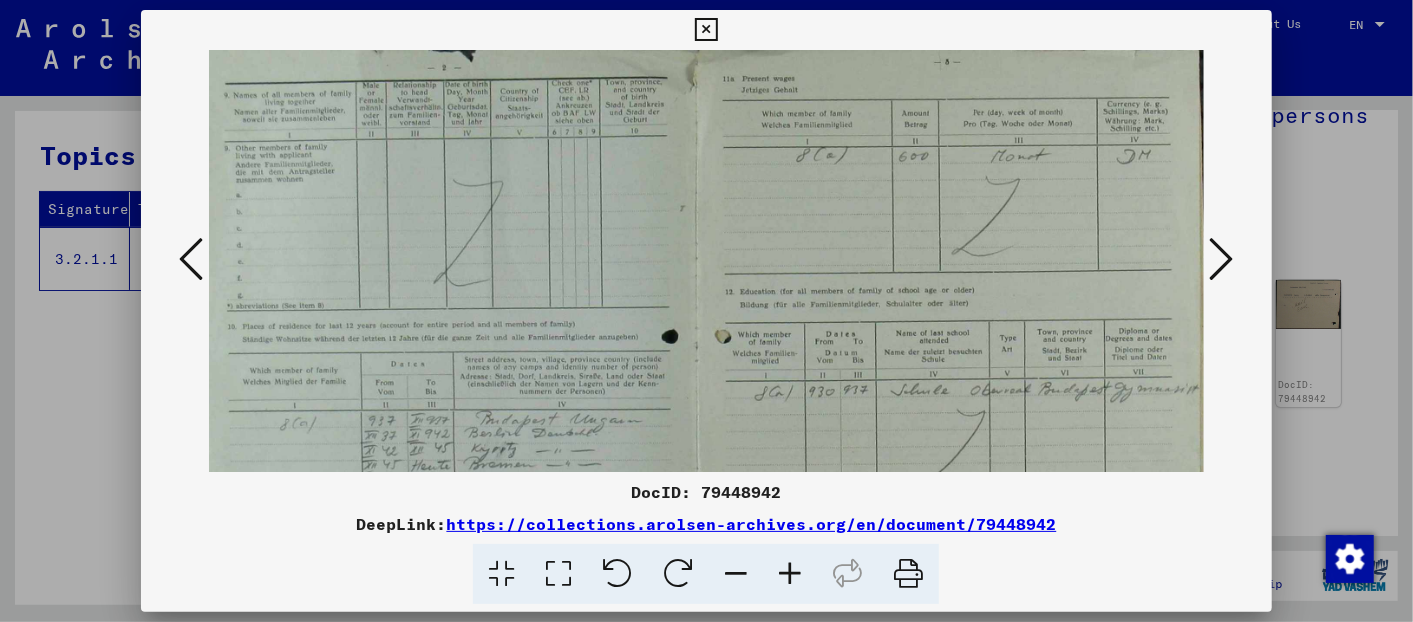 click at bounding box center (558, 574) 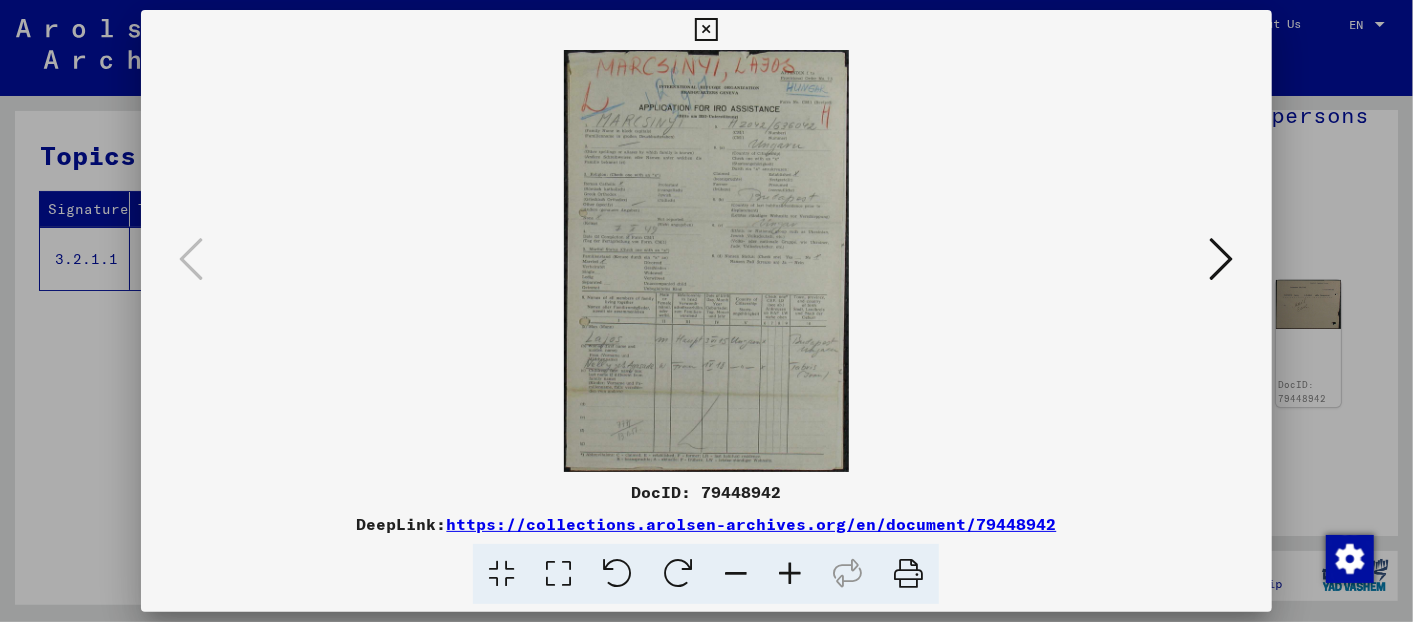 click at bounding box center (1222, 259) 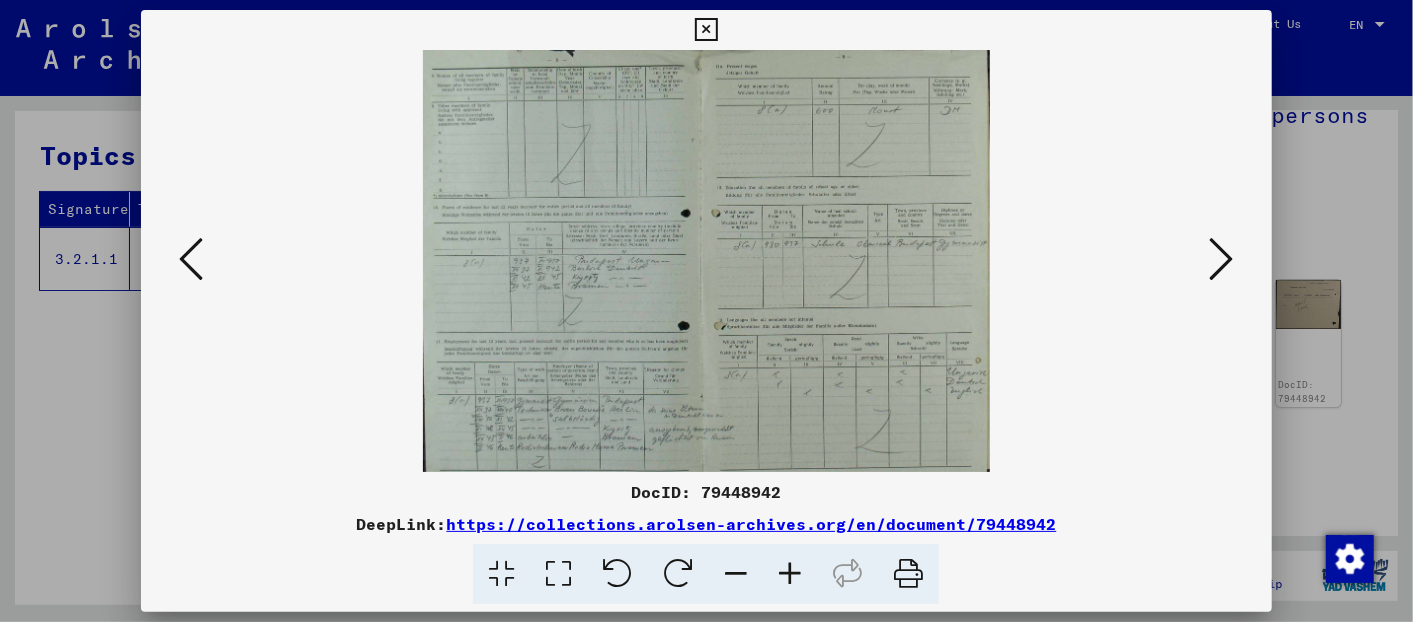click at bounding box center [501, 574] 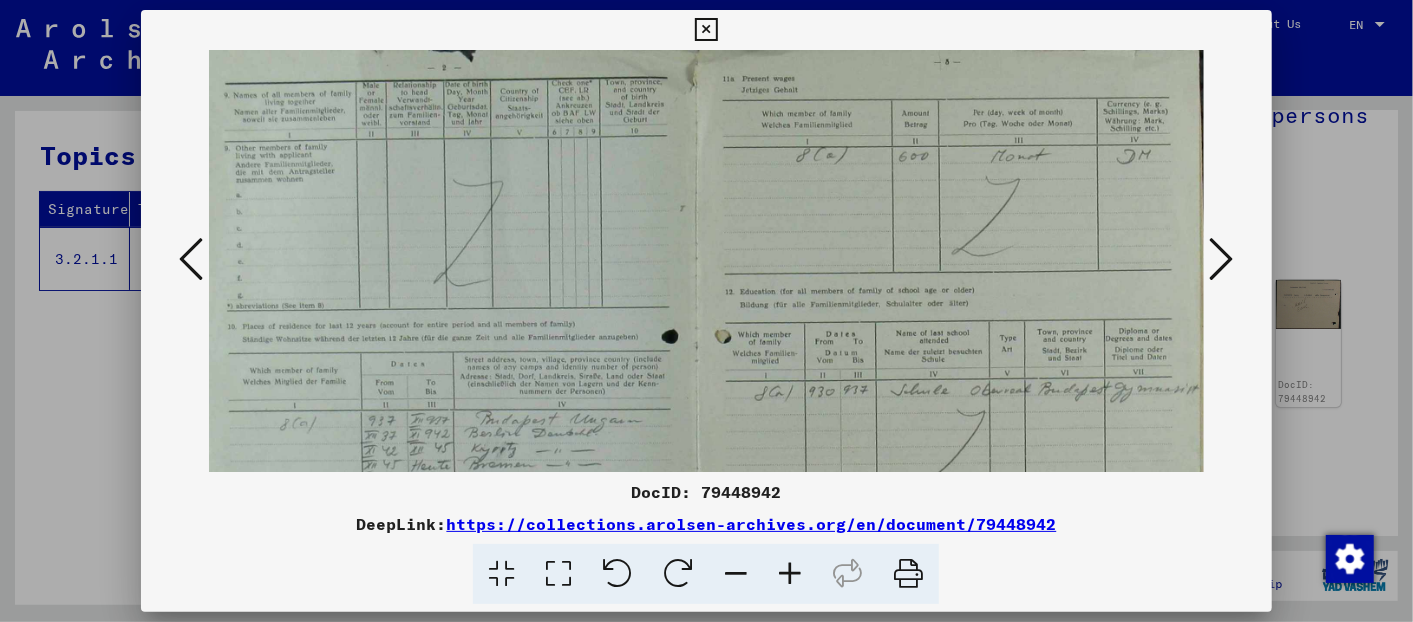 click at bounding box center [790, 574] 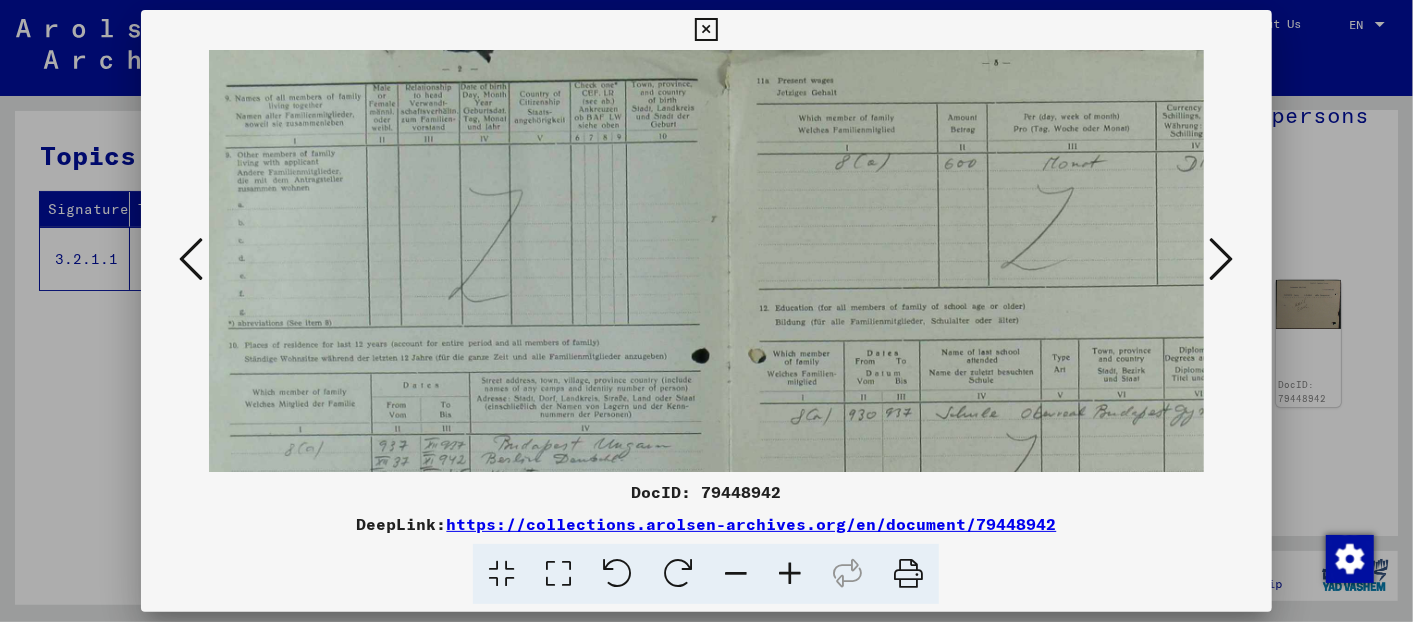 click at bounding box center (790, 574) 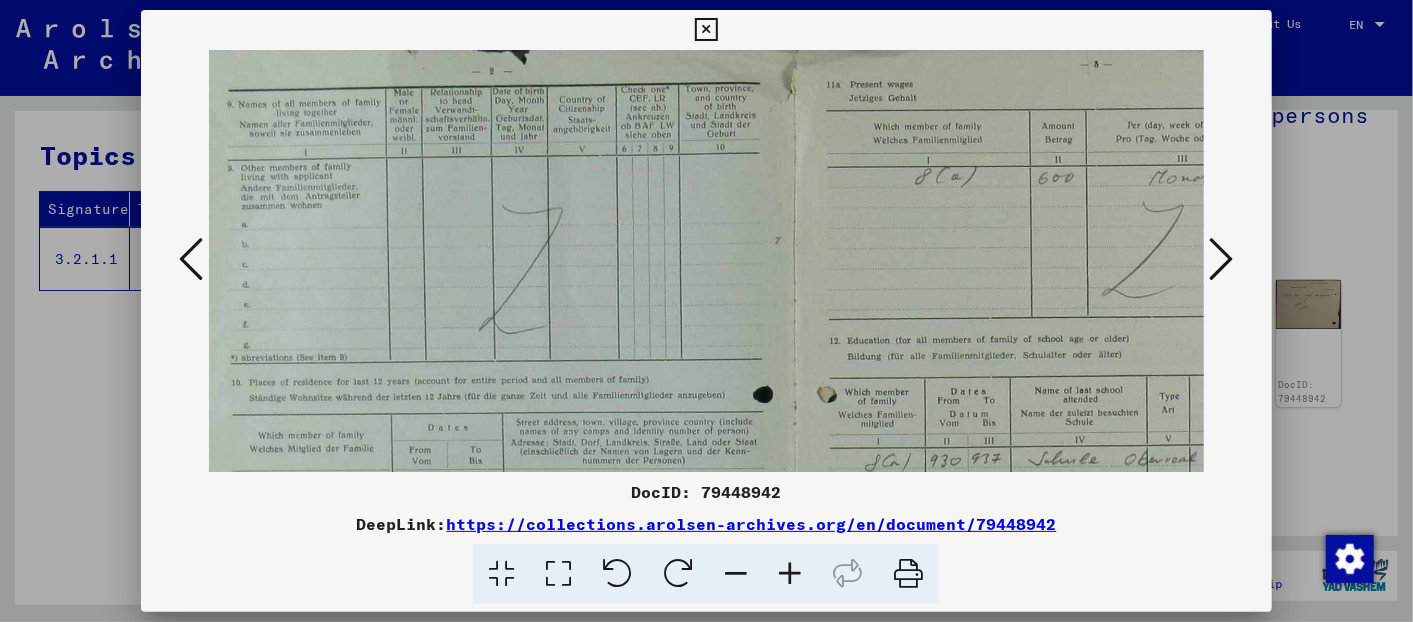 click at bounding box center [790, 574] 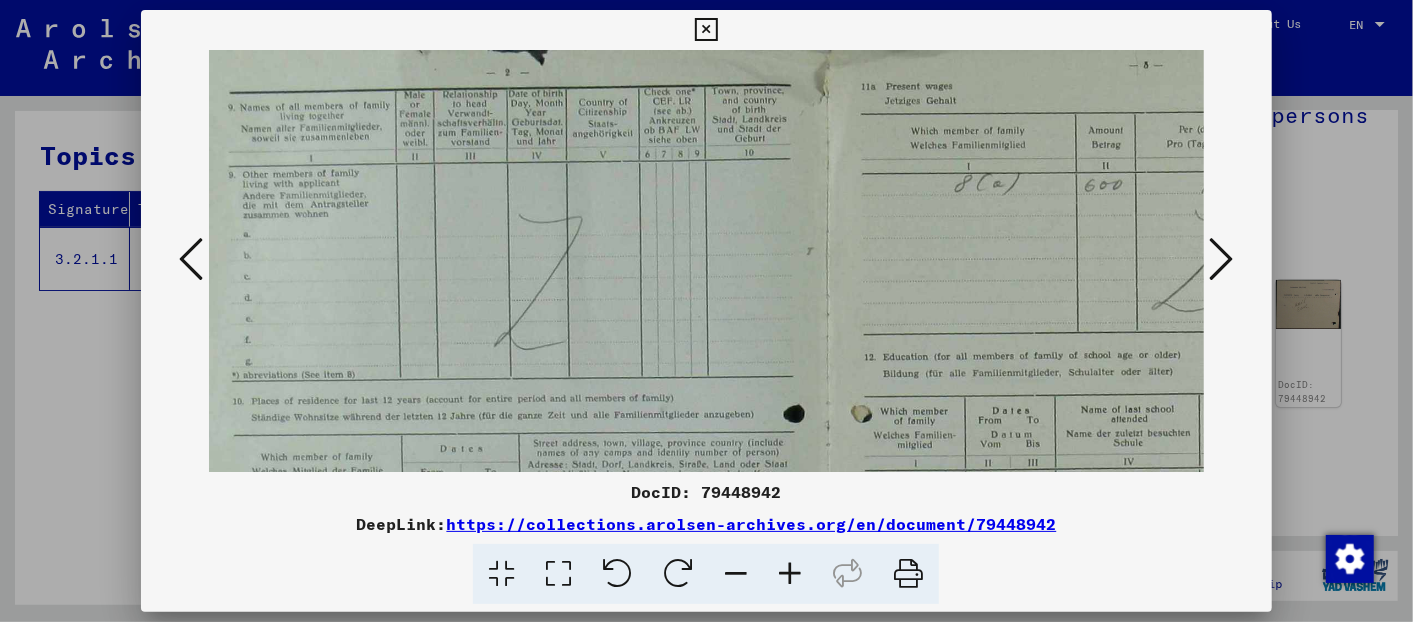 click at bounding box center (790, 574) 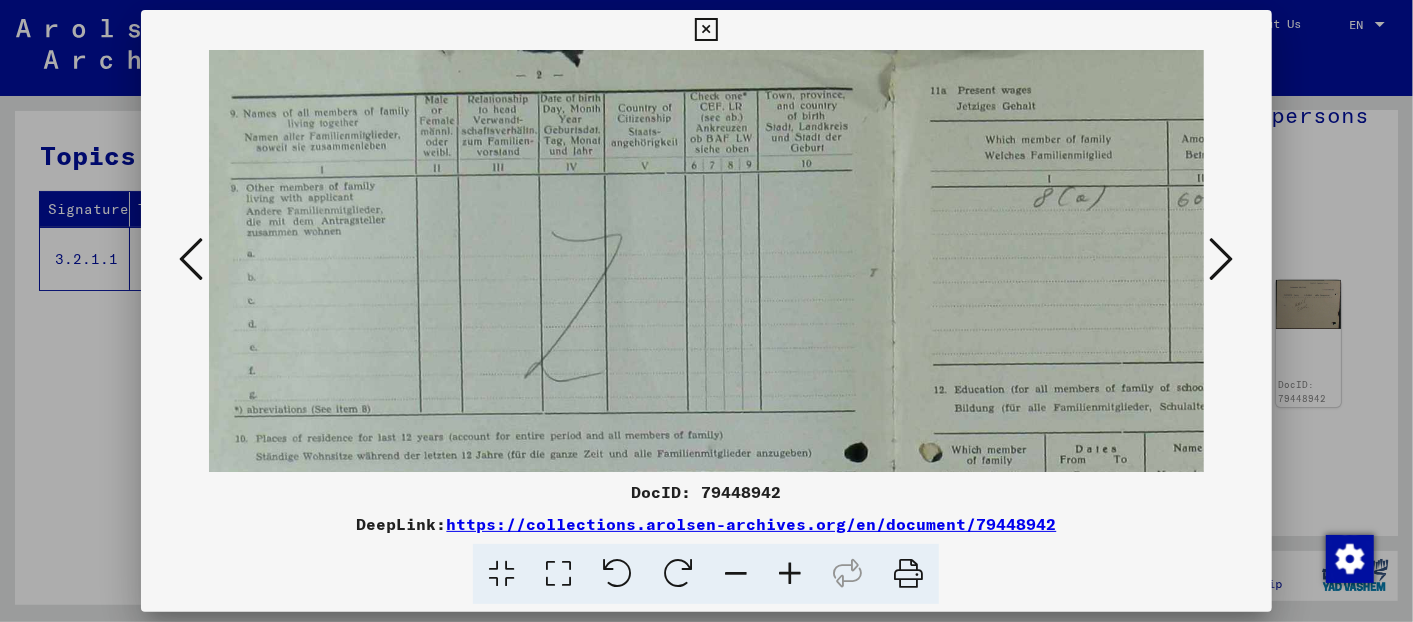 click at bounding box center [790, 574] 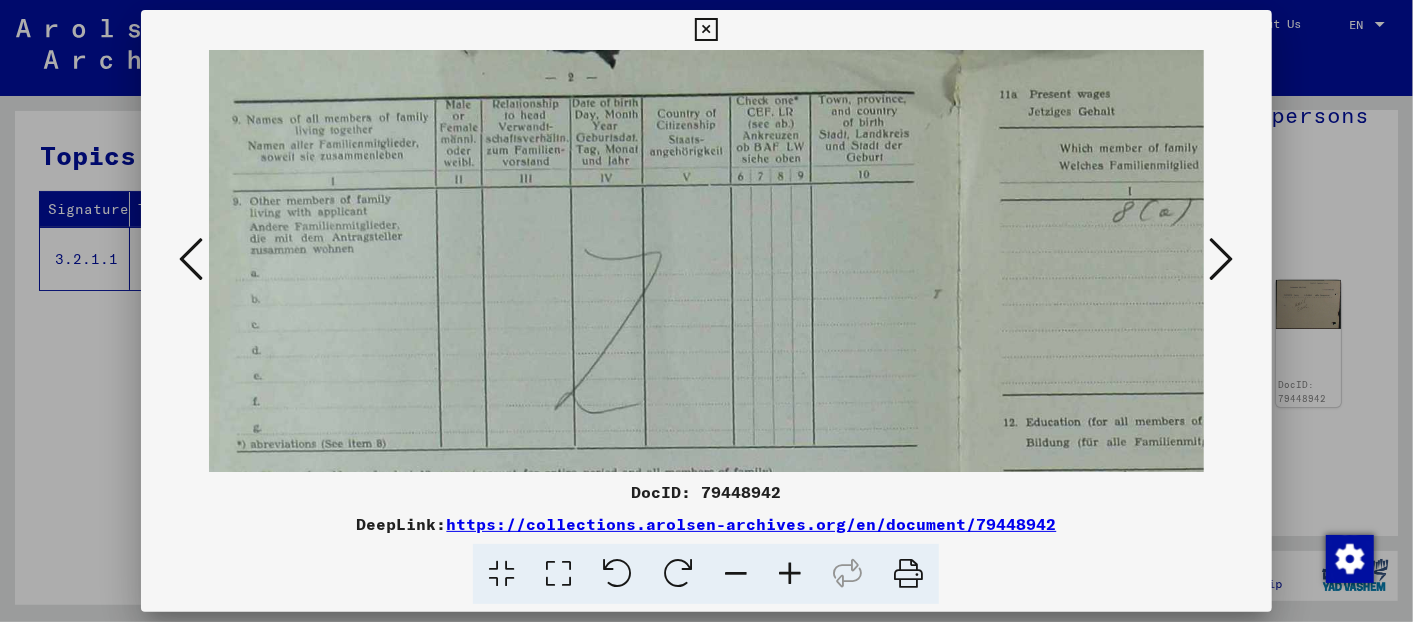 click at bounding box center [790, 574] 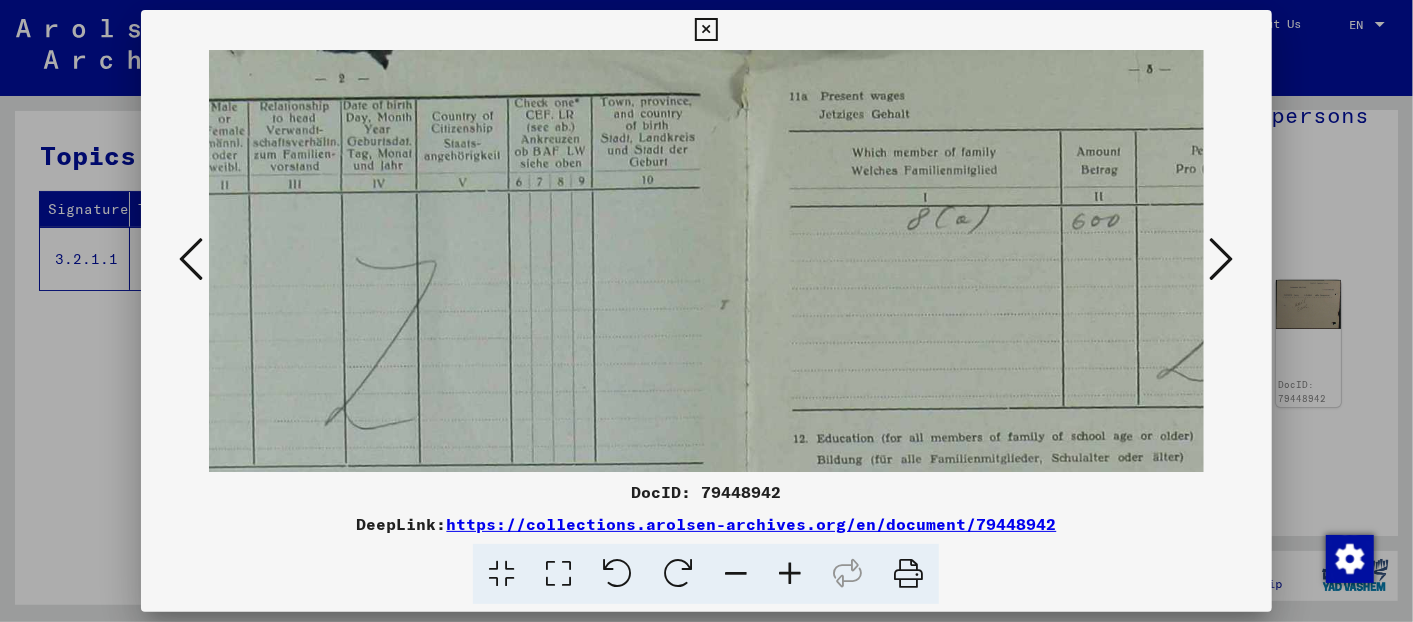 scroll, scrollTop: 0, scrollLeft: 205, axis: horizontal 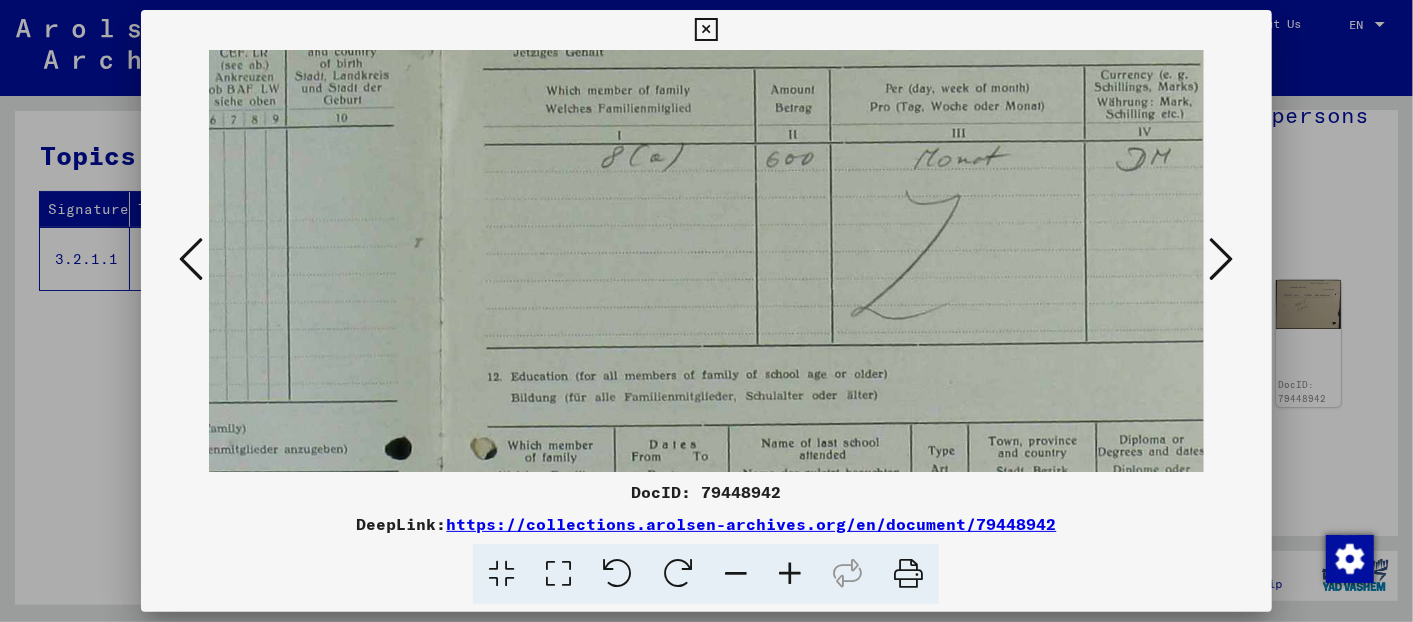 drag, startPoint x: 668, startPoint y: 217, endPoint x: 315, endPoint y: 368, distance: 383.9401 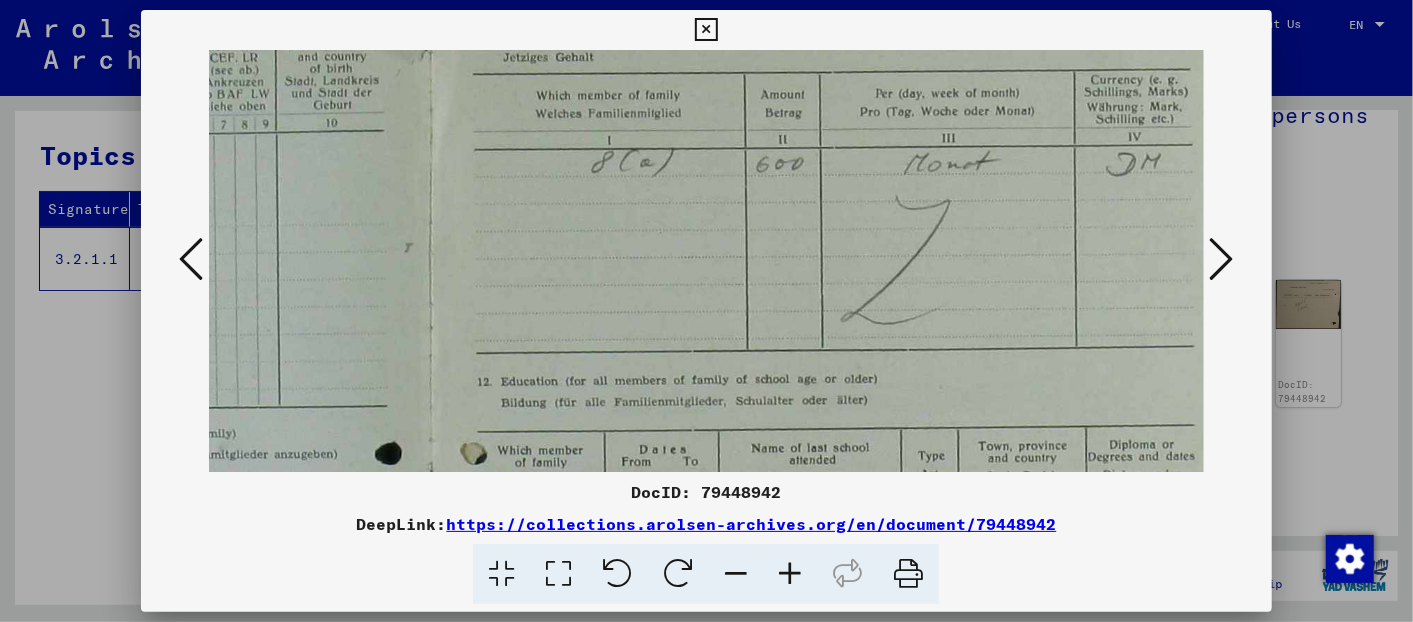 scroll, scrollTop: 0, scrollLeft: 602, axis: horizontal 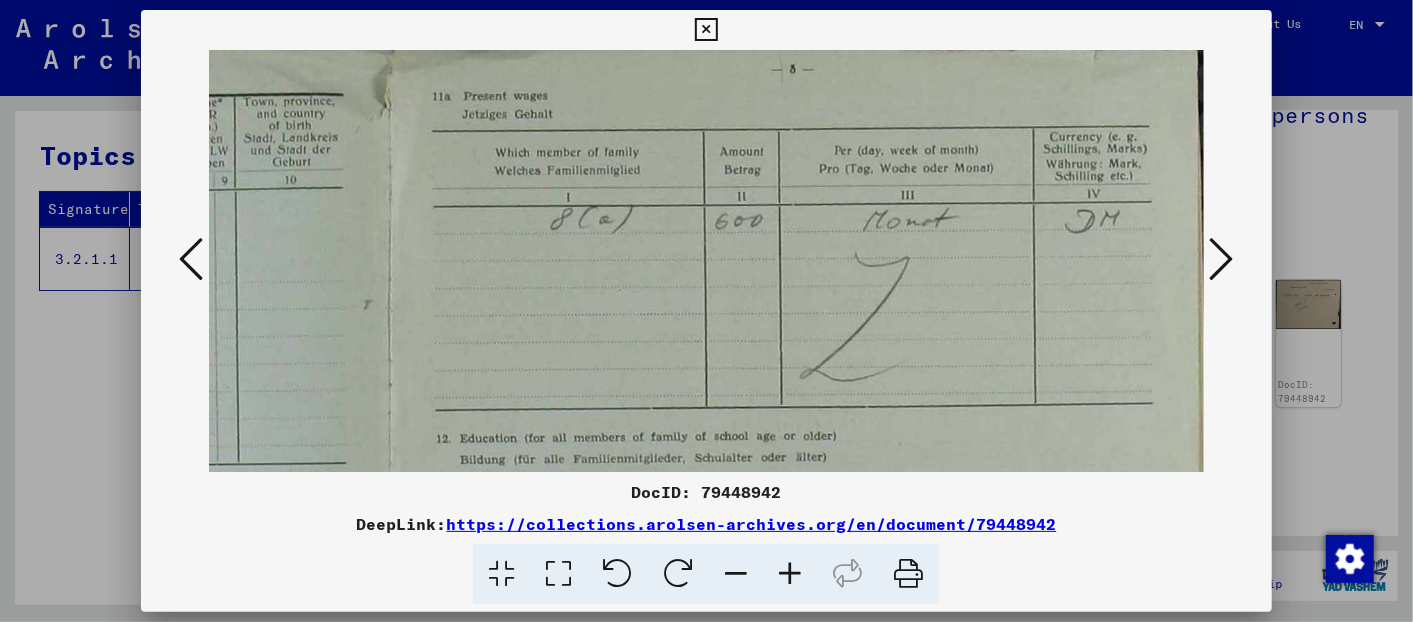 drag, startPoint x: 677, startPoint y: 204, endPoint x: 397, endPoint y: 287, distance: 292.04282 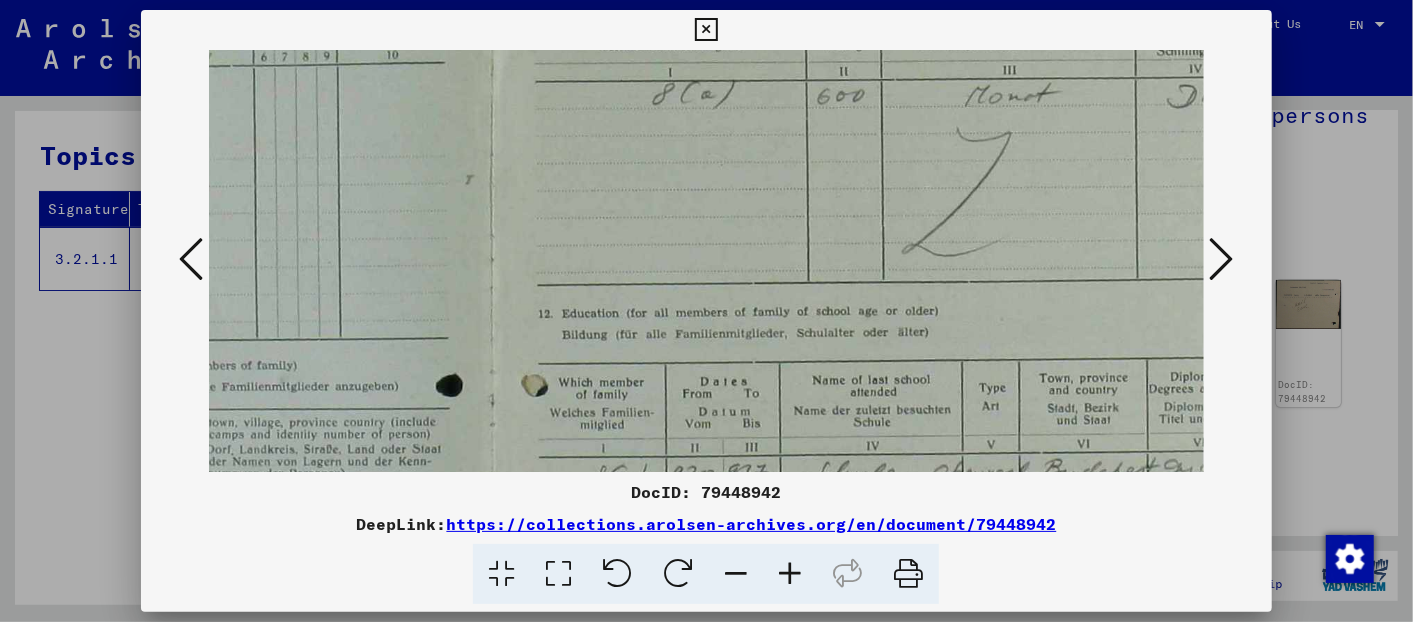 scroll, scrollTop: 51, scrollLeft: 602, axis: both 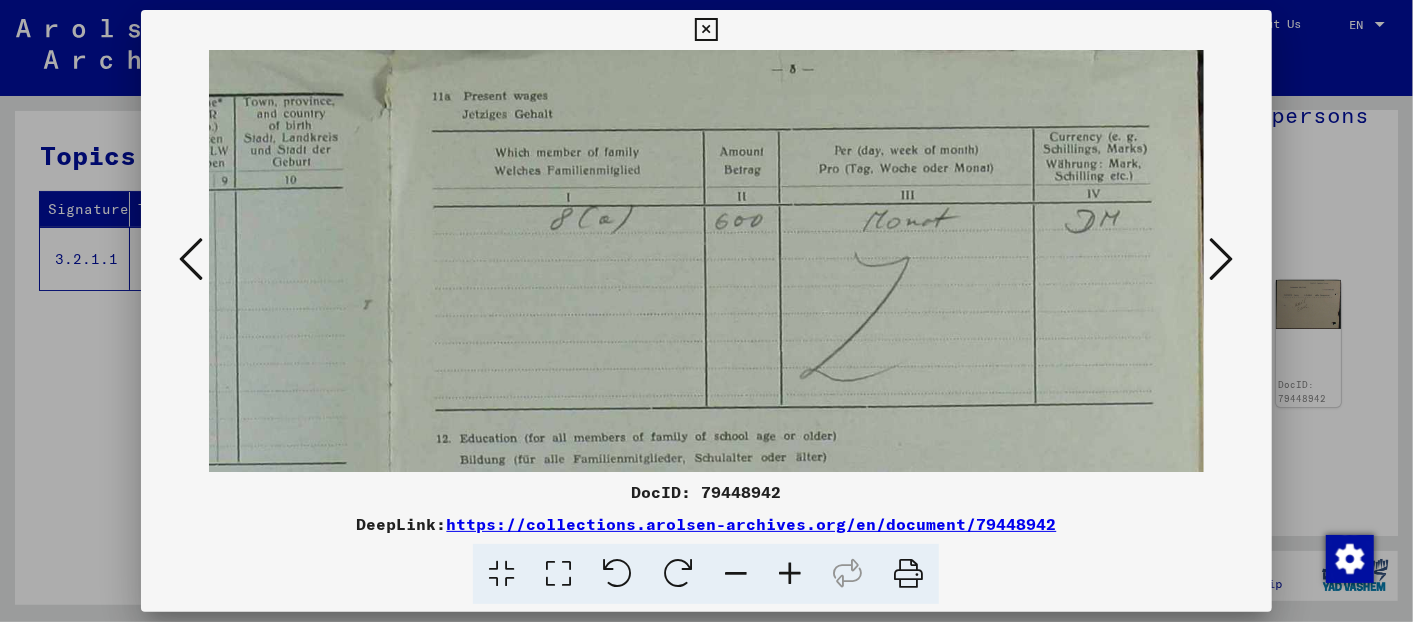 drag, startPoint x: 601, startPoint y: 387, endPoint x: 301, endPoint y: 419, distance: 301.70184 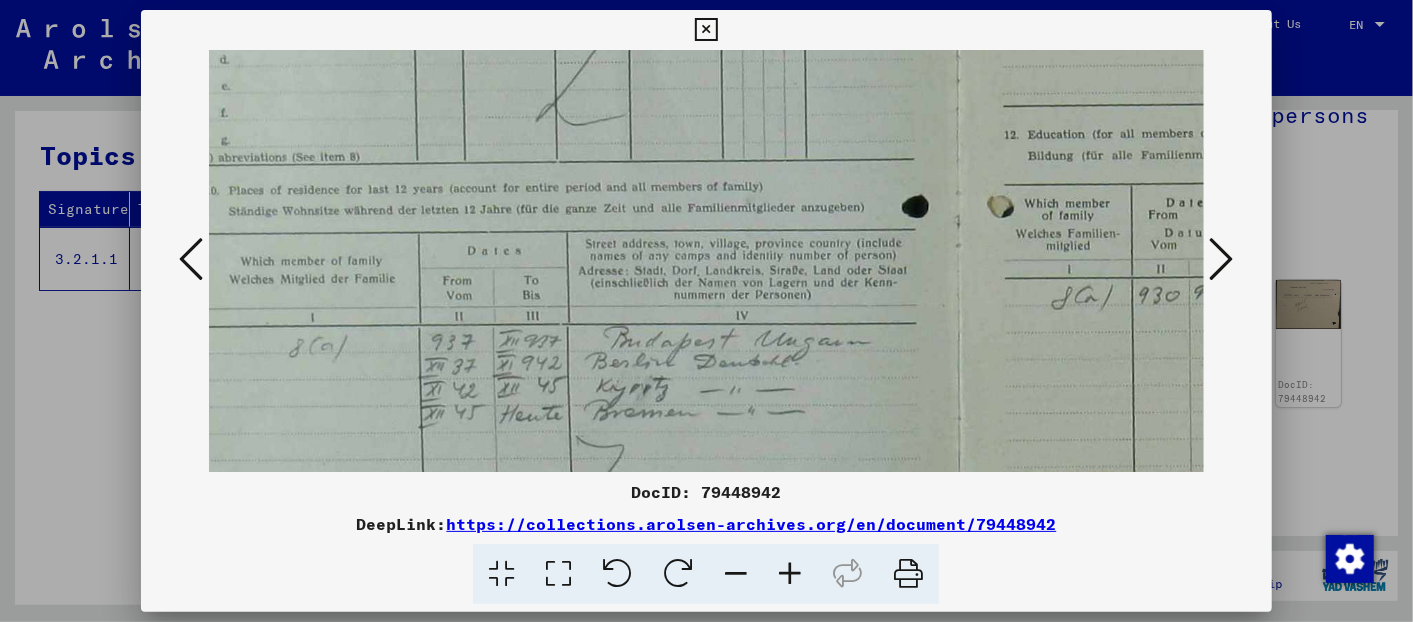 drag, startPoint x: 476, startPoint y: 322, endPoint x: 1041, endPoint y: 20, distance: 640.64734 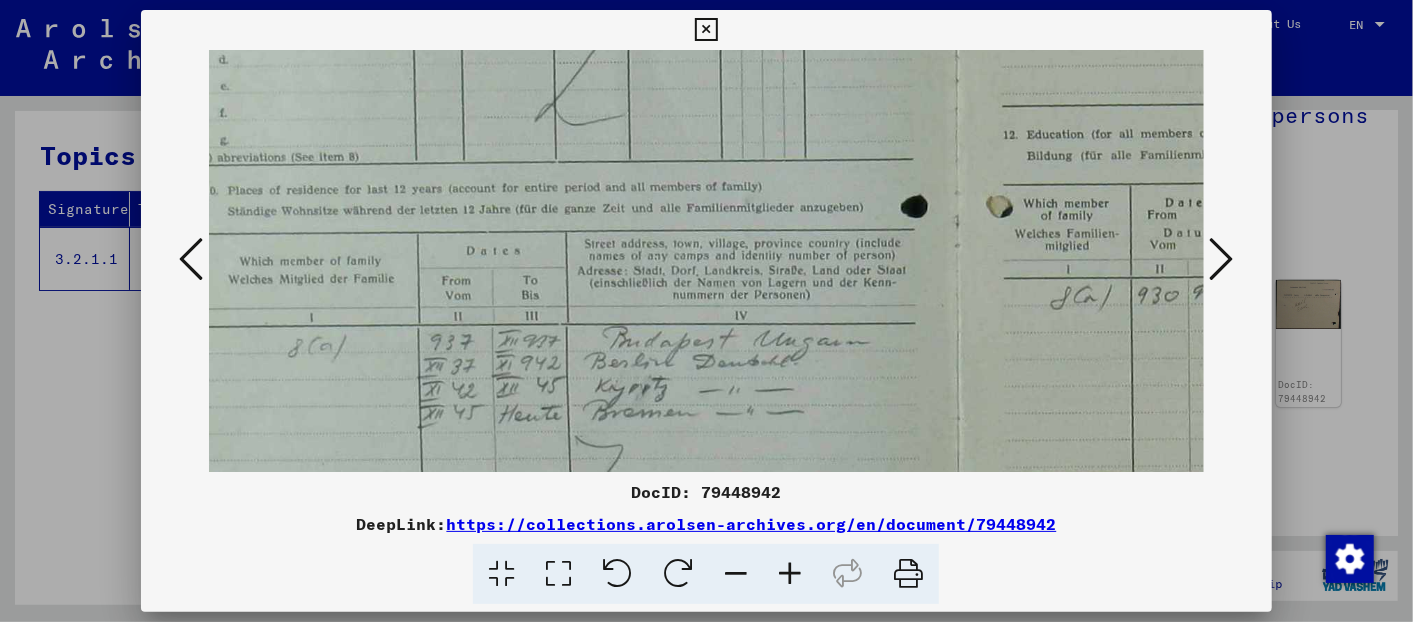 scroll, scrollTop: 468, scrollLeft: 0, axis: vertical 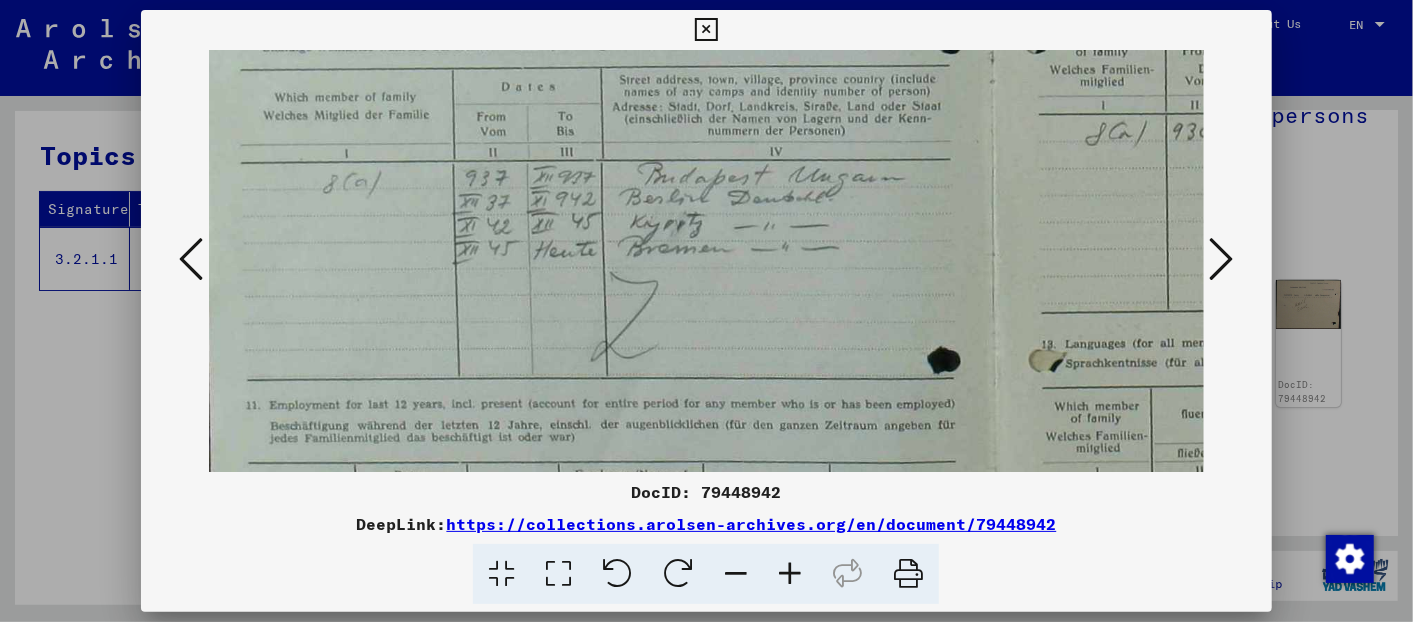 drag, startPoint x: 857, startPoint y: 144, endPoint x: 1054, endPoint y: -15, distance: 253.16003 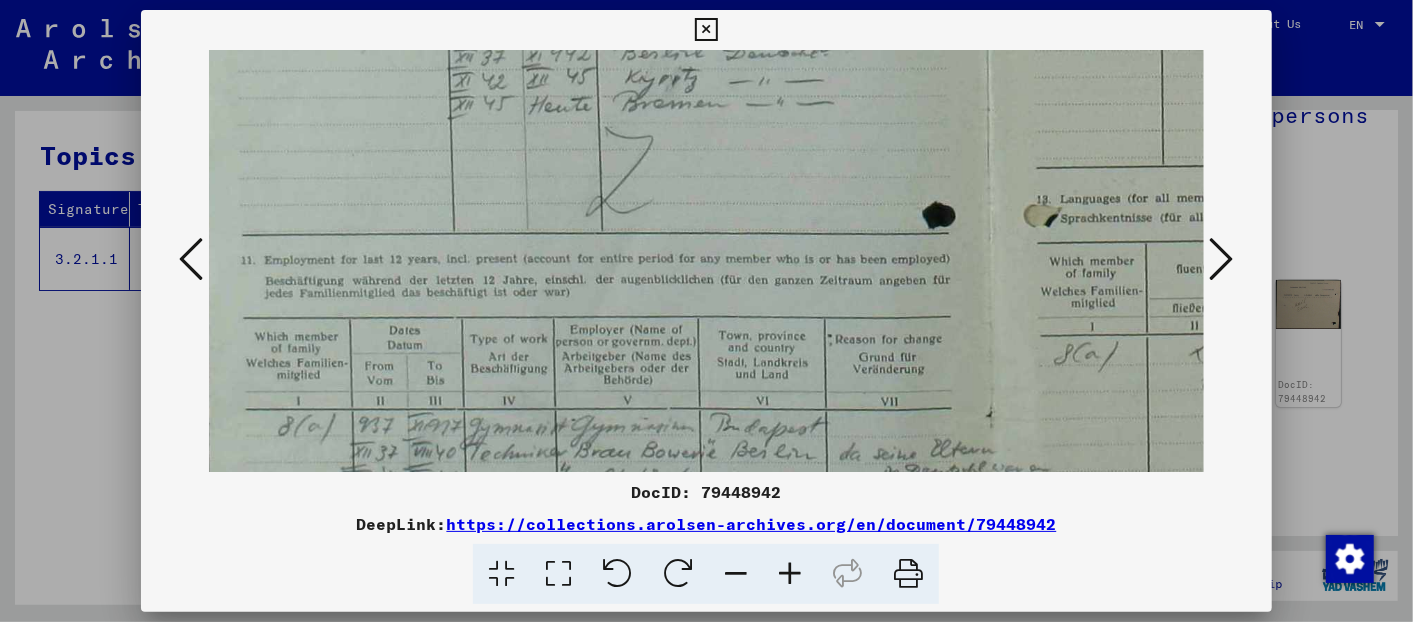 scroll, scrollTop: 680, scrollLeft: 0, axis: vertical 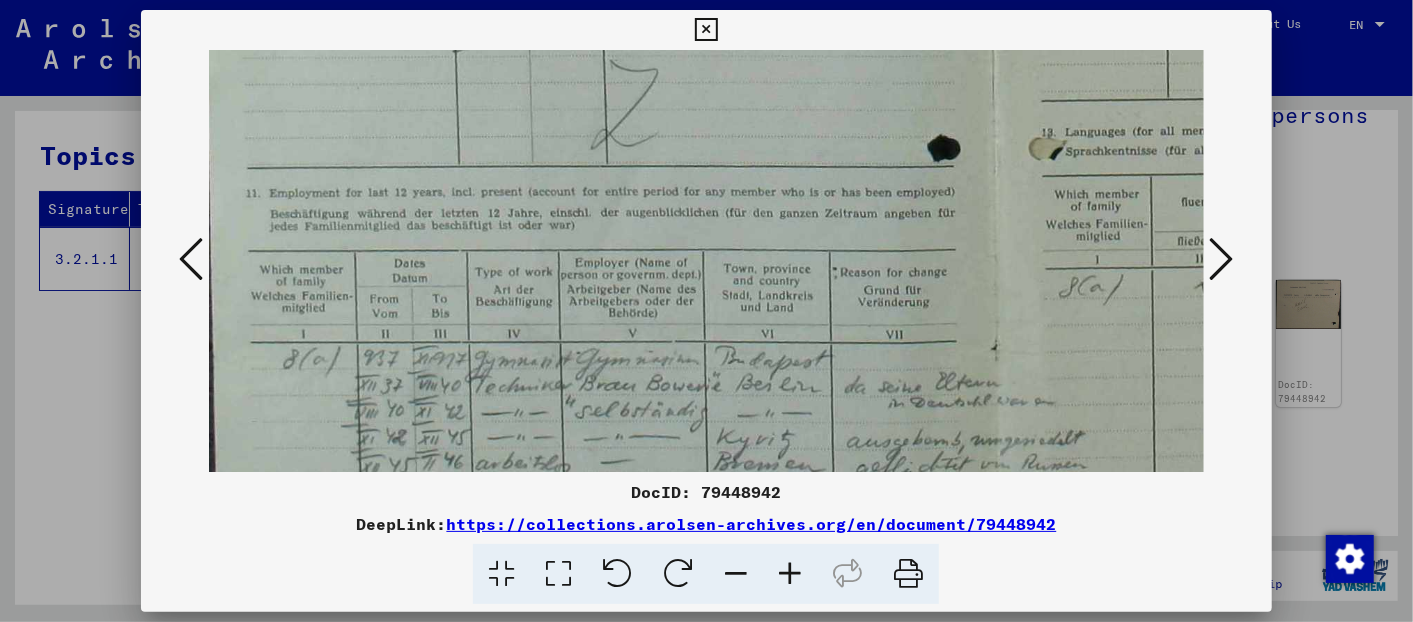 drag, startPoint x: 662, startPoint y: 315, endPoint x: 678, endPoint y: 103, distance: 212.60292 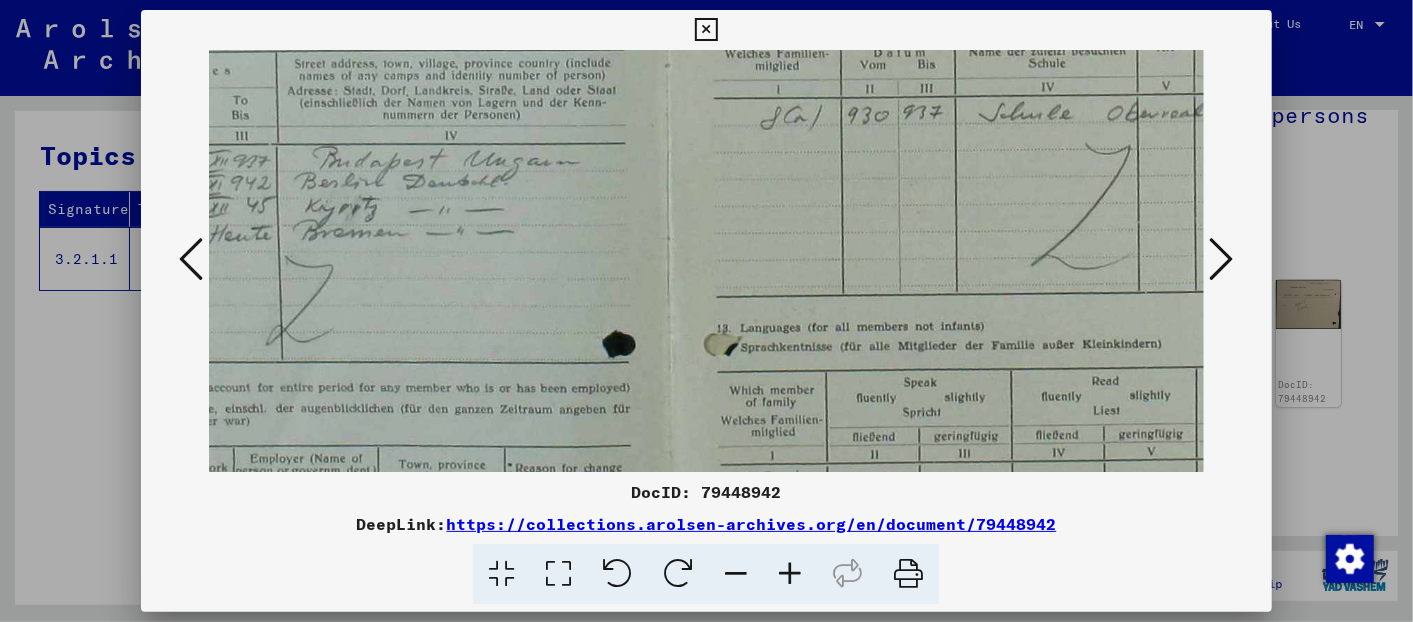 drag, startPoint x: 648, startPoint y: 454, endPoint x: 400, endPoint y: 565, distance: 271.70755 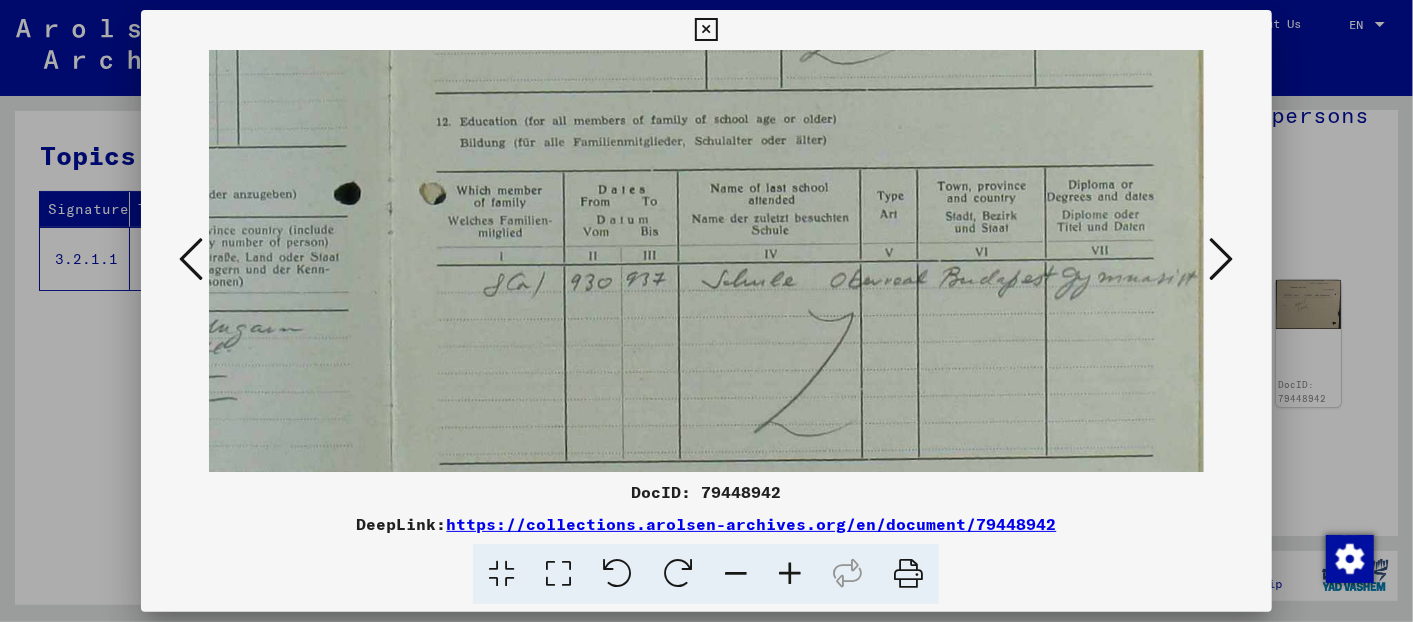 drag, startPoint x: 917, startPoint y: 224, endPoint x: 538, endPoint y: 380, distance: 409.84998 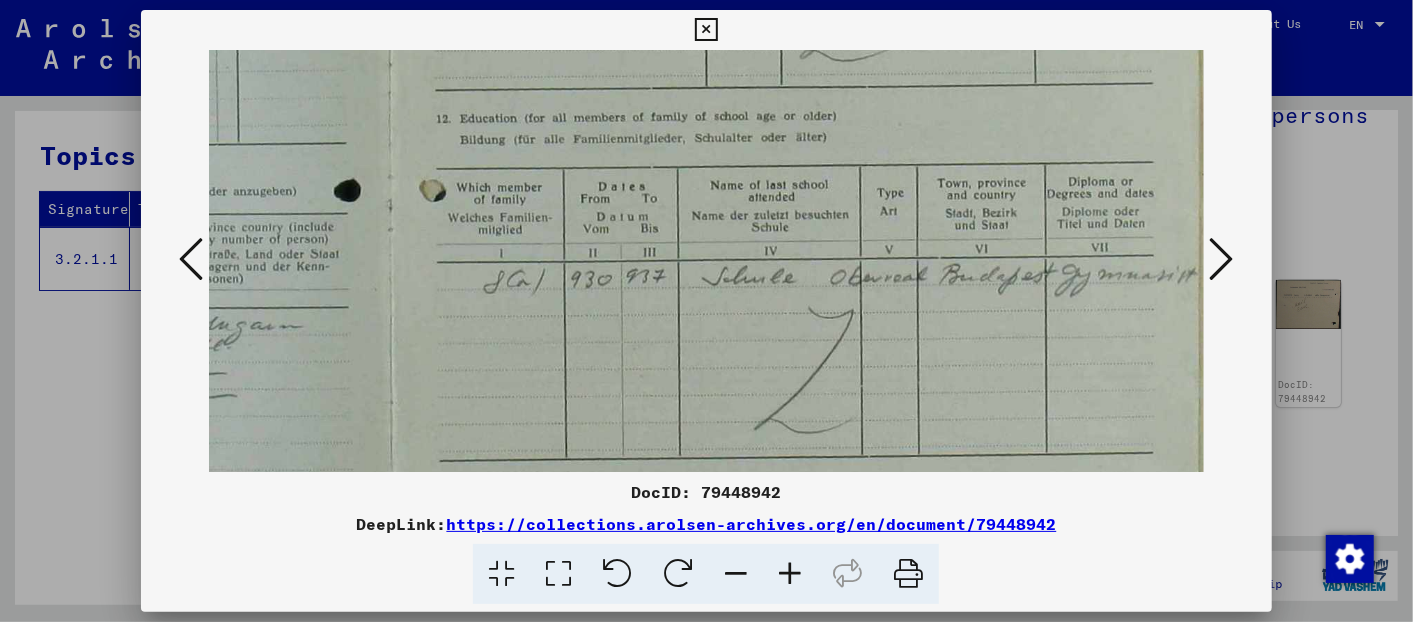 drag, startPoint x: 731, startPoint y: 305, endPoint x: 591, endPoint y: 294, distance: 140.43147 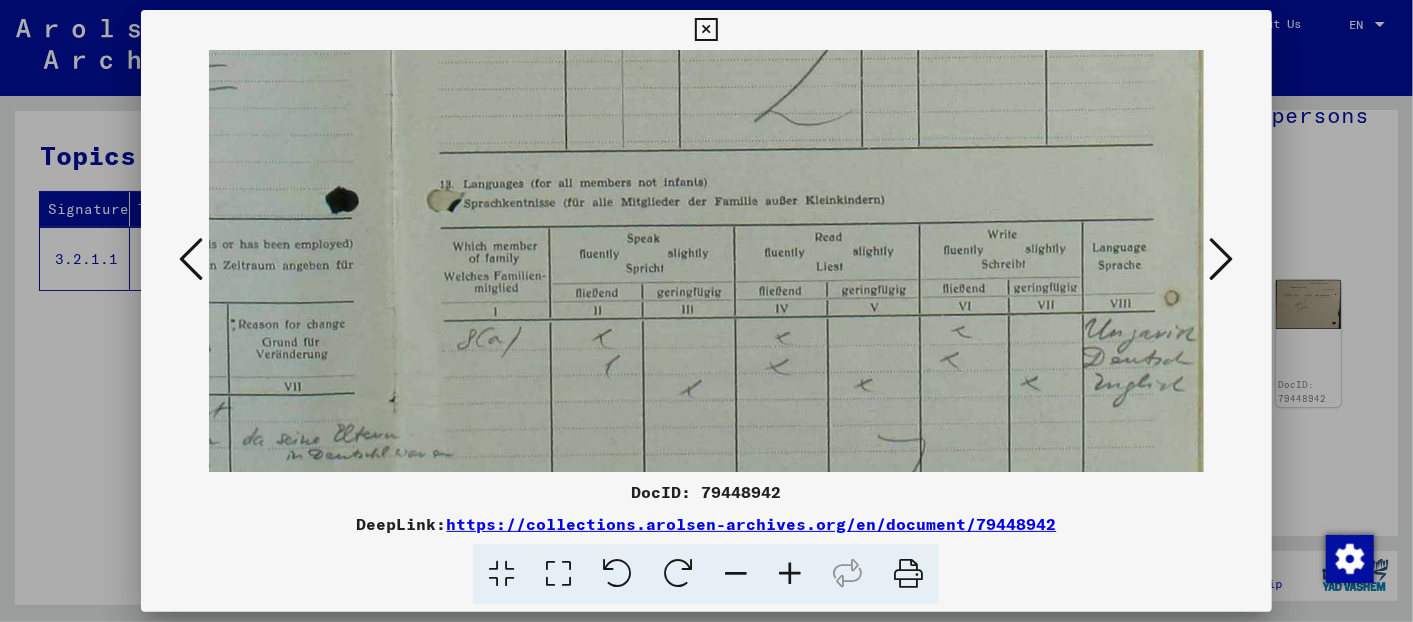 drag, startPoint x: 677, startPoint y: 252, endPoint x: 602, endPoint y: 72, distance: 195 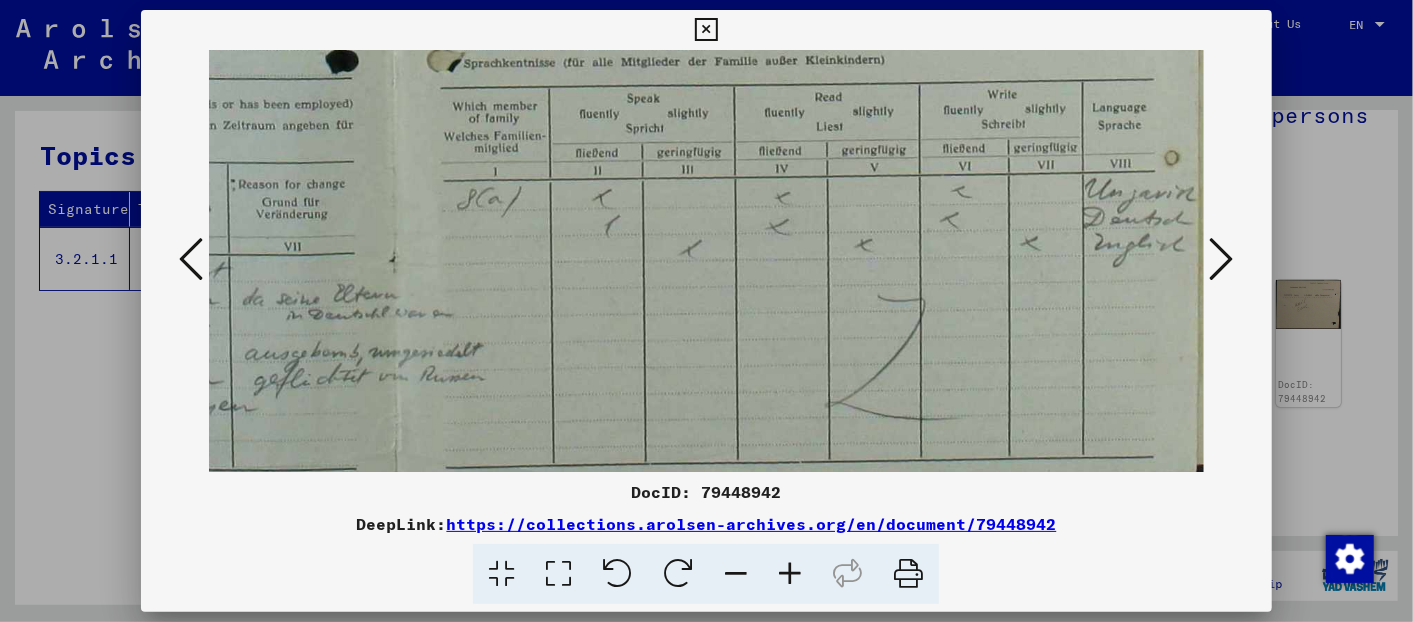 drag, startPoint x: 614, startPoint y: 345, endPoint x: 476, endPoint y: 138, distance: 248.78304 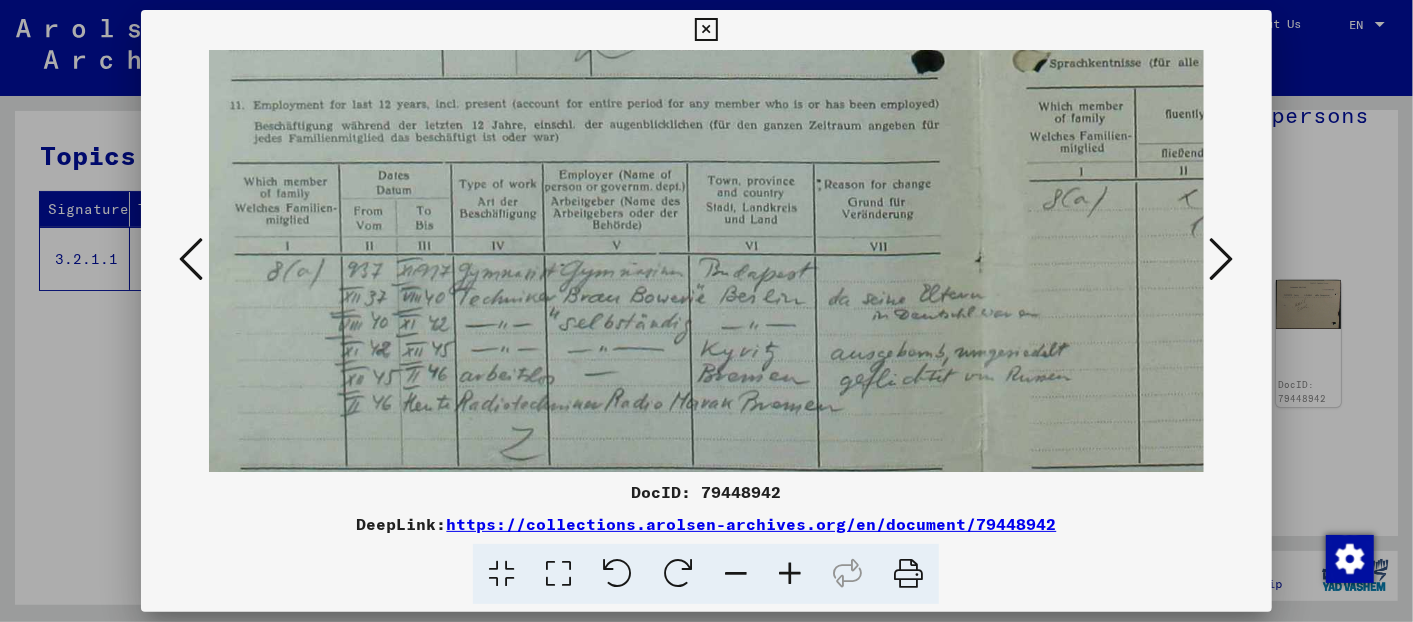 scroll, scrollTop: 768, scrollLeft: 0, axis: vertical 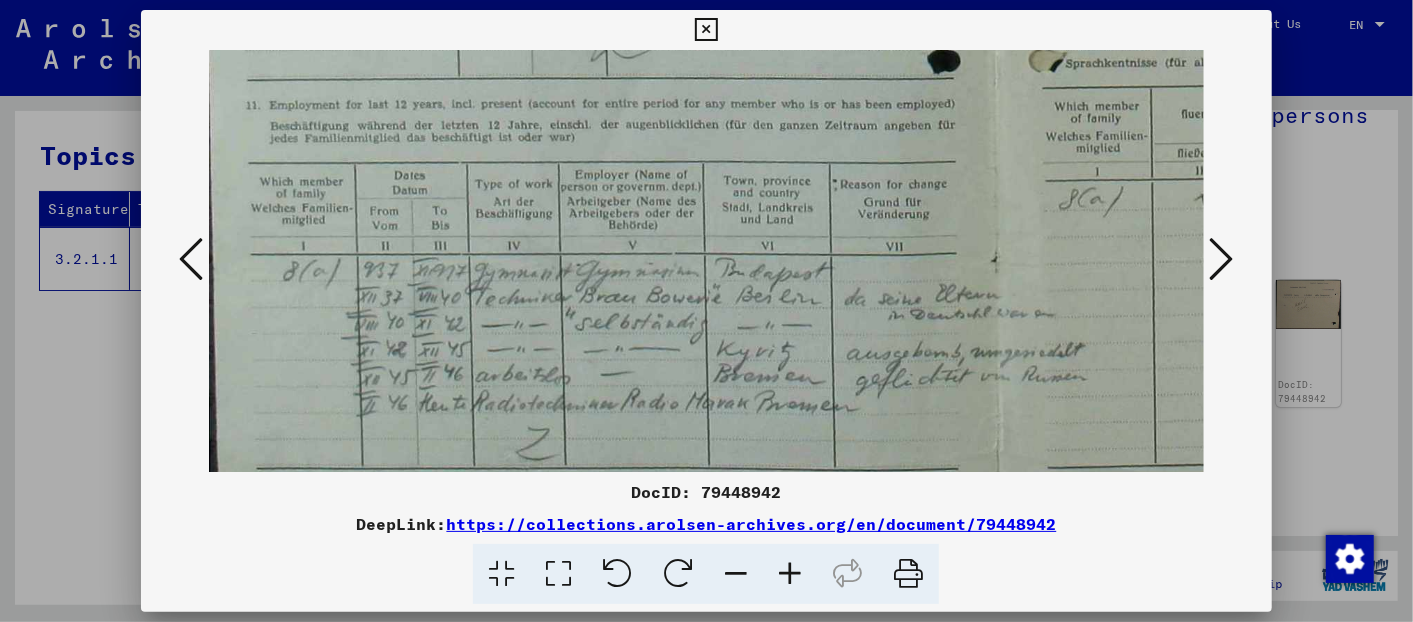 drag, startPoint x: 316, startPoint y: 321, endPoint x: 977, endPoint y: 171, distance: 677.806 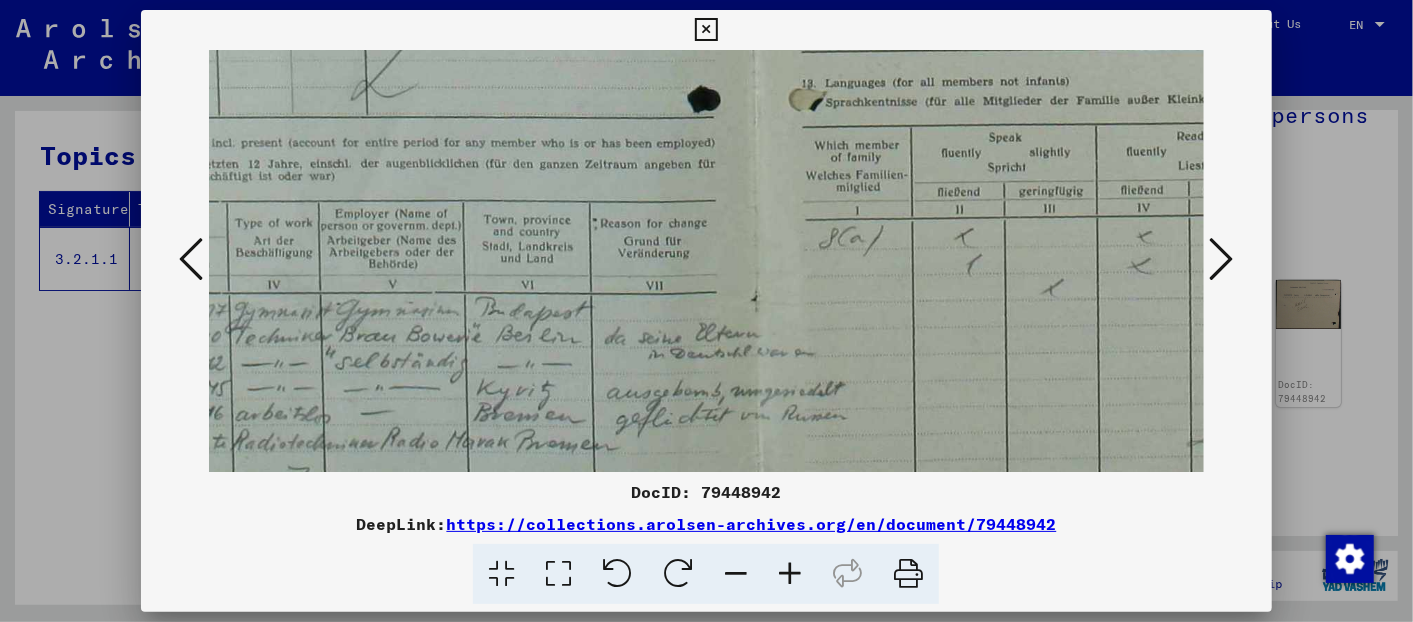 drag, startPoint x: 943, startPoint y: 292, endPoint x: 687, endPoint y: 374, distance: 268.8122 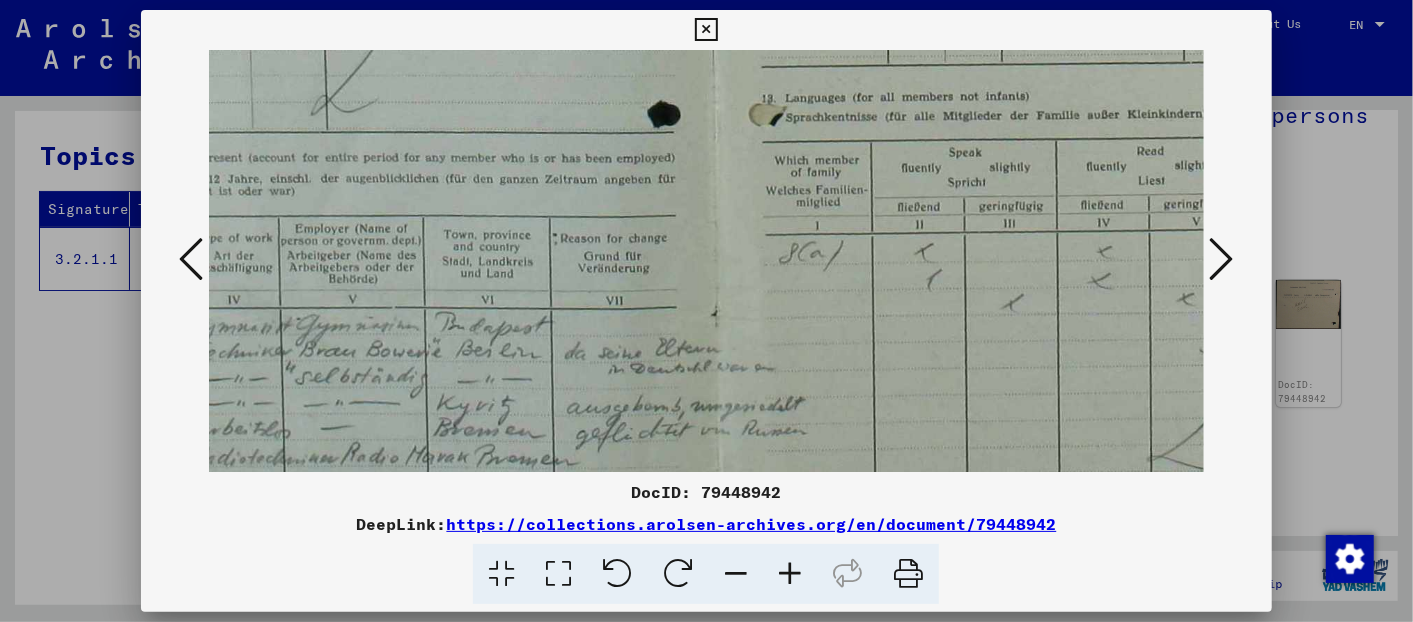 click at bounding box center (736, 574) 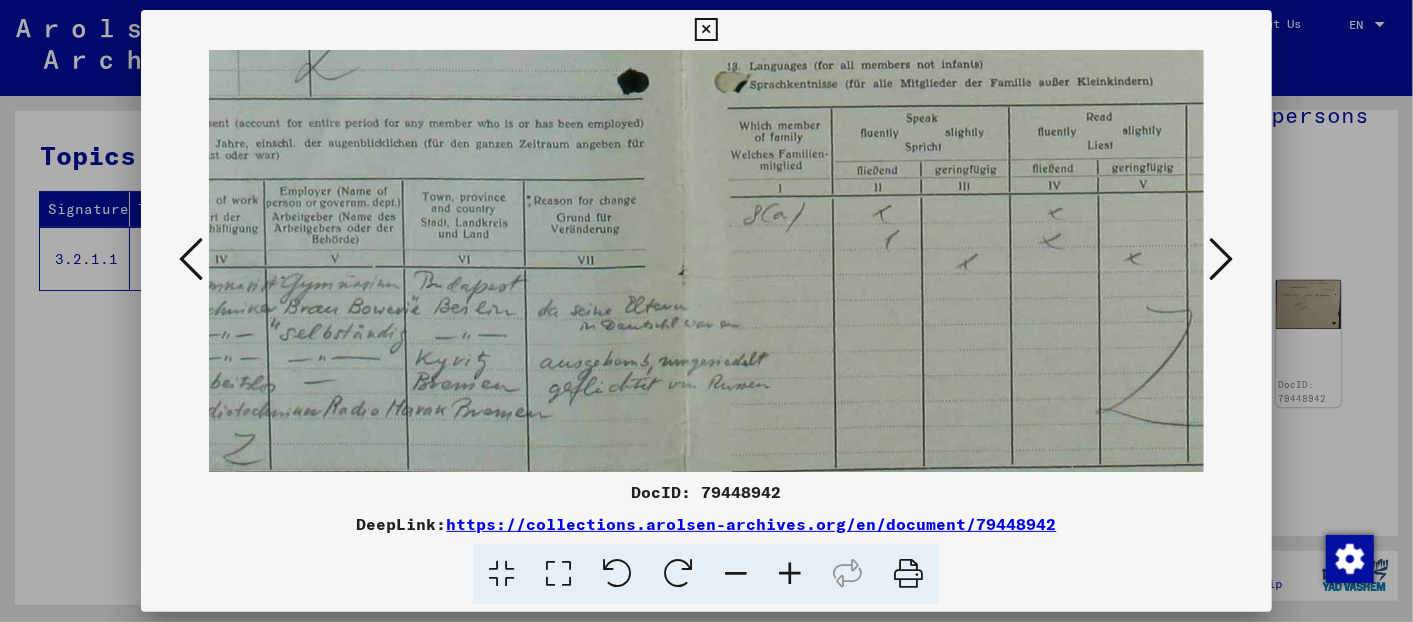 click at bounding box center (736, 574) 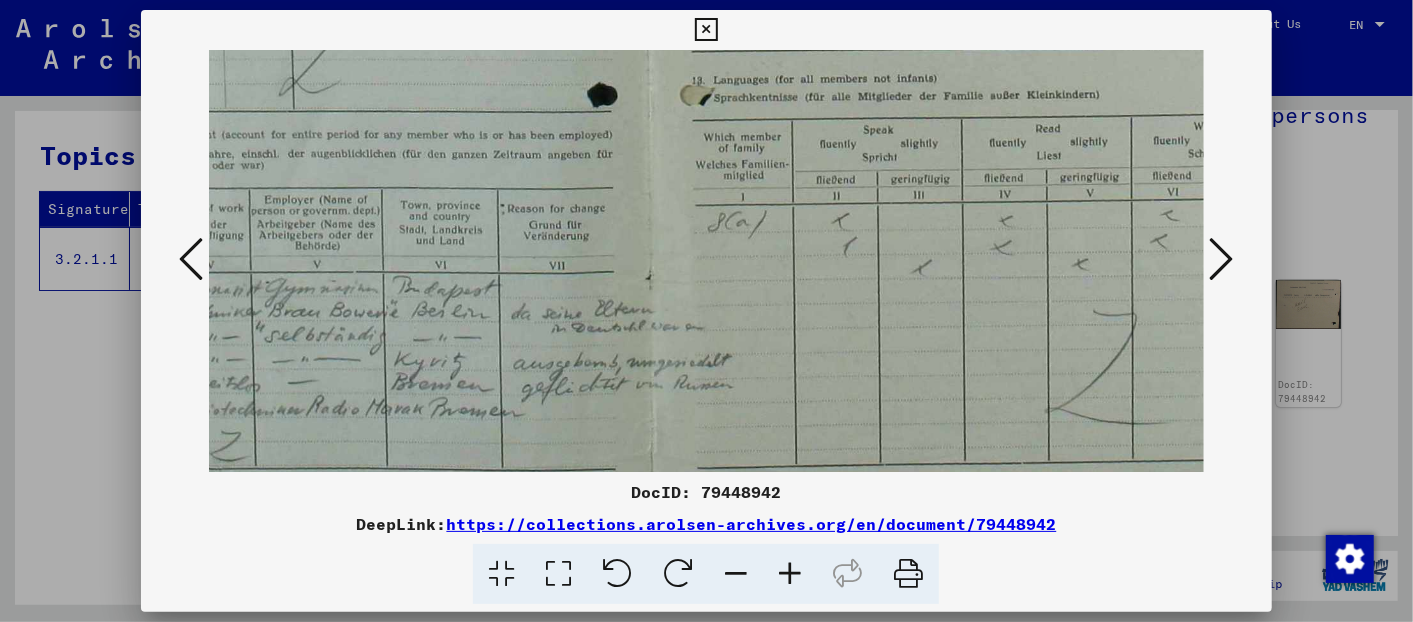click at bounding box center [736, 574] 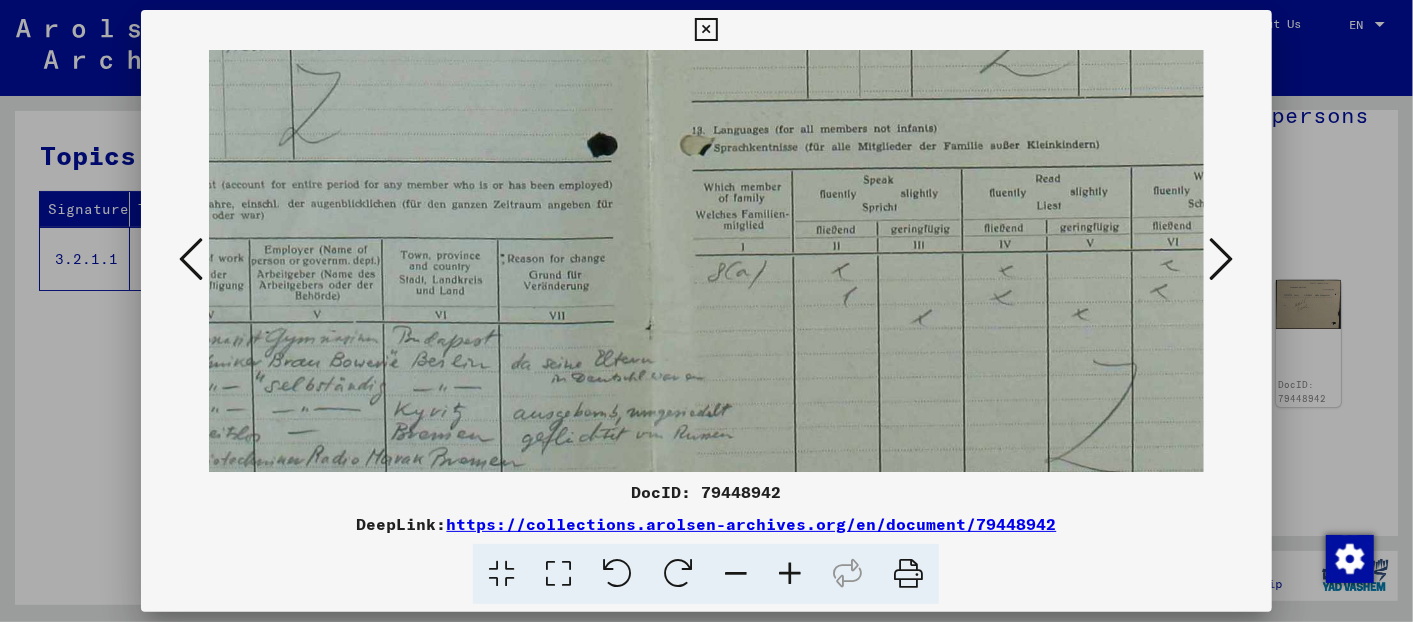 click at bounding box center (736, 574) 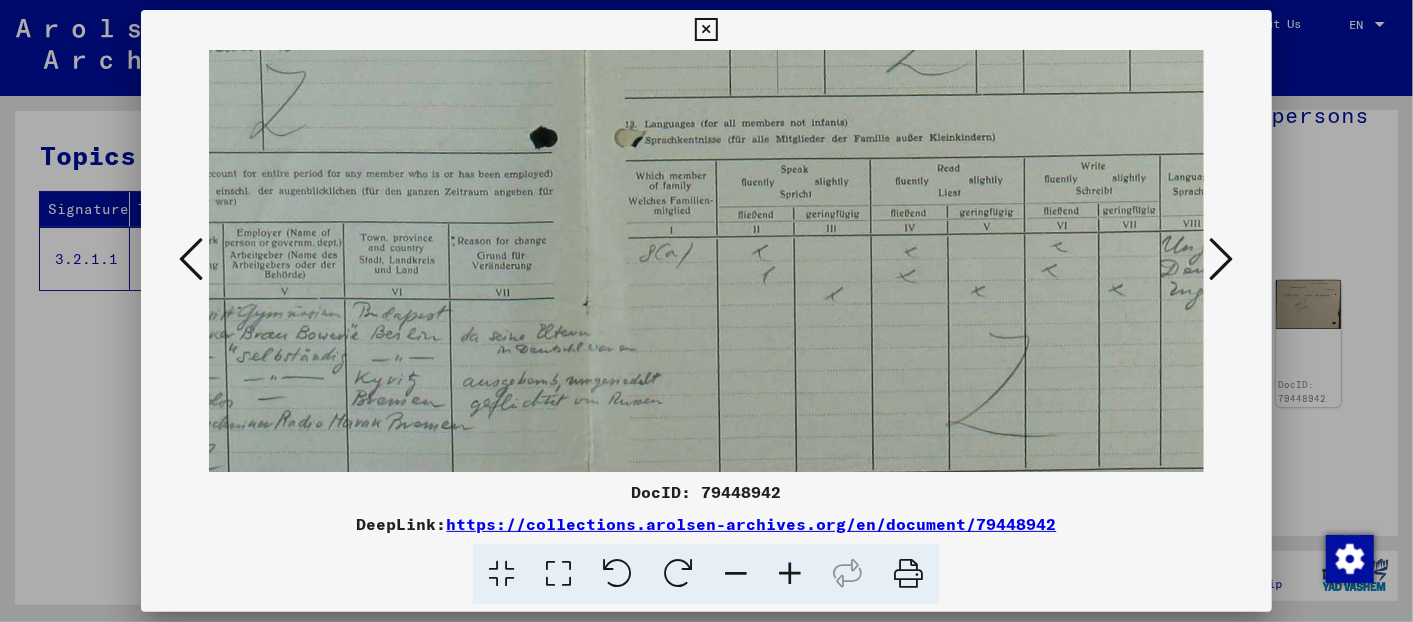 click at bounding box center (736, 574) 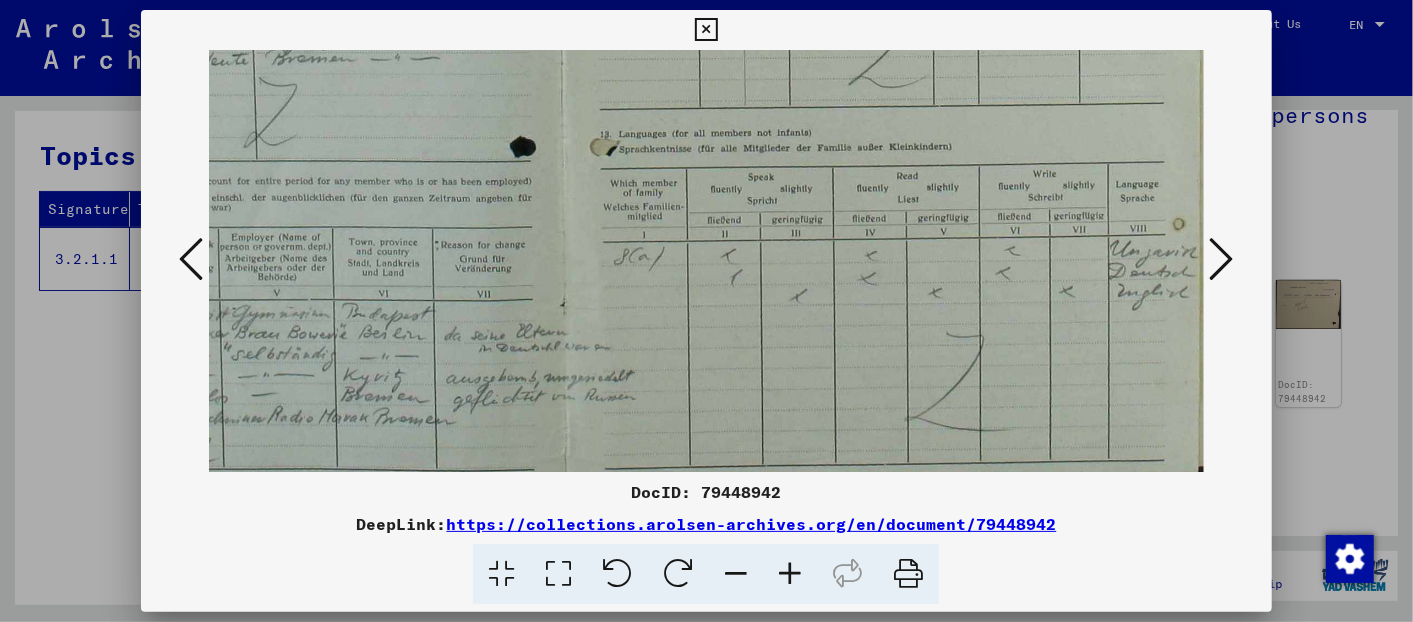 click at bounding box center [736, 574] 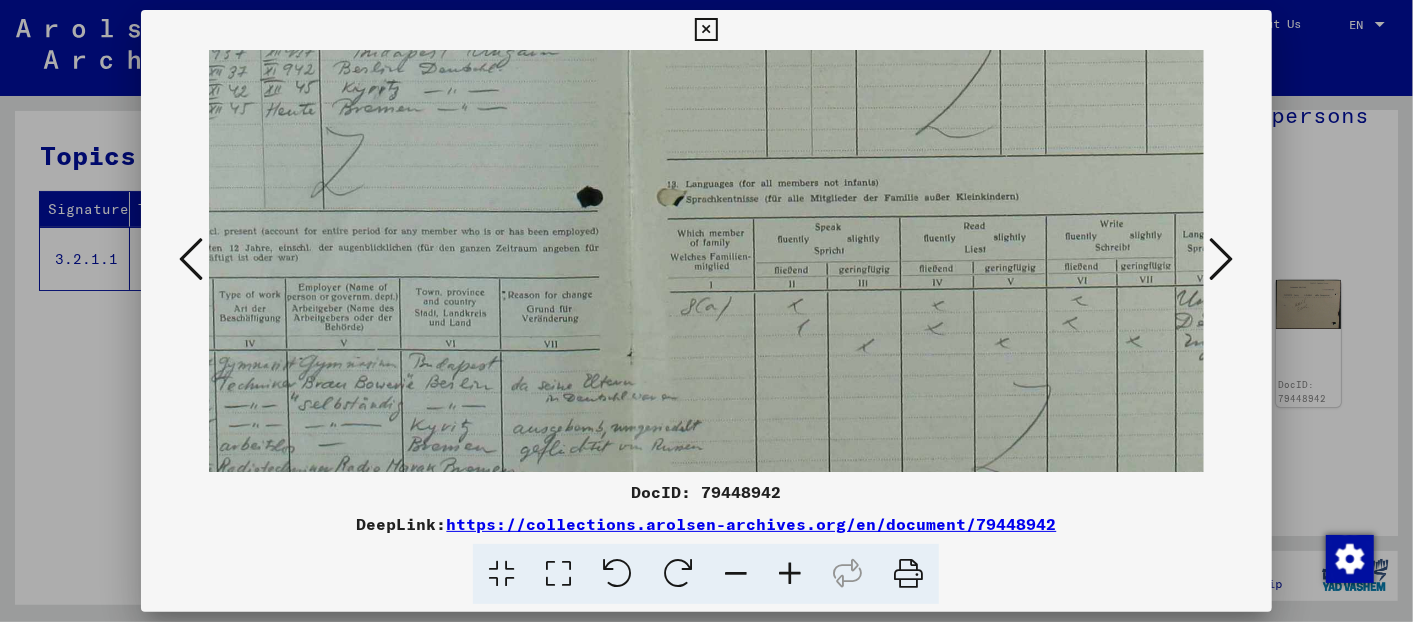 click at bounding box center (736, 574) 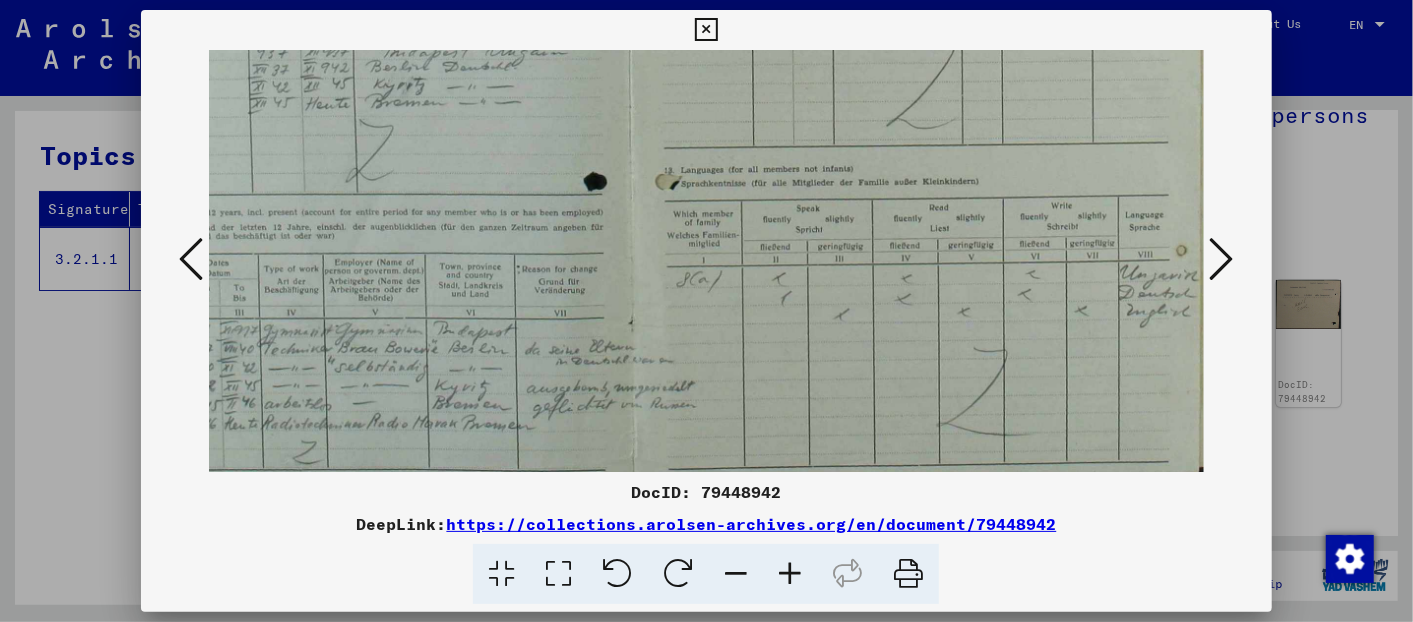 click at bounding box center (736, 574) 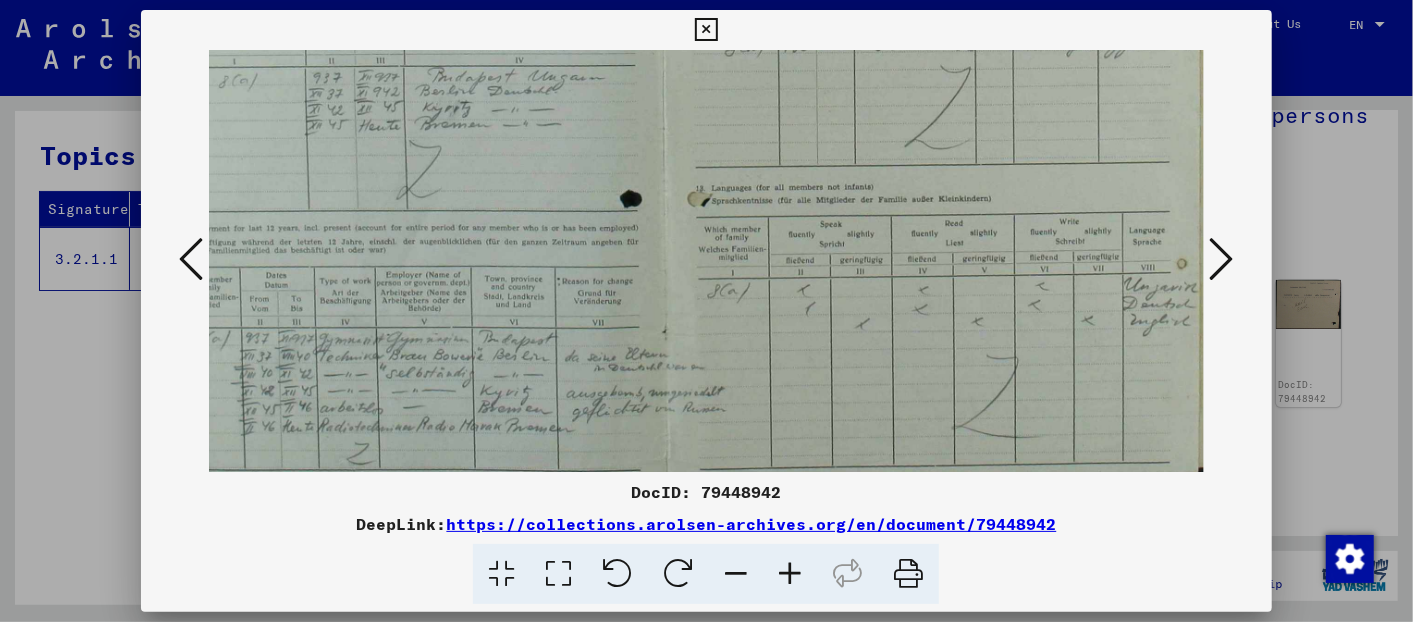 click at bounding box center (736, 574) 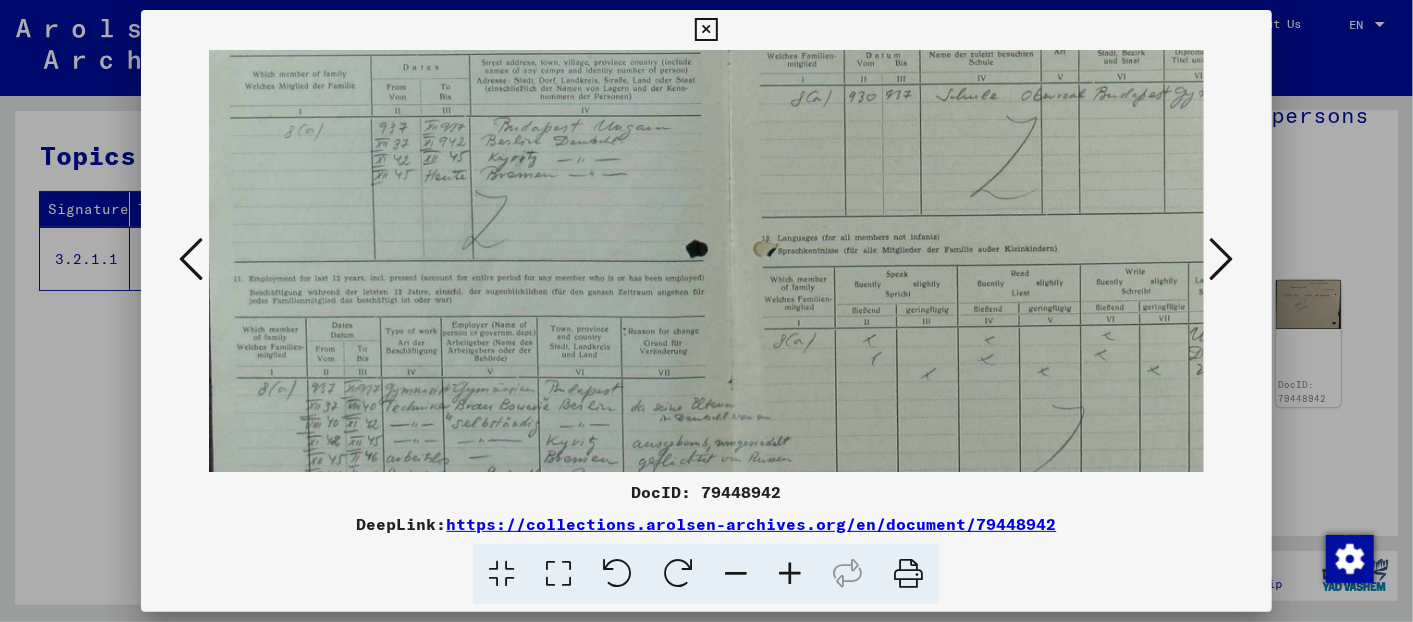 click at bounding box center (736, 574) 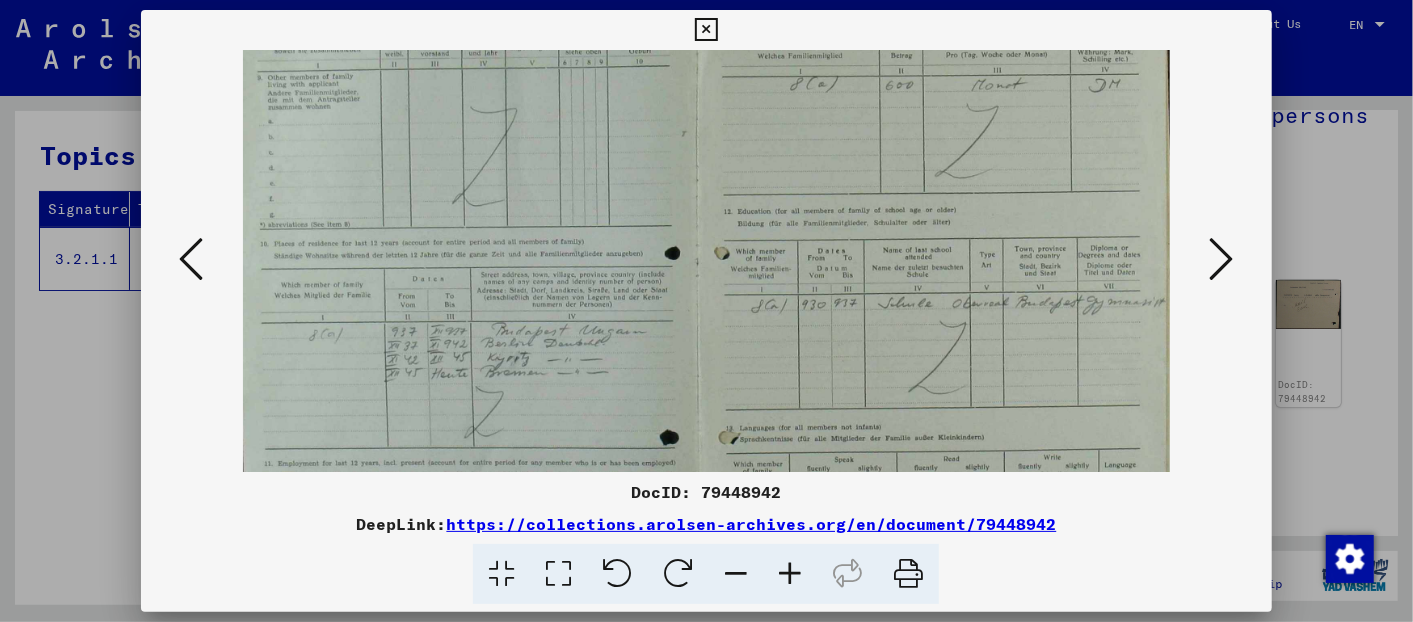 scroll, scrollTop: 0, scrollLeft: 0, axis: both 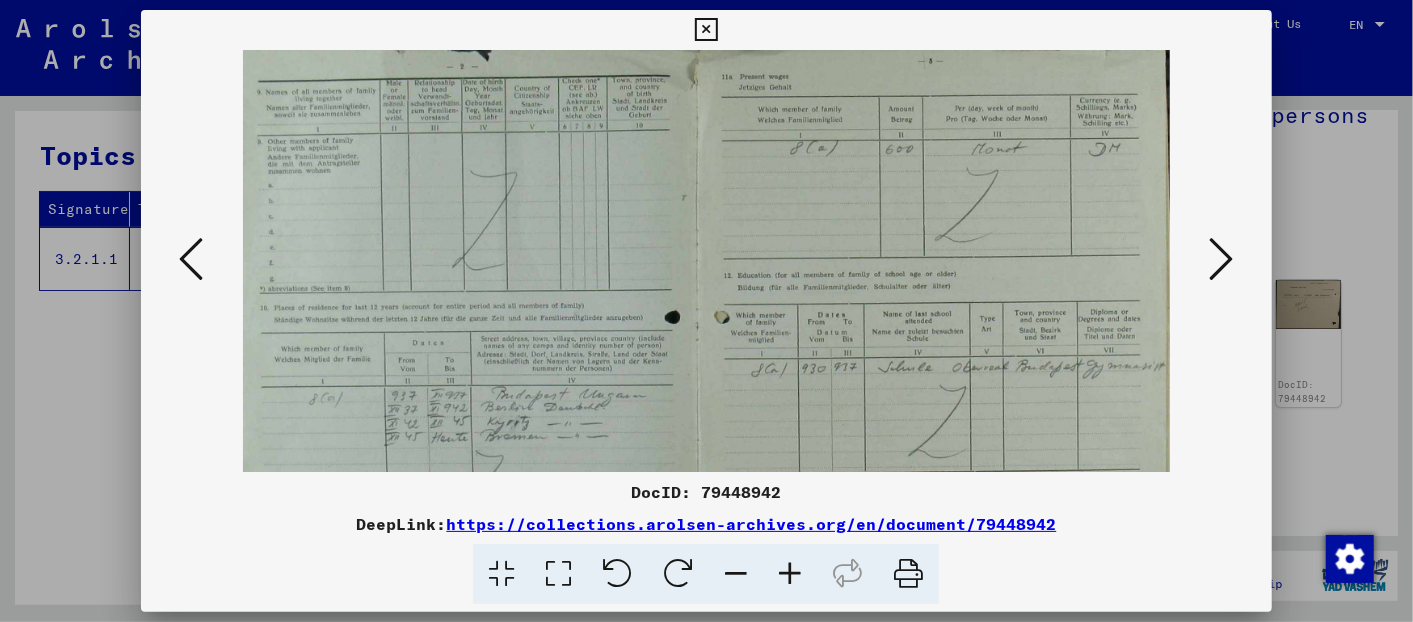 drag, startPoint x: 678, startPoint y: 184, endPoint x: 694, endPoint y: 602, distance: 418.30612 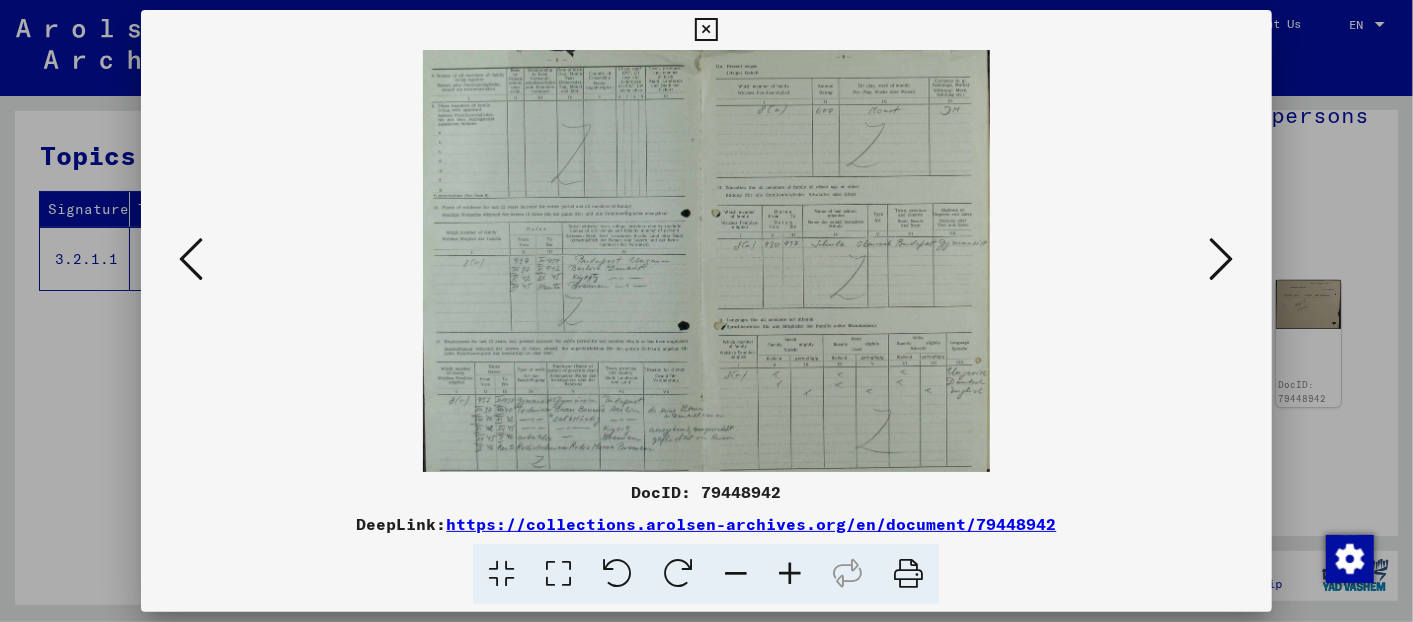 drag, startPoint x: 1135, startPoint y: 440, endPoint x: 767, endPoint y: 500, distance: 372.85922 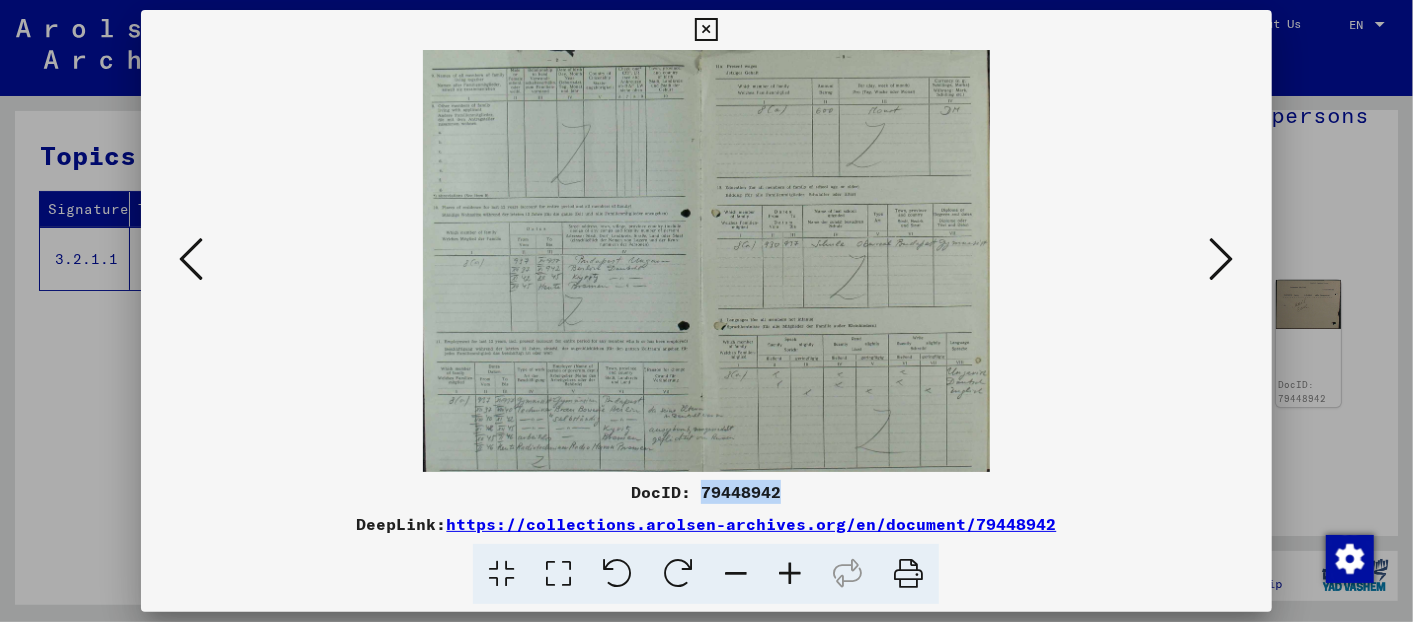 click on "DocID: 79448942" at bounding box center (706, 492) 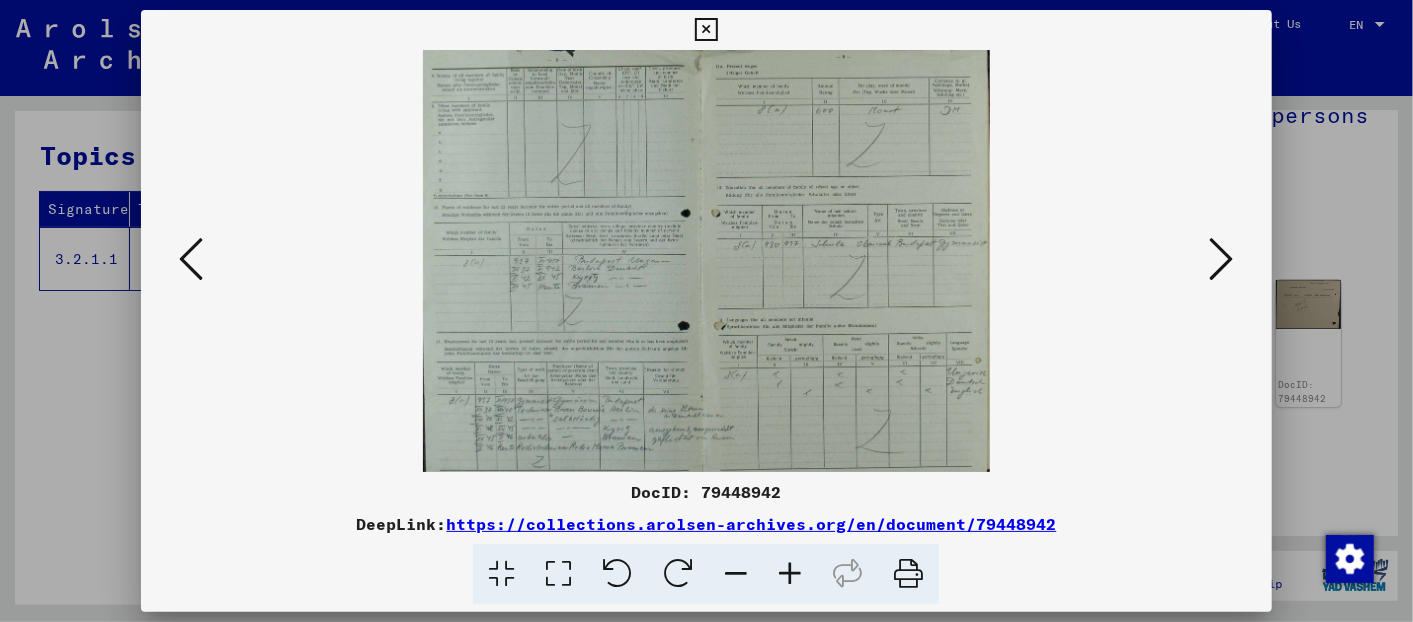 click at bounding box center (1222, 259) 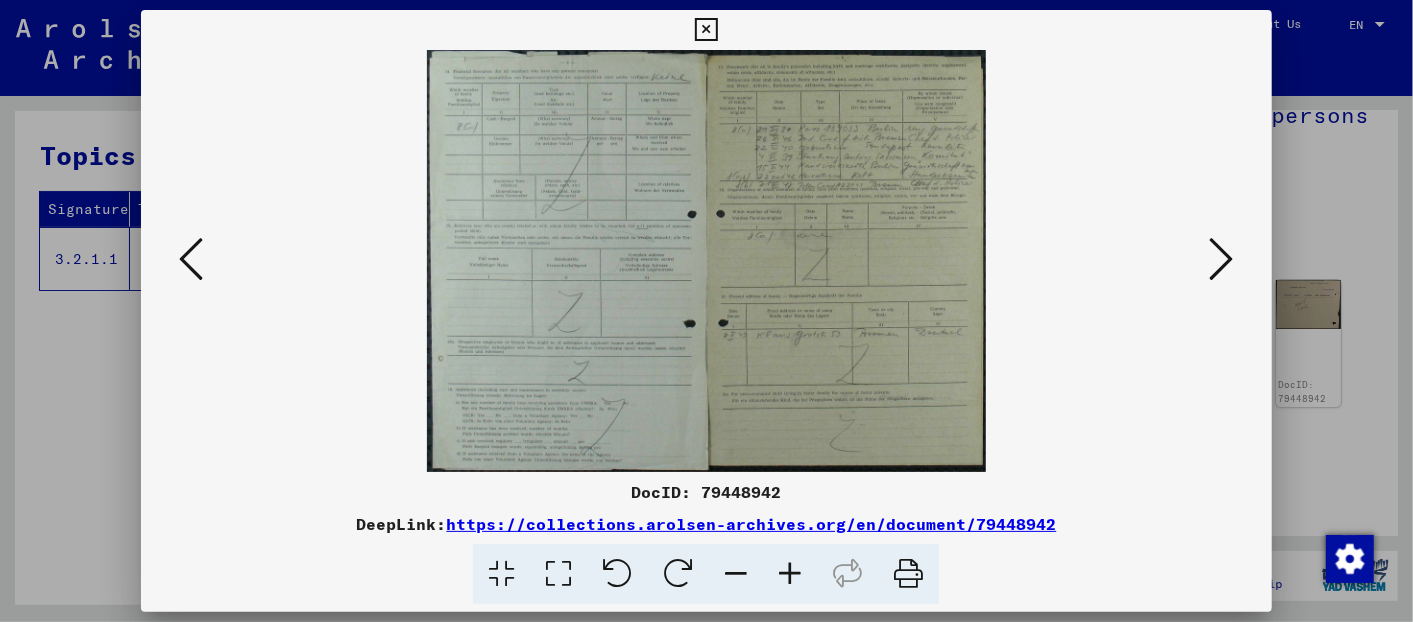 click at bounding box center (558, 574) 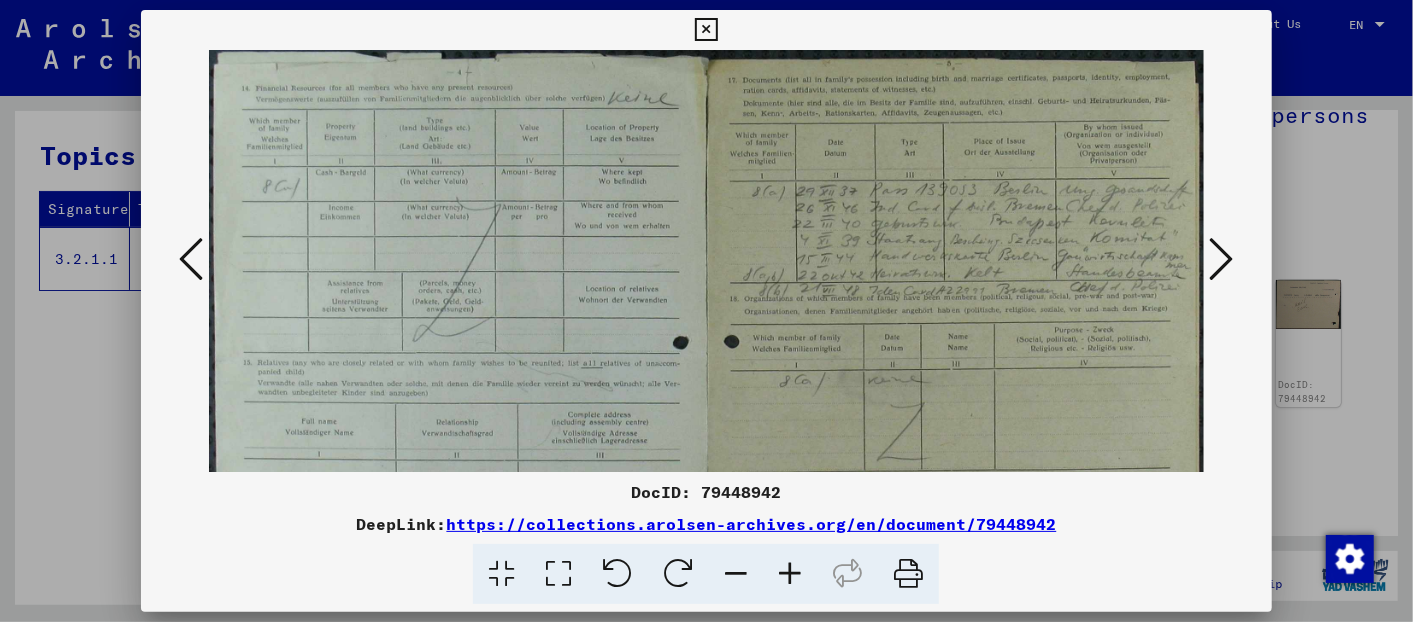 click at bounding box center [790, 574] 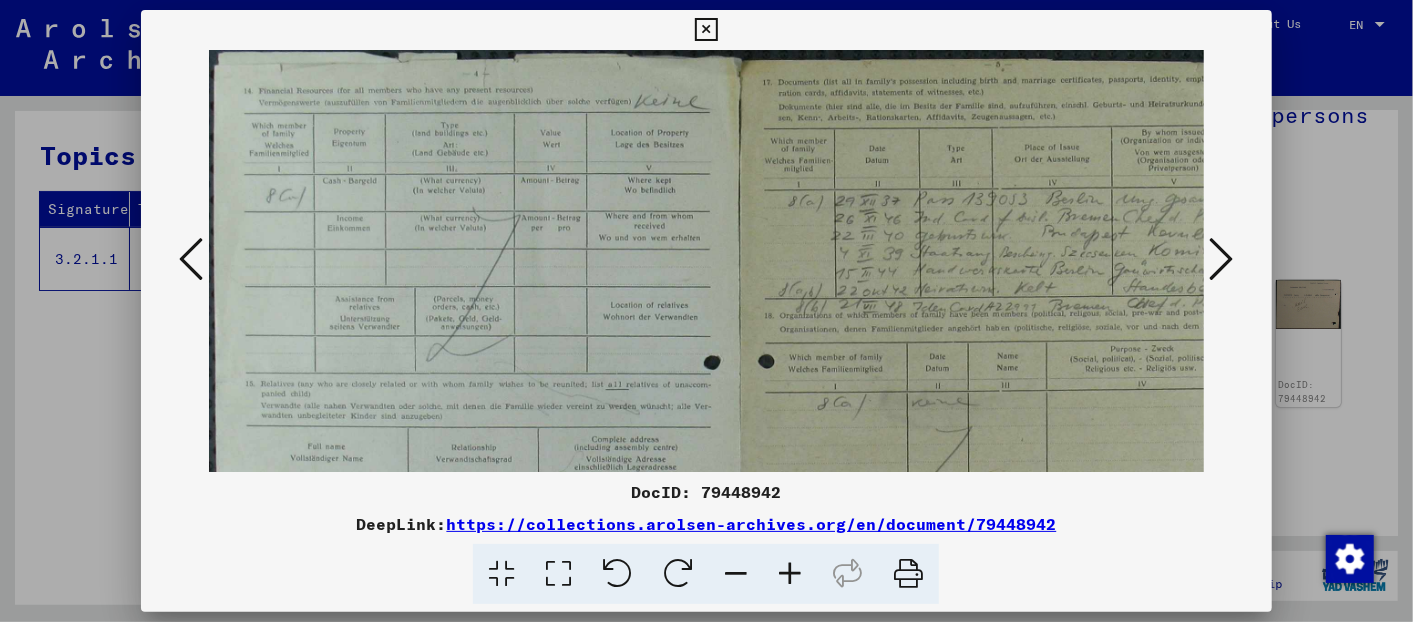 click at bounding box center [790, 574] 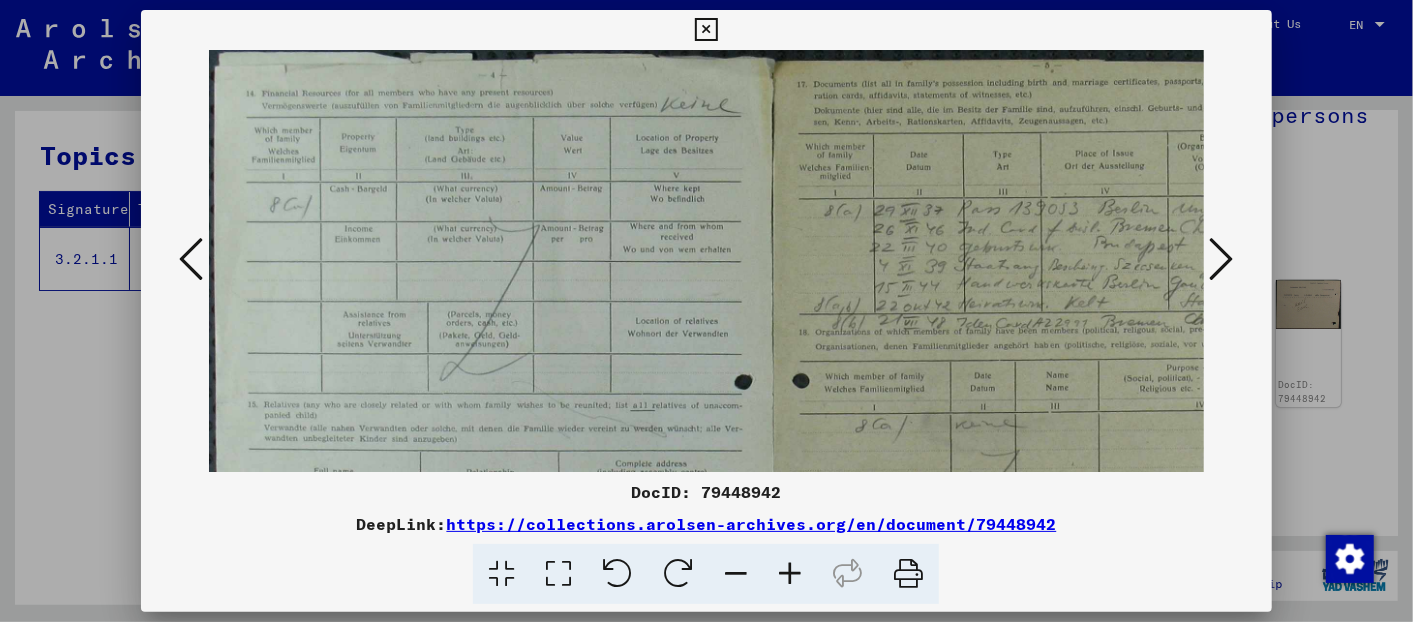 click at bounding box center (790, 574) 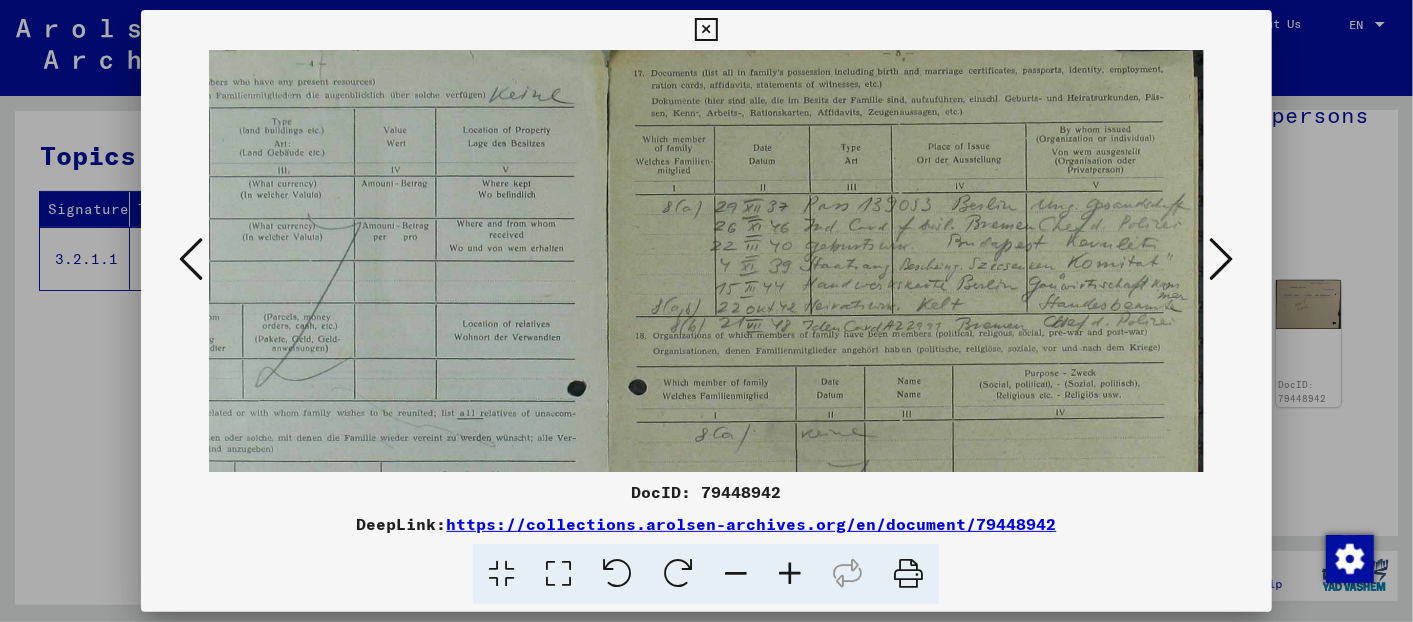 scroll, scrollTop: 0, scrollLeft: 198, axis: horizontal 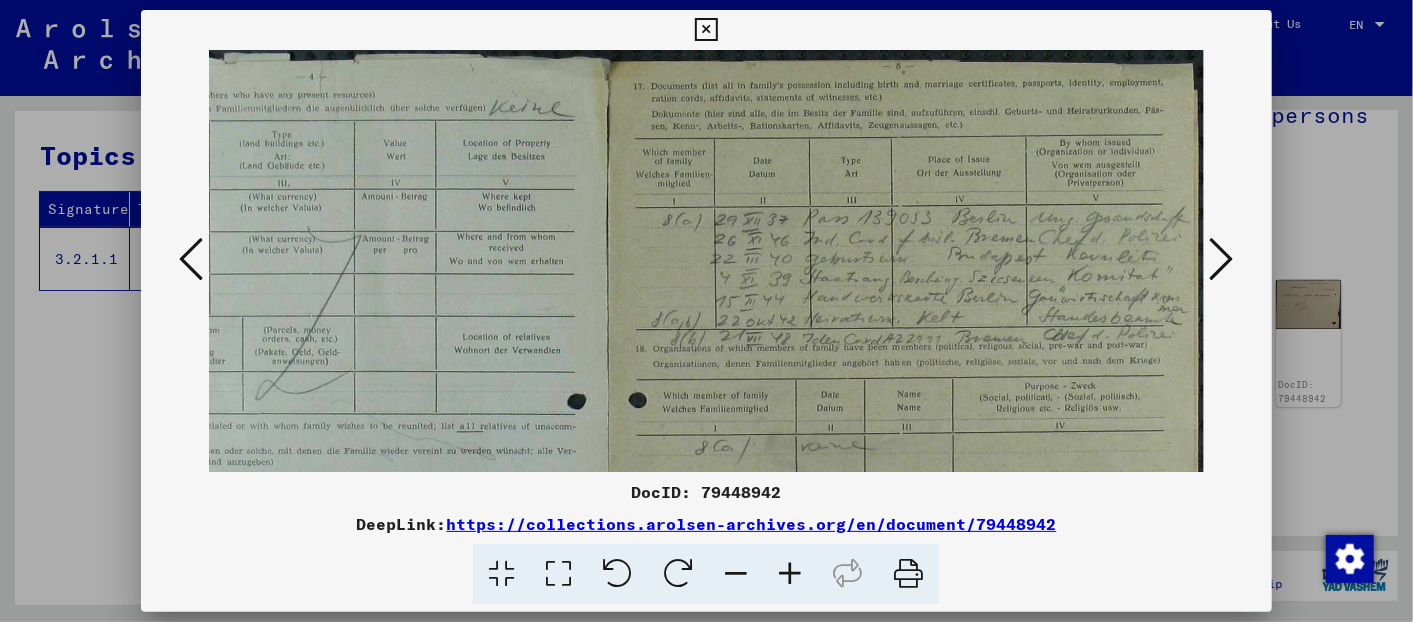 drag, startPoint x: 925, startPoint y: 277, endPoint x: 500, endPoint y: 299, distance: 425.56903 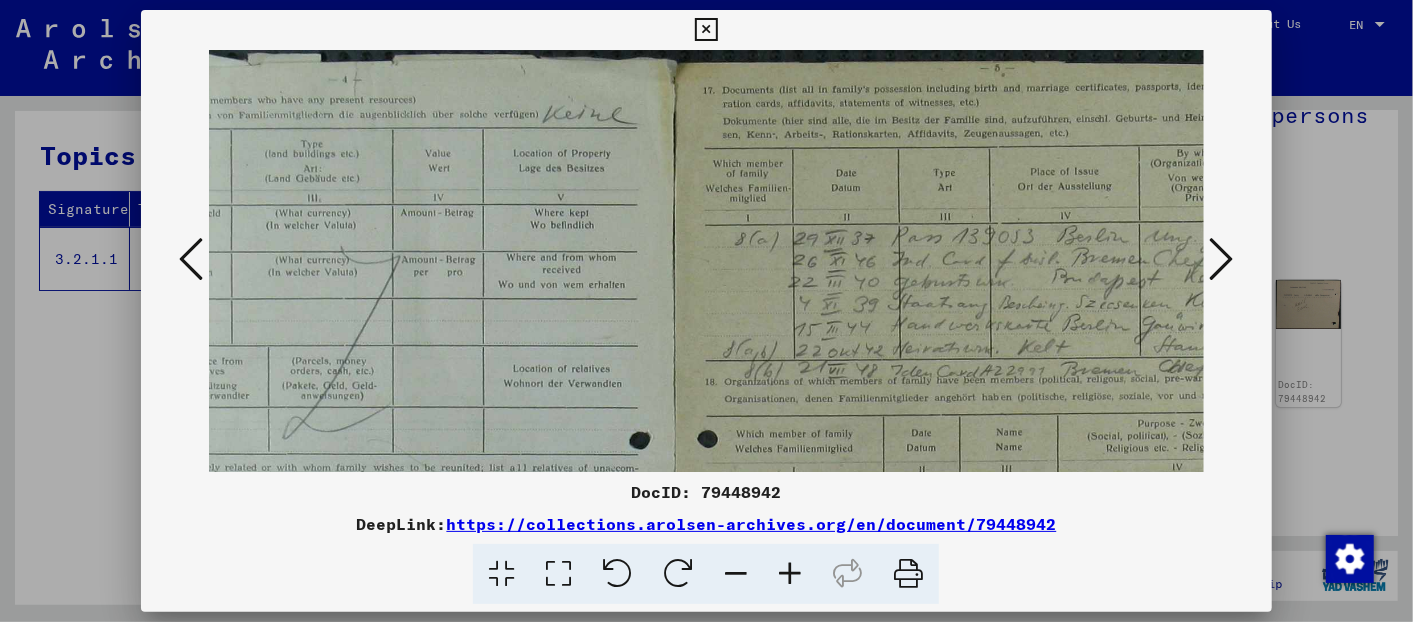 click at bounding box center (790, 574) 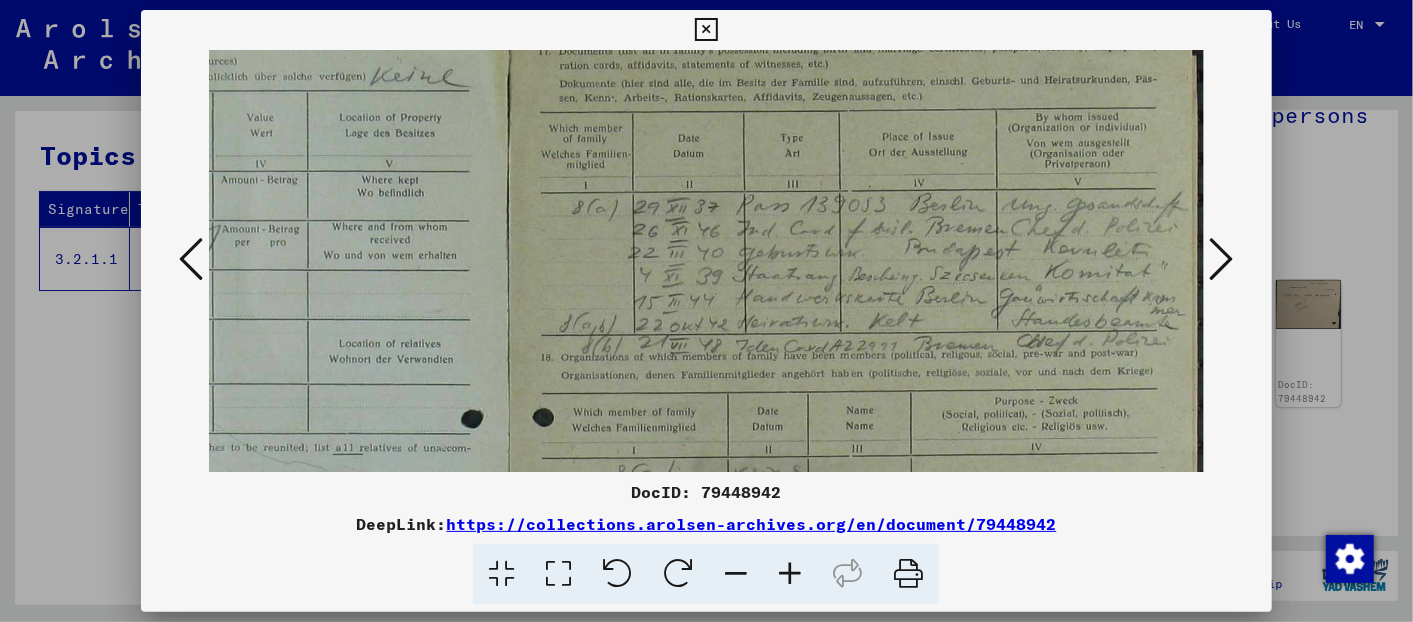 scroll, scrollTop: 42, scrollLeft: 397, axis: both 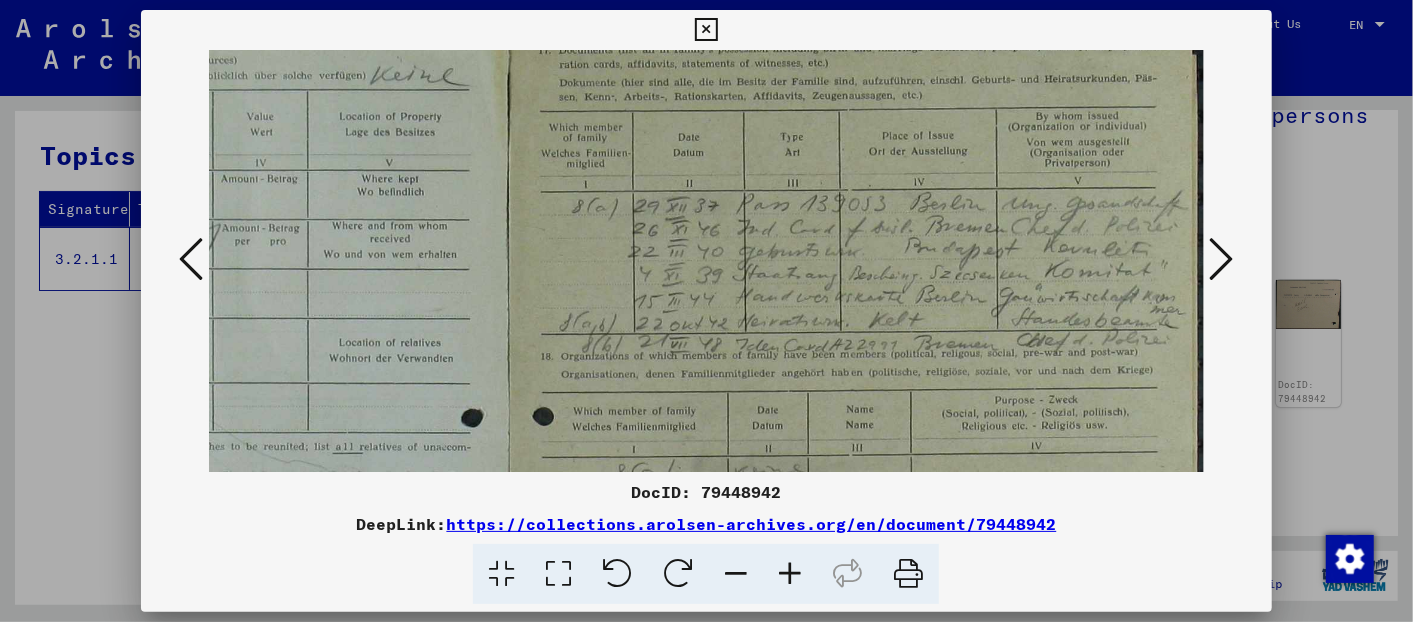 drag, startPoint x: 1010, startPoint y: 382, endPoint x: 534, endPoint y: 339, distance: 477.9383 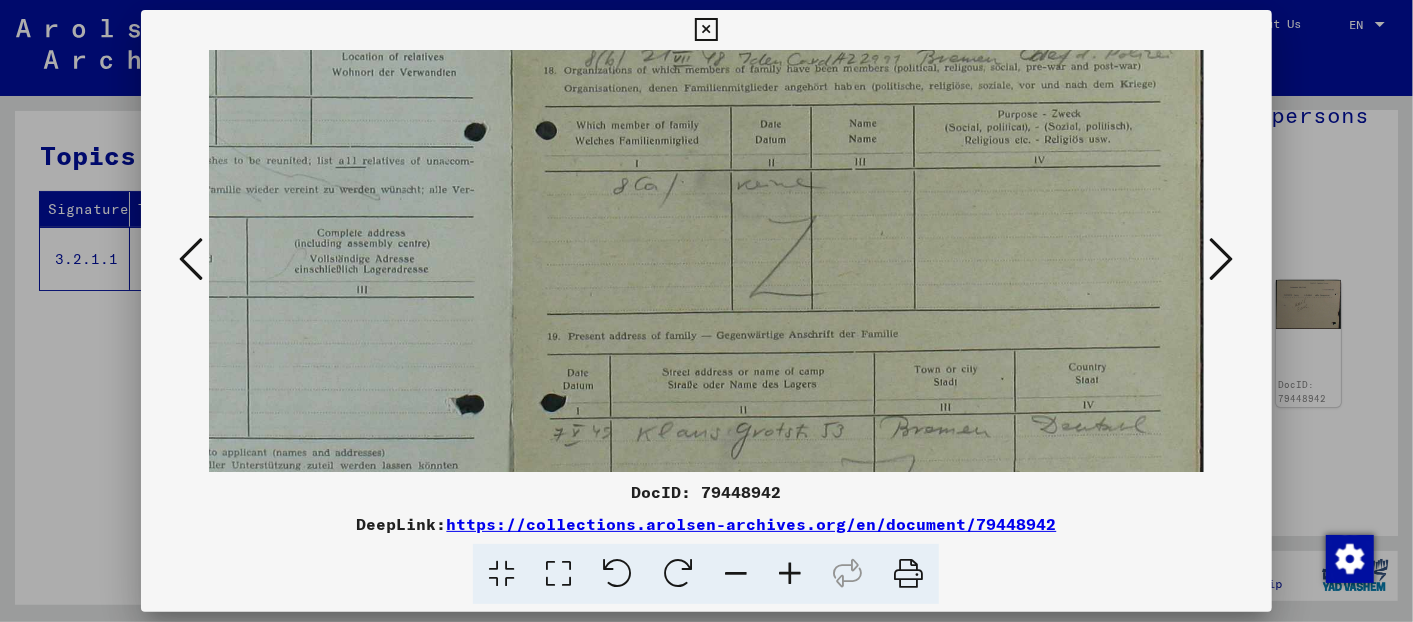 drag, startPoint x: 710, startPoint y: 352, endPoint x: 665, endPoint y: 75, distance: 280.63144 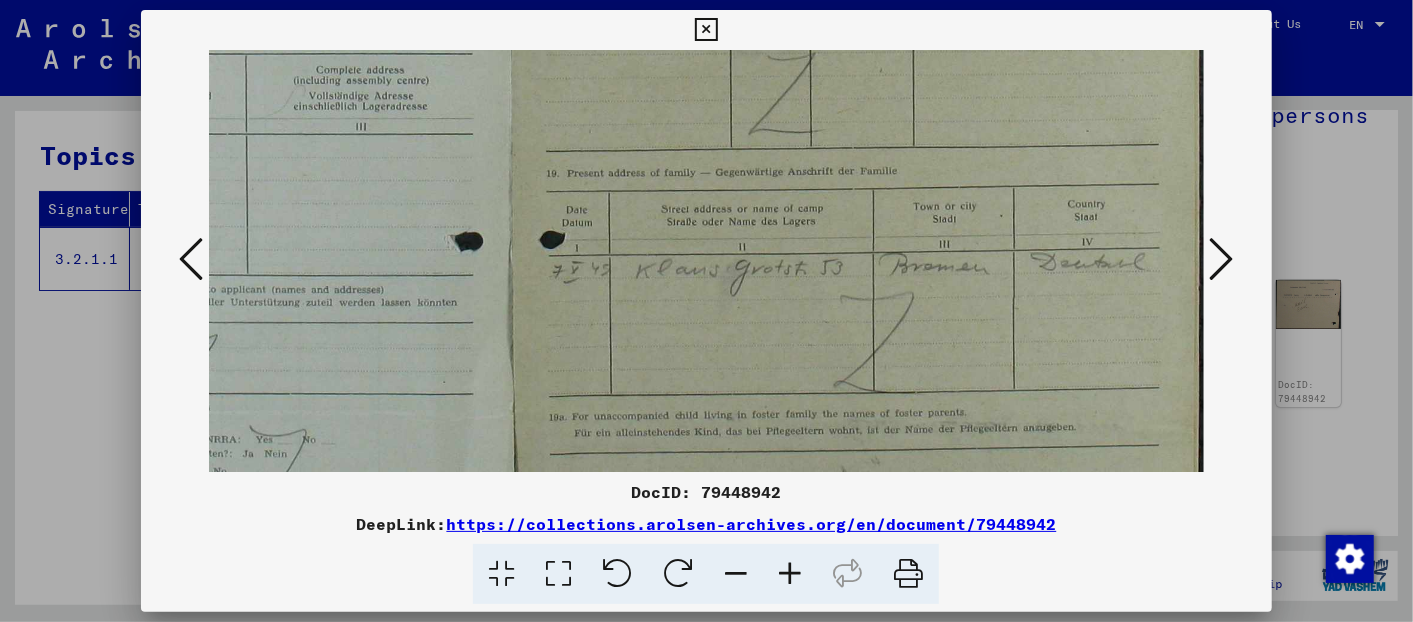 drag, startPoint x: 917, startPoint y: 327, endPoint x: 916, endPoint y: 232, distance: 95.005264 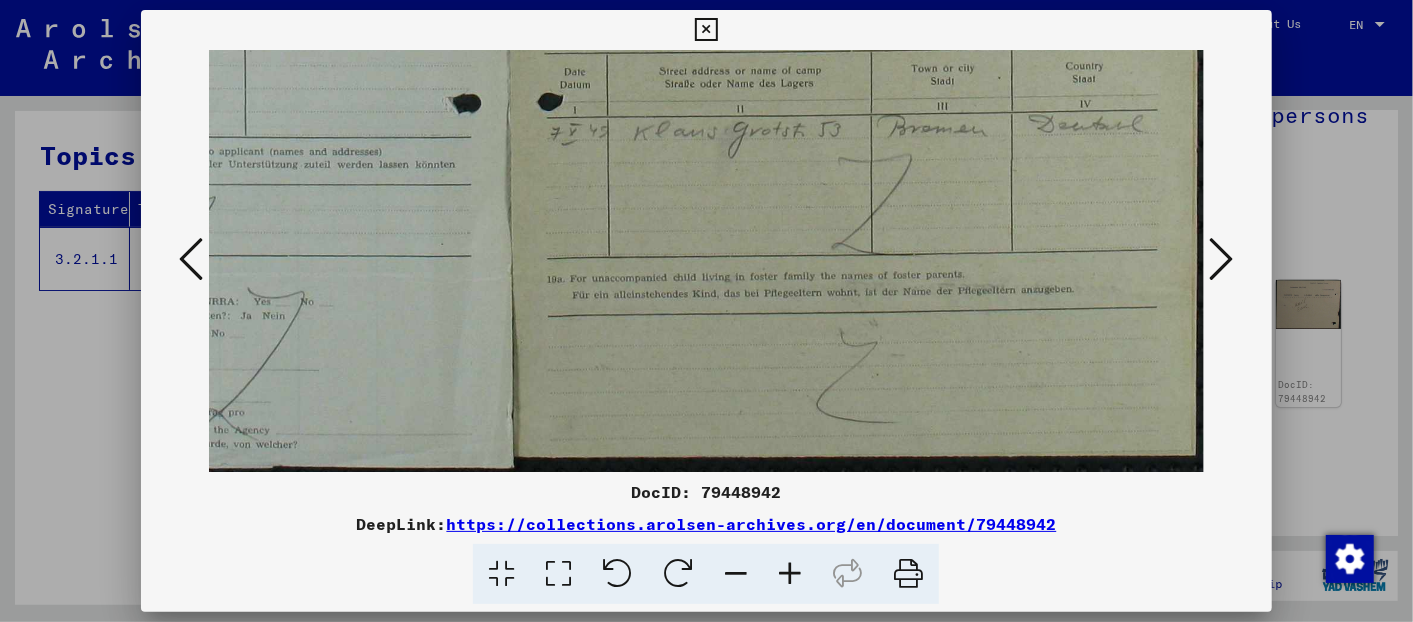 drag, startPoint x: 925, startPoint y: 342, endPoint x: 710, endPoint y: 228, distance: 243.35365 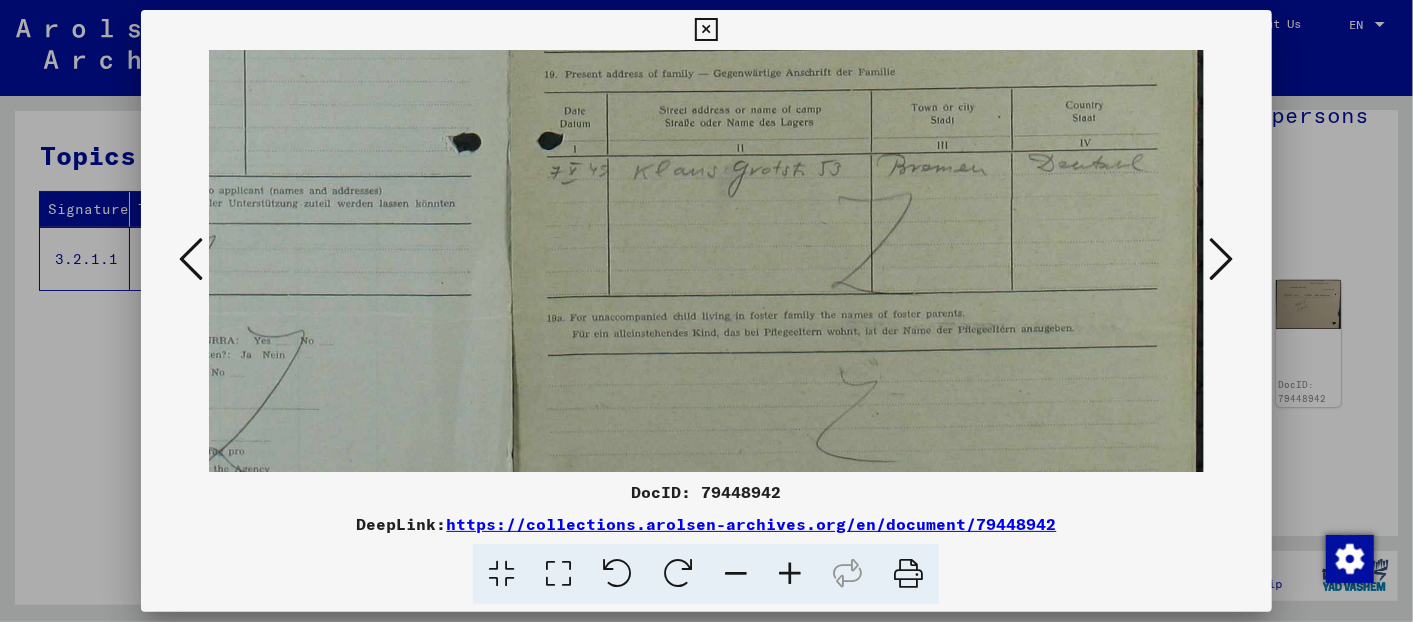 drag, startPoint x: 710, startPoint y: 228, endPoint x: 706, endPoint y: 267, distance: 39.20459 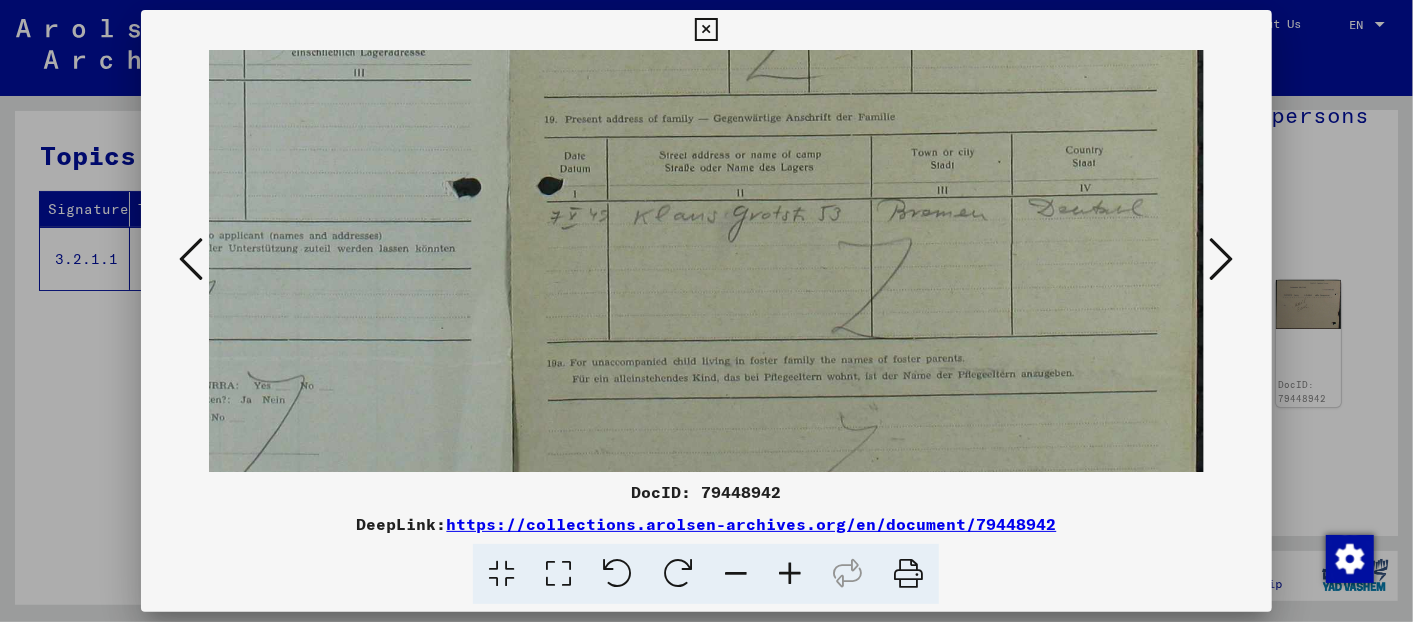 scroll, scrollTop: 553, scrollLeft: 22, axis: both 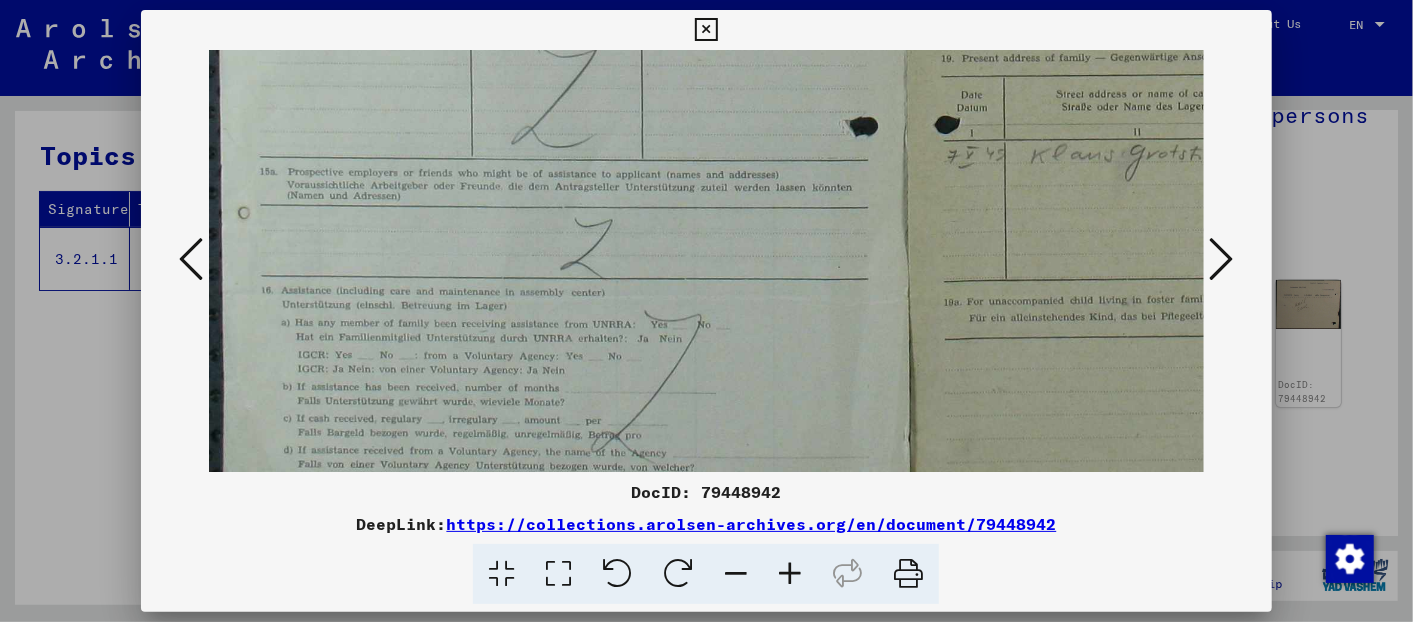 drag, startPoint x: 620, startPoint y: 238, endPoint x: 1075, endPoint y: 213, distance: 455.6863 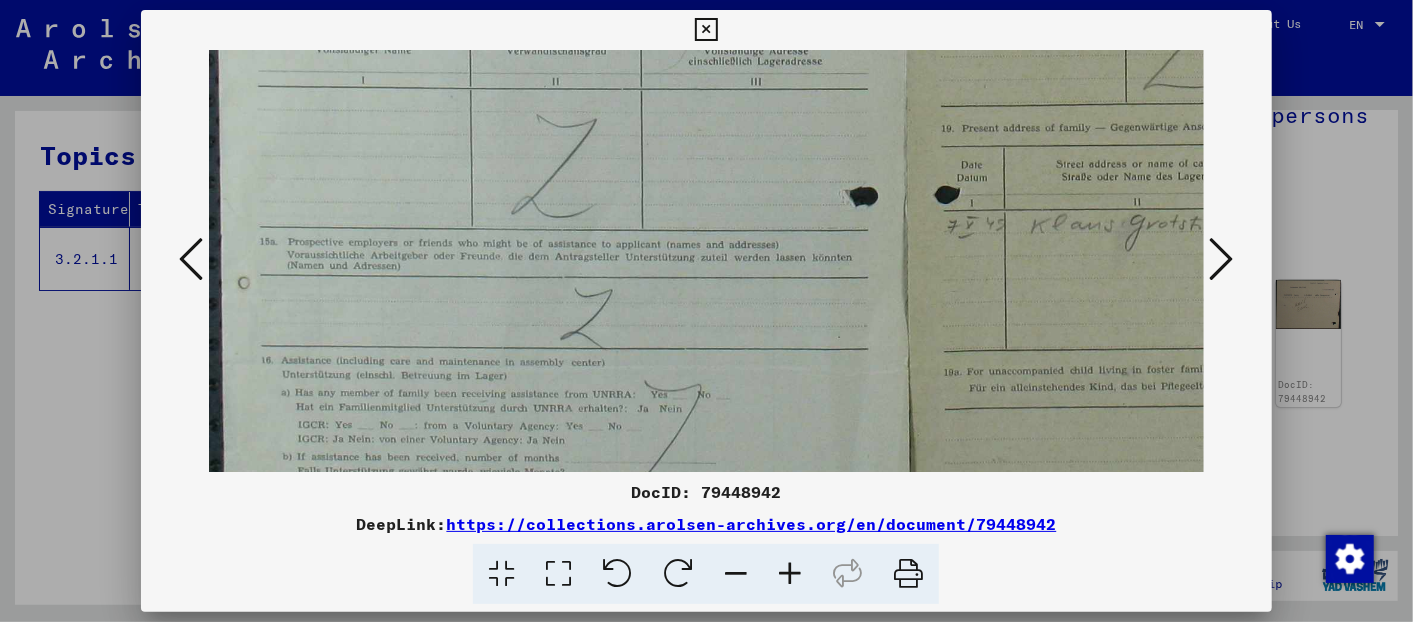 scroll, scrollTop: 271, scrollLeft: 0, axis: vertical 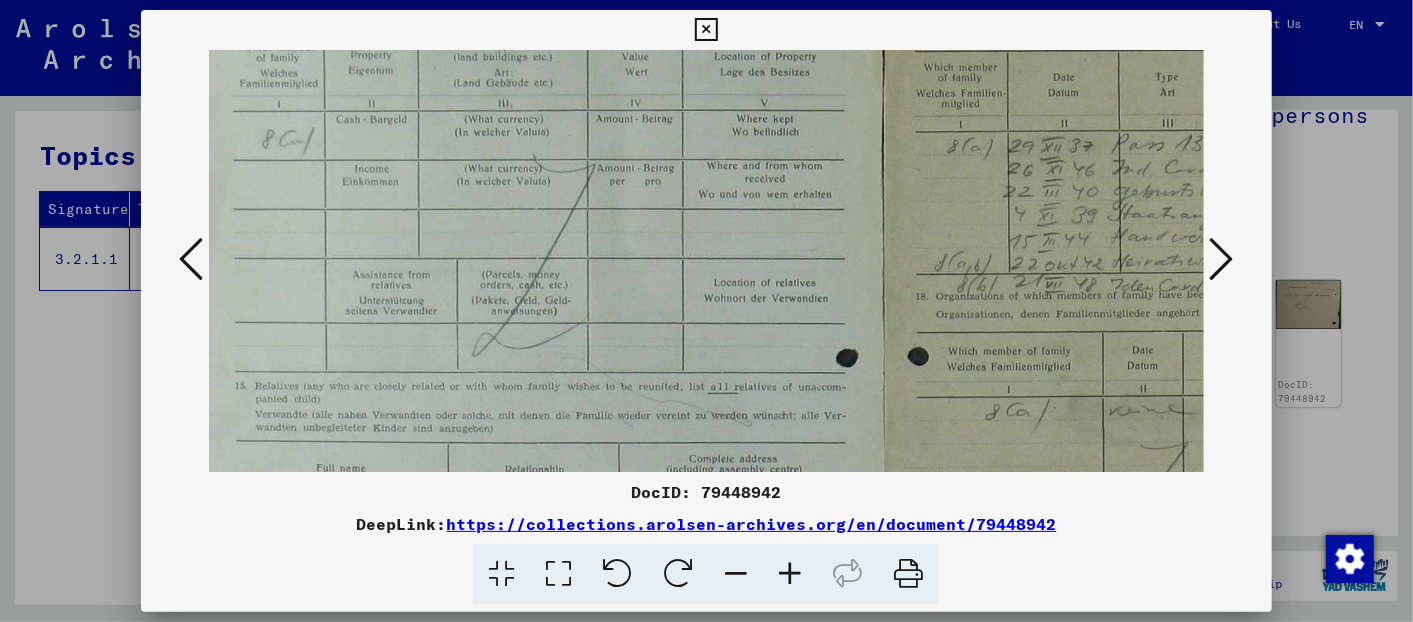 drag, startPoint x: 894, startPoint y: 323, endPoint x: 1058, endPoint y: 508, distance: 247.22662 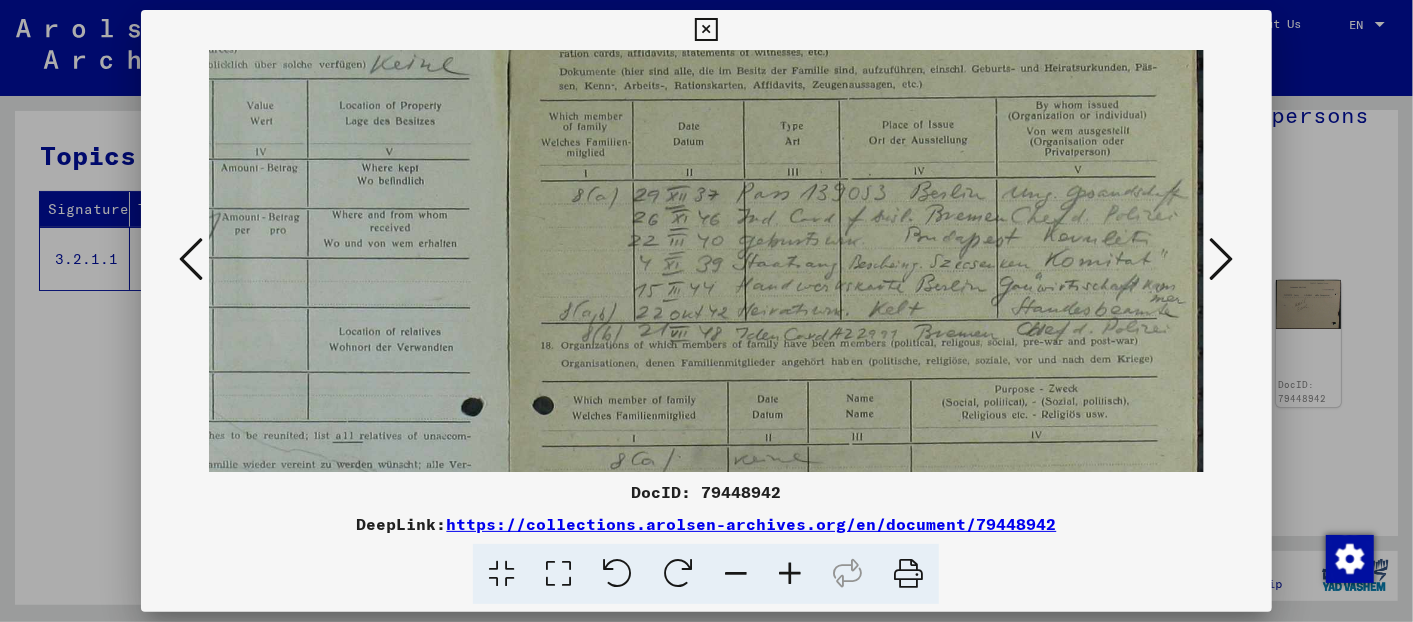 scroll, scrollTop: 0, scrollLeft: 397, axis: horizontal 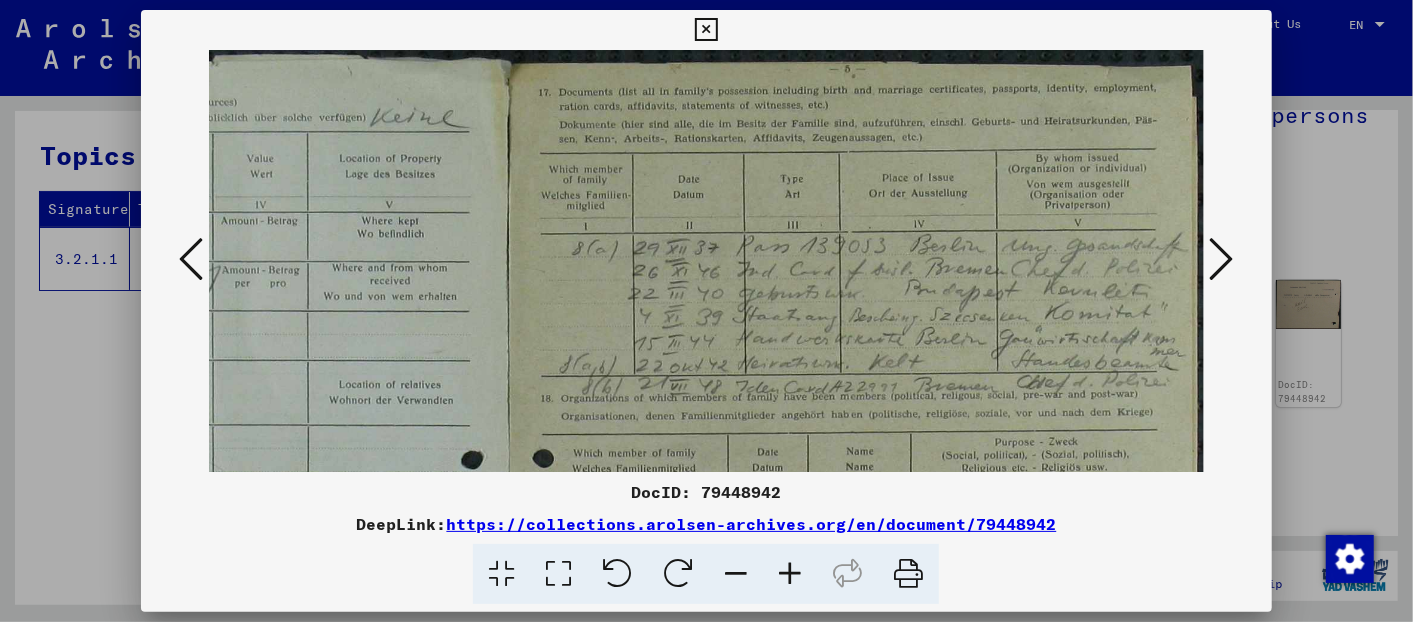 drag, startPoint x: 737, startPoint y: 211, endPoint x: 425, endPoint y: 300, distance: 324.44568 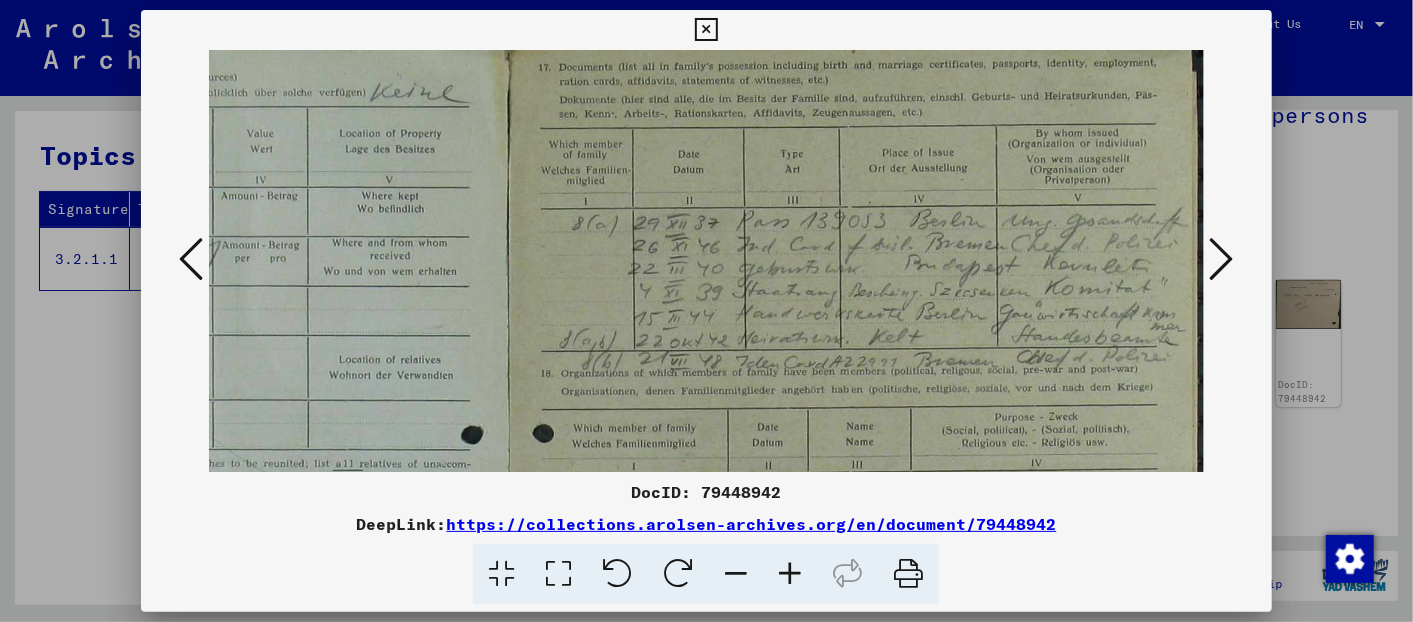 scroll, scrollTop: 27, scrollLeft: 397, axis: both 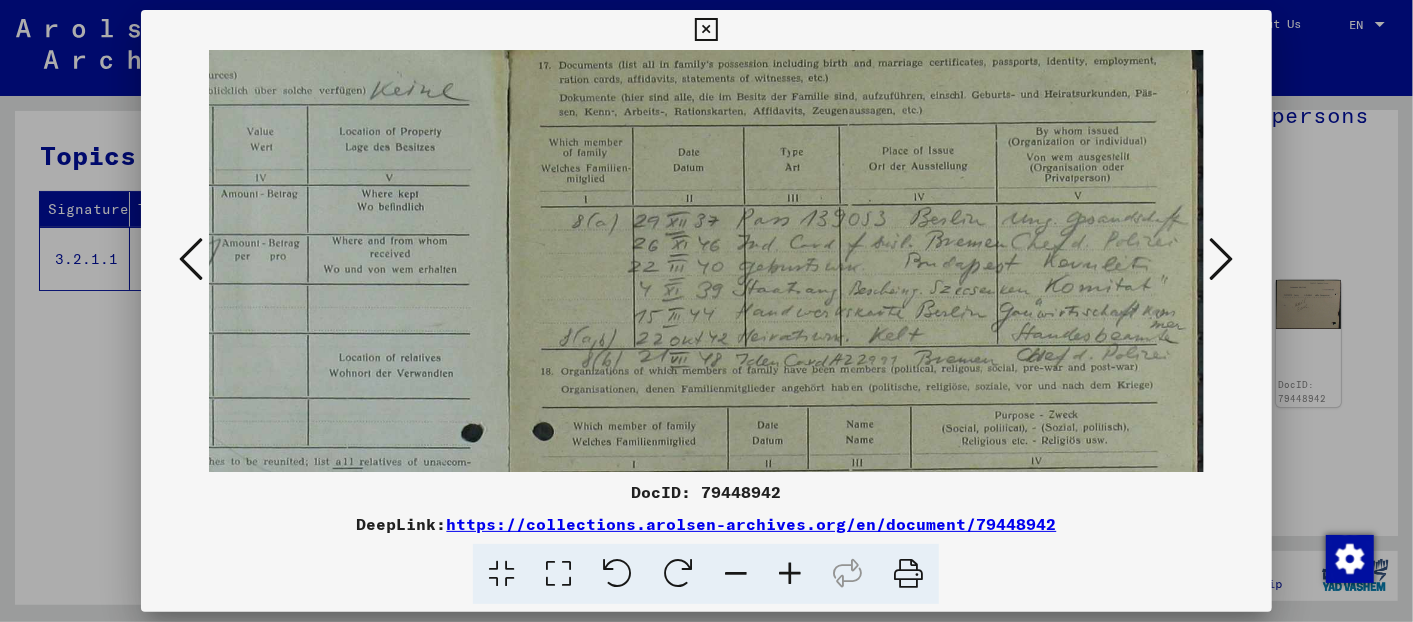 drag, startPoint x: 426, startPoint y: 294, endPoint x: 414, endPoint y: 279, distance: 19.209373 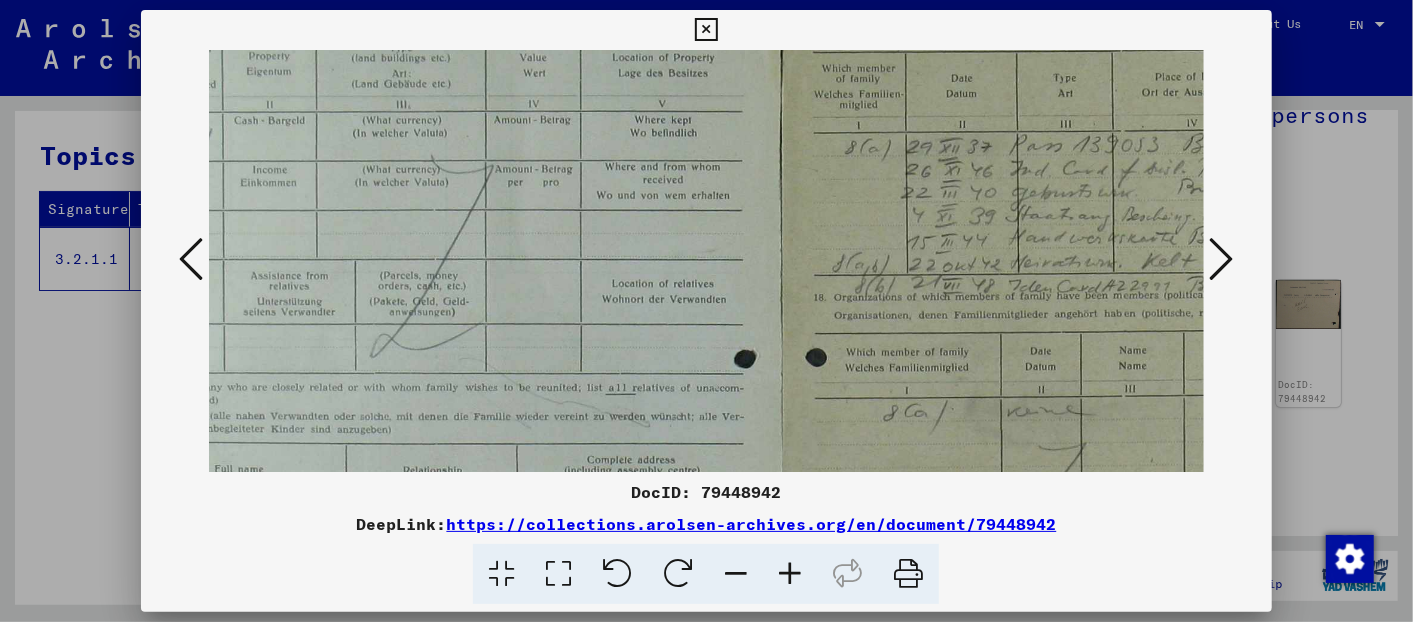 scroll, scrollTop: 140, scrollLeft: 122, axis: both 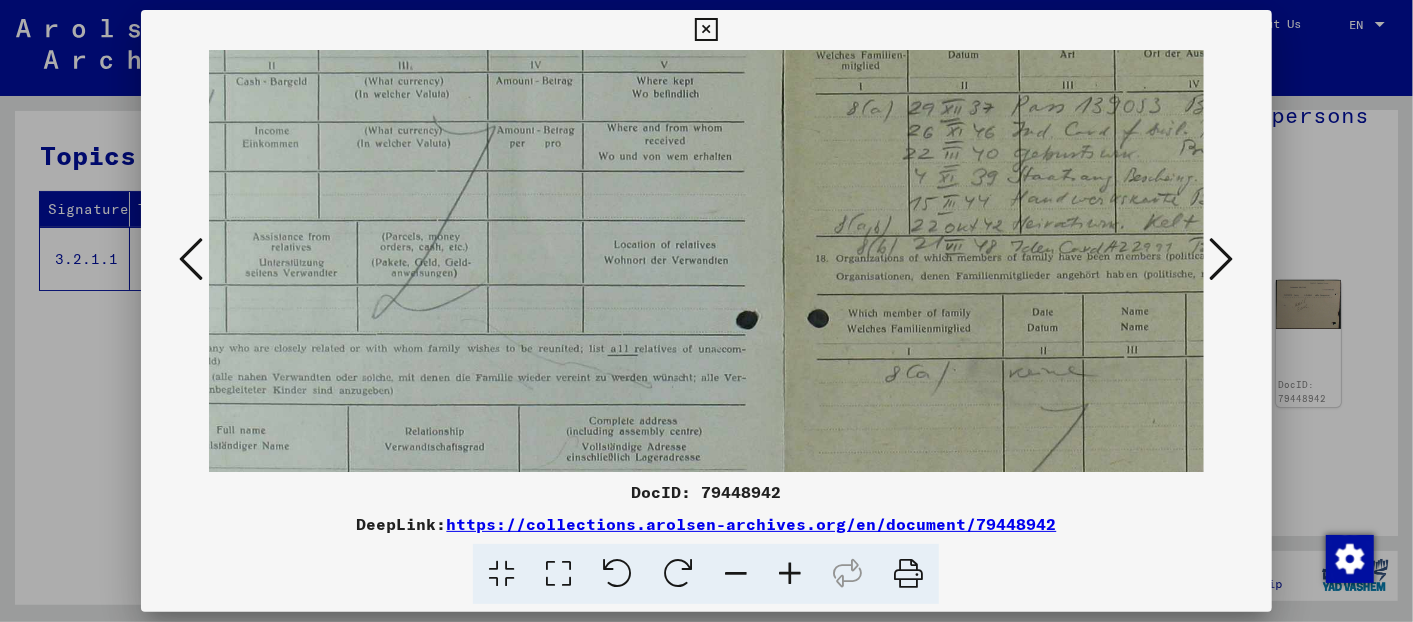 drag, startPoint x: 427, startPoint y: 340, endPoint x: 702, endPoint y: 228, distance: 296.93265 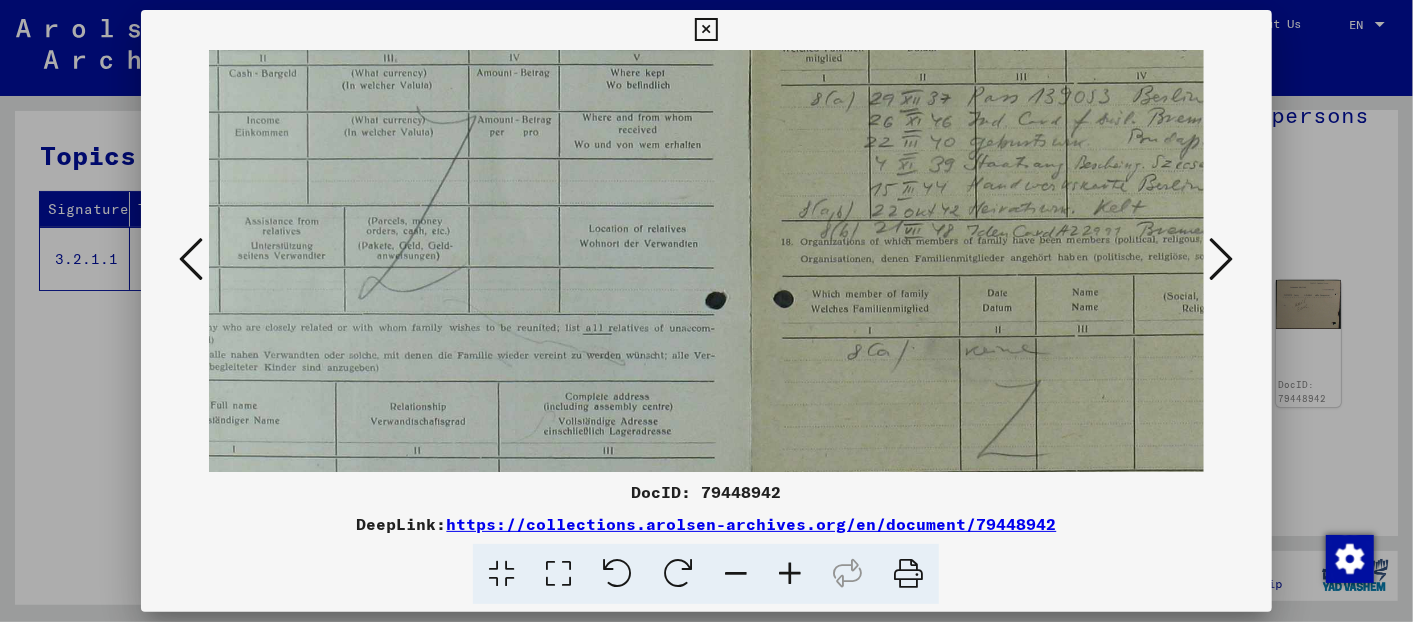 click at bounding box center (736, 574) 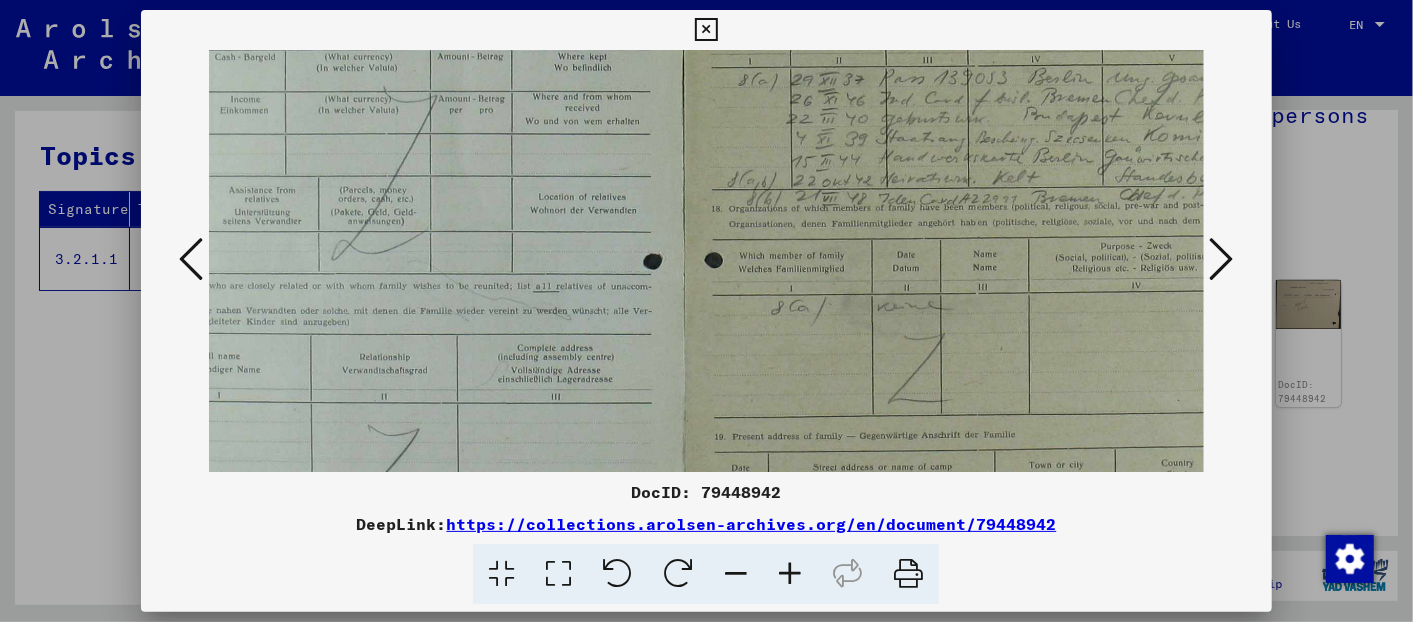 click at bounding box center (736, 574) 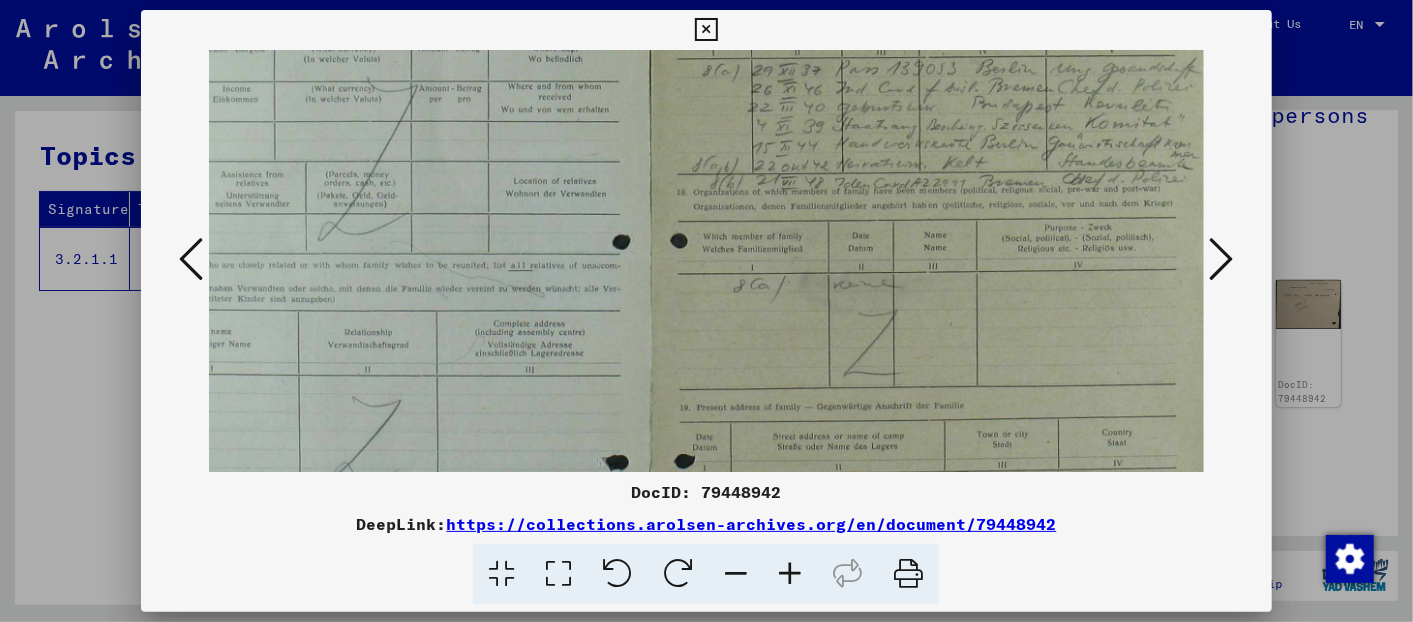 click at bounding box center (736, 574) 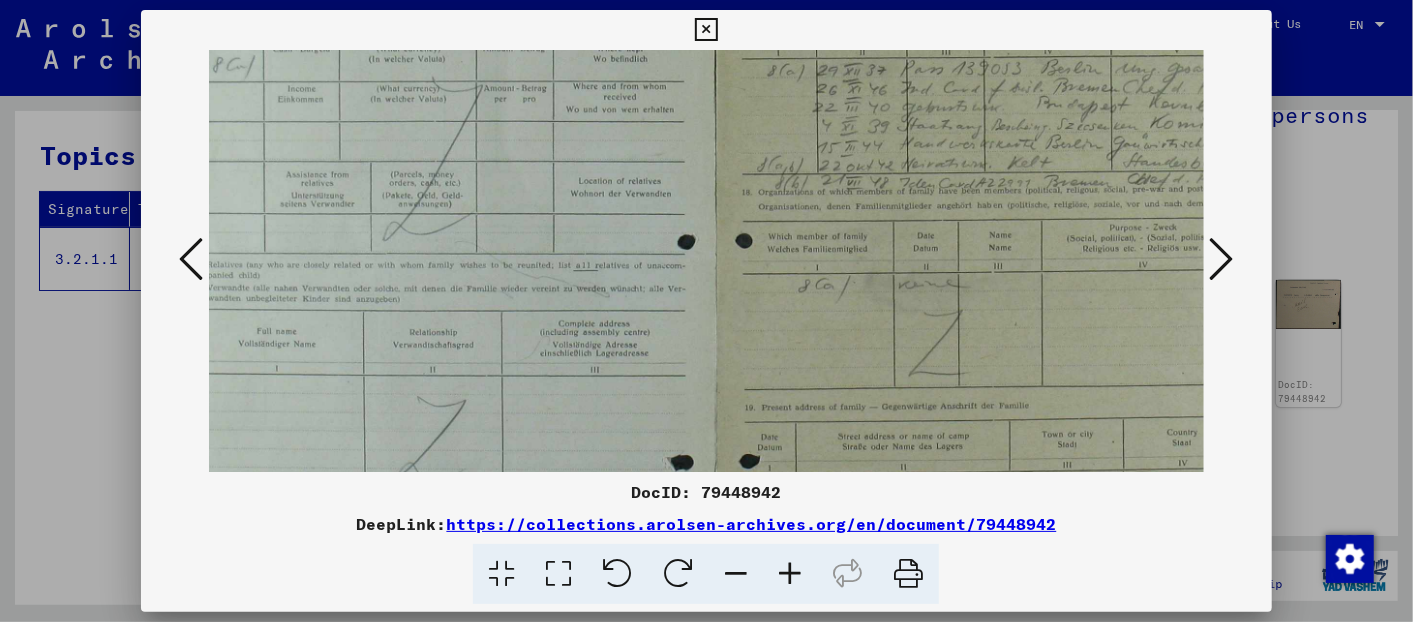 click at bounding box center [736, 574] 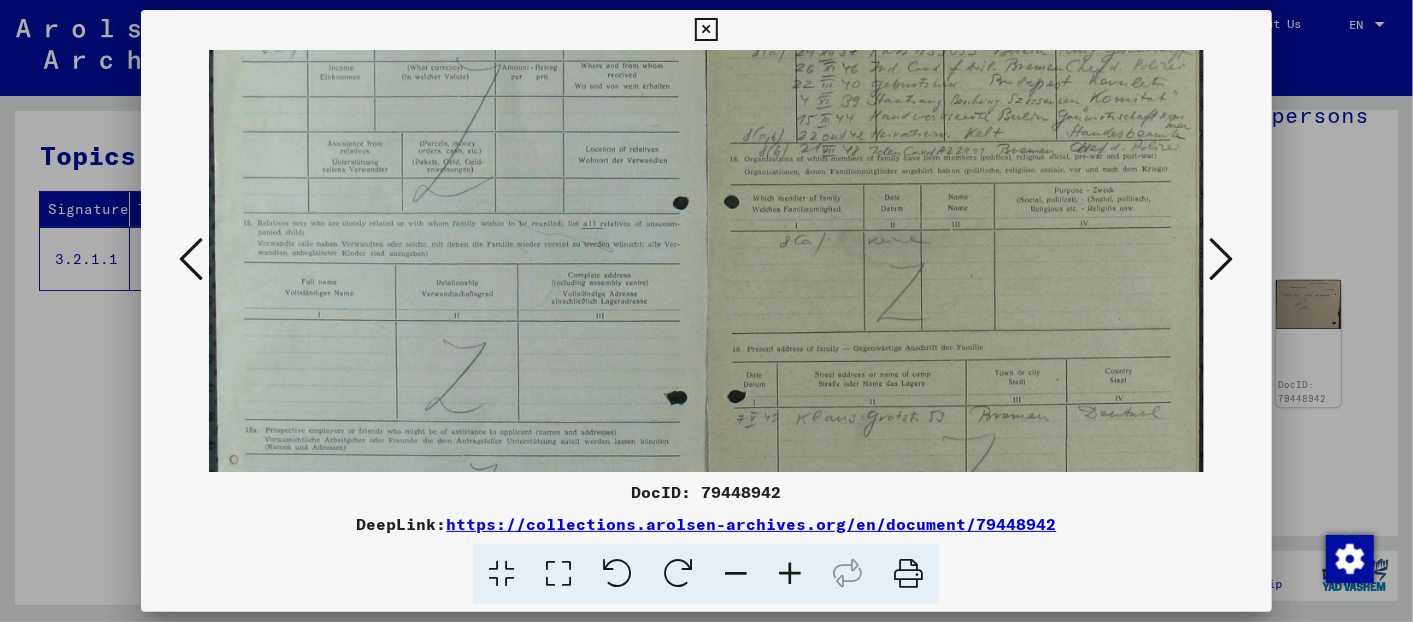click at bounding box center (736, 574) 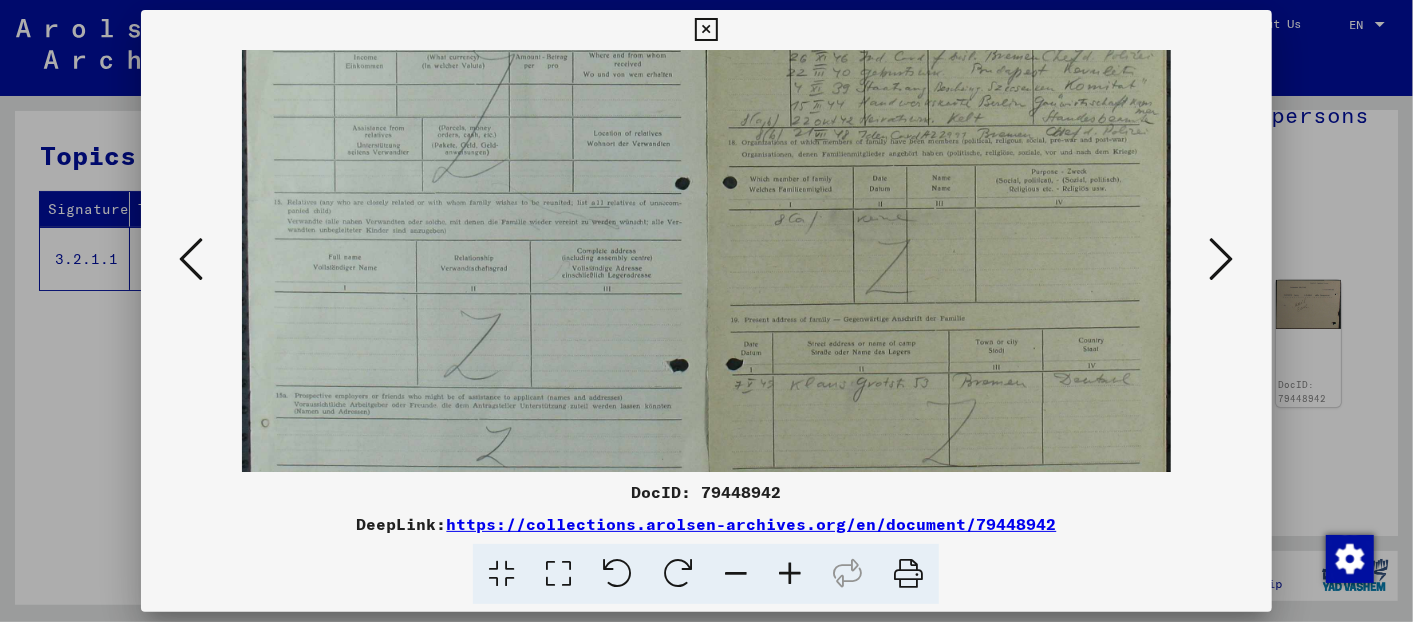 click at bounding box center (736, 574) 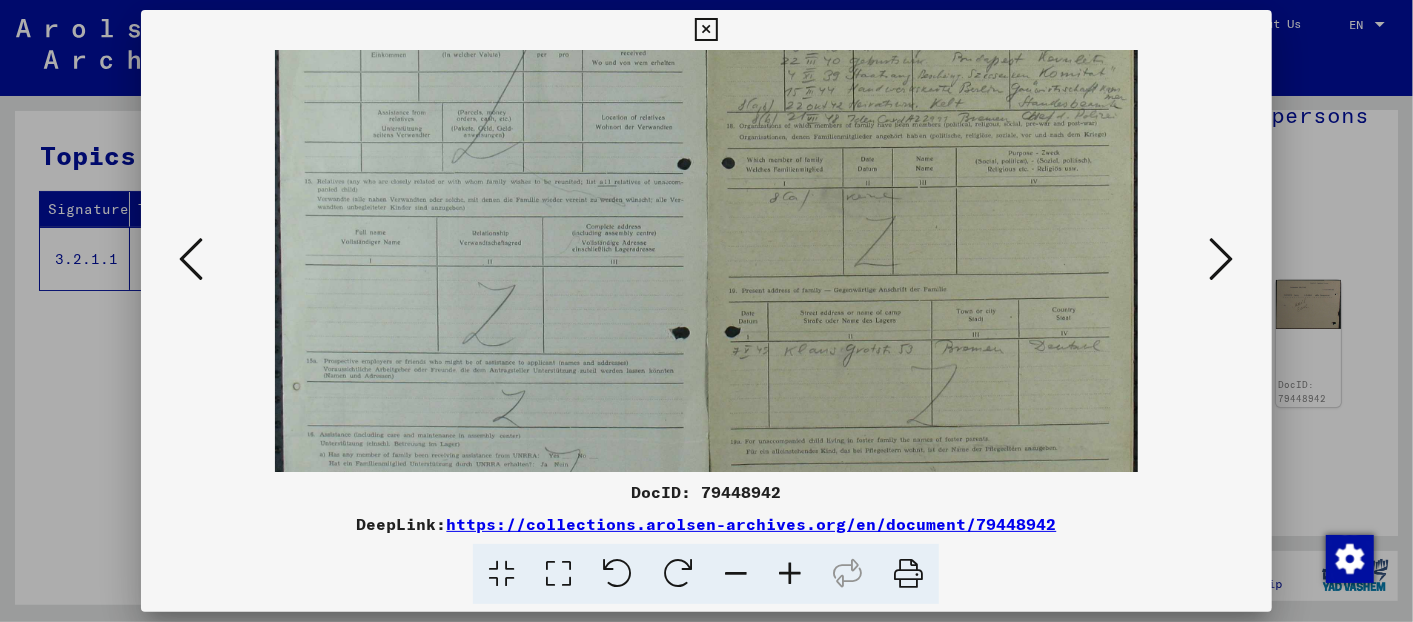 click at bounding box center [736, 574] 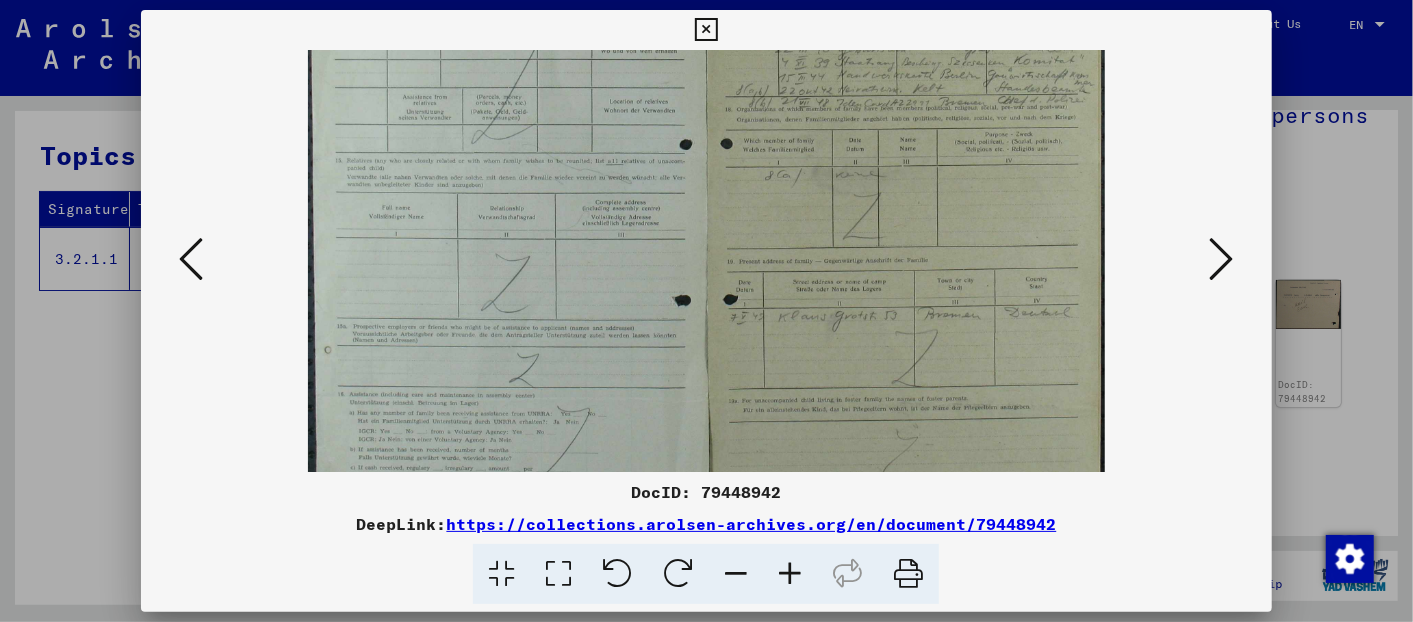 click at bounding box center (736, 574) 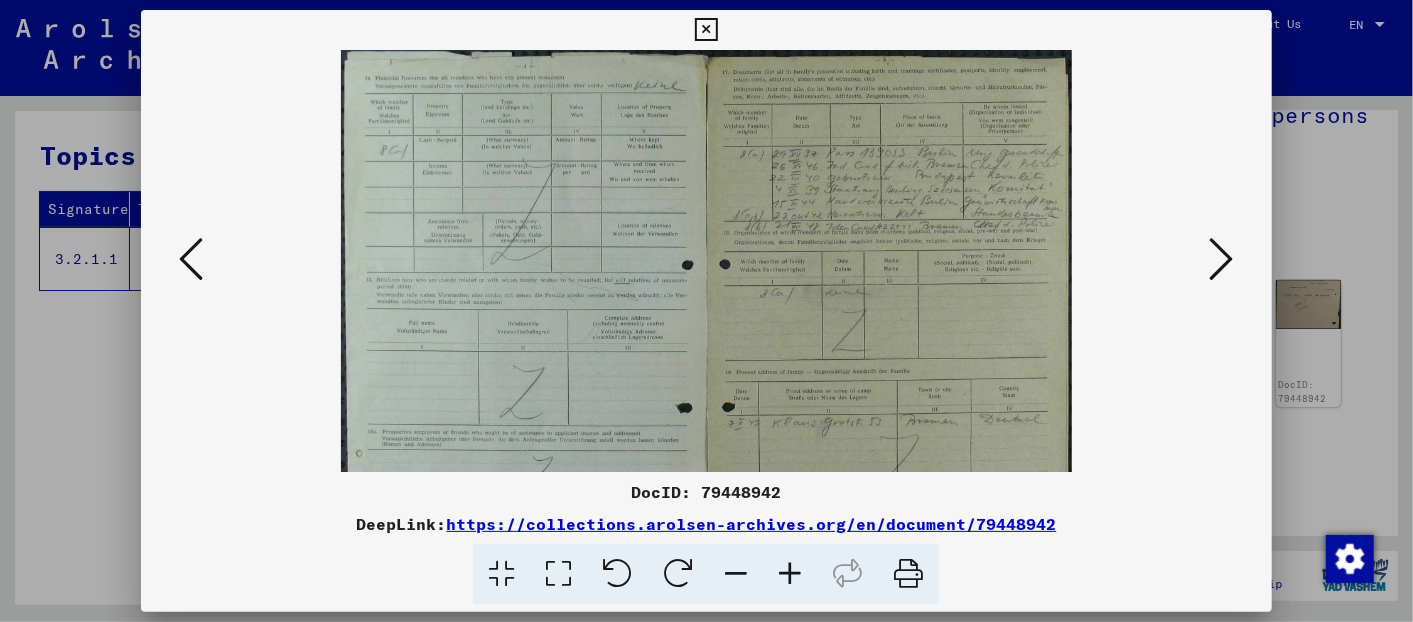 scroll, scrollTop: 120, scrollLeft: 0, axis: vertical 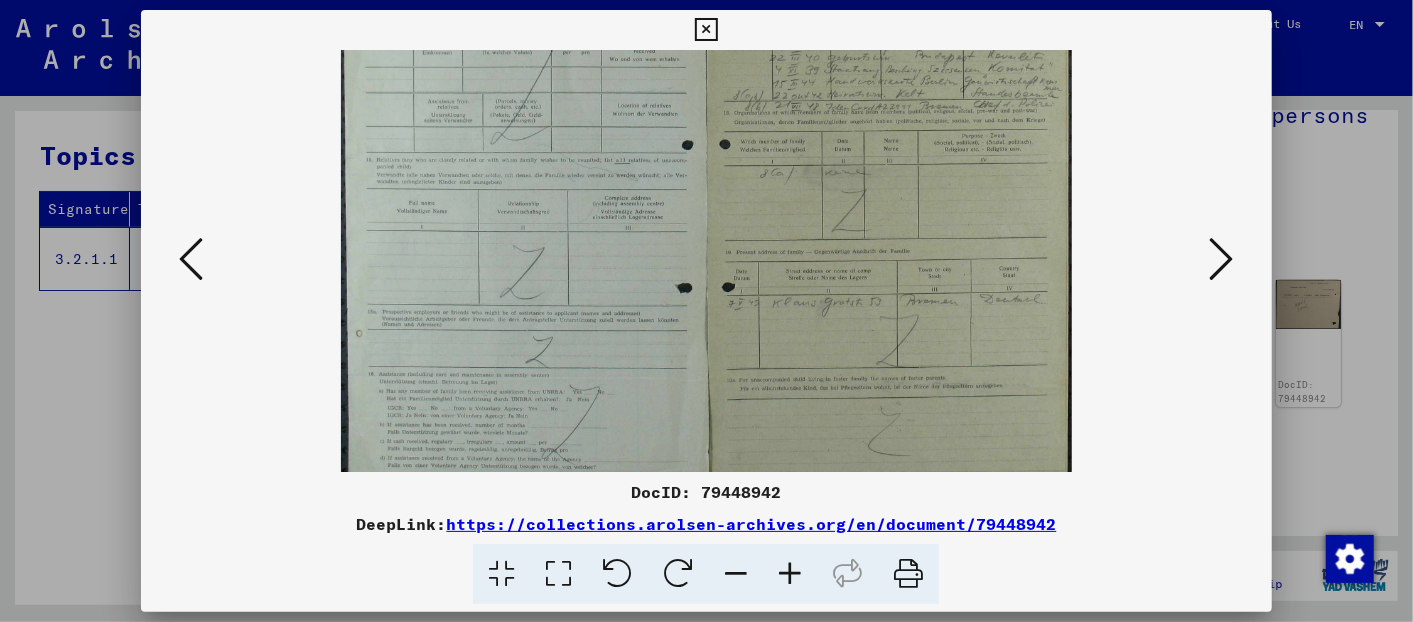 drag, startPoint x: 712, startPoint y: 351, endPoint x: 685, endPoint y: 425, distance: 78.77182 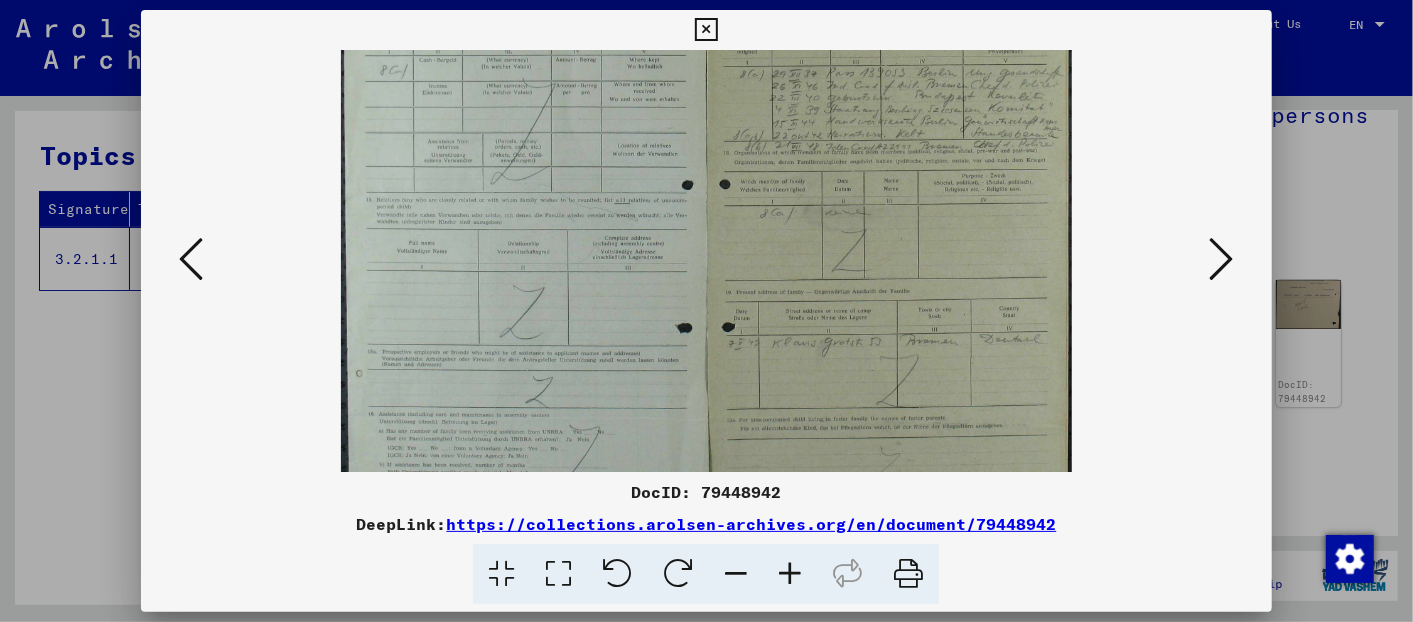click at bounding box center [736, 574] 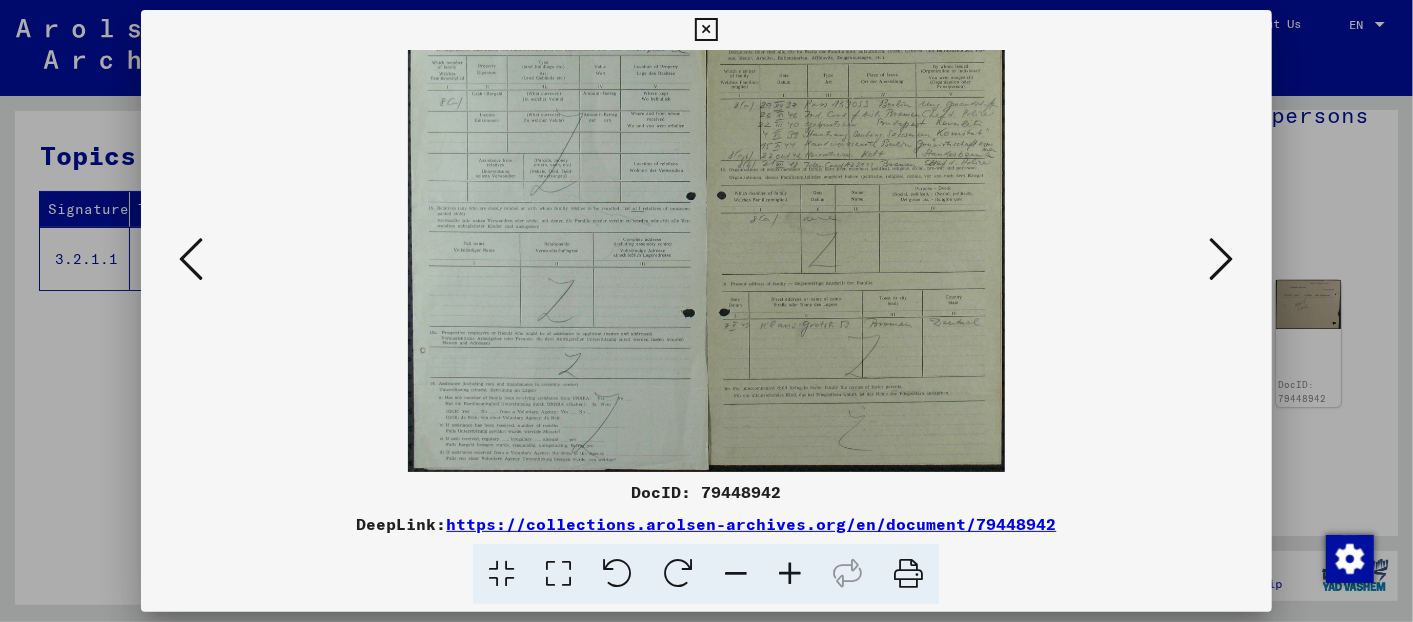 scroll, scrollTop: 29, scrollLeft: 0, axis: vertical 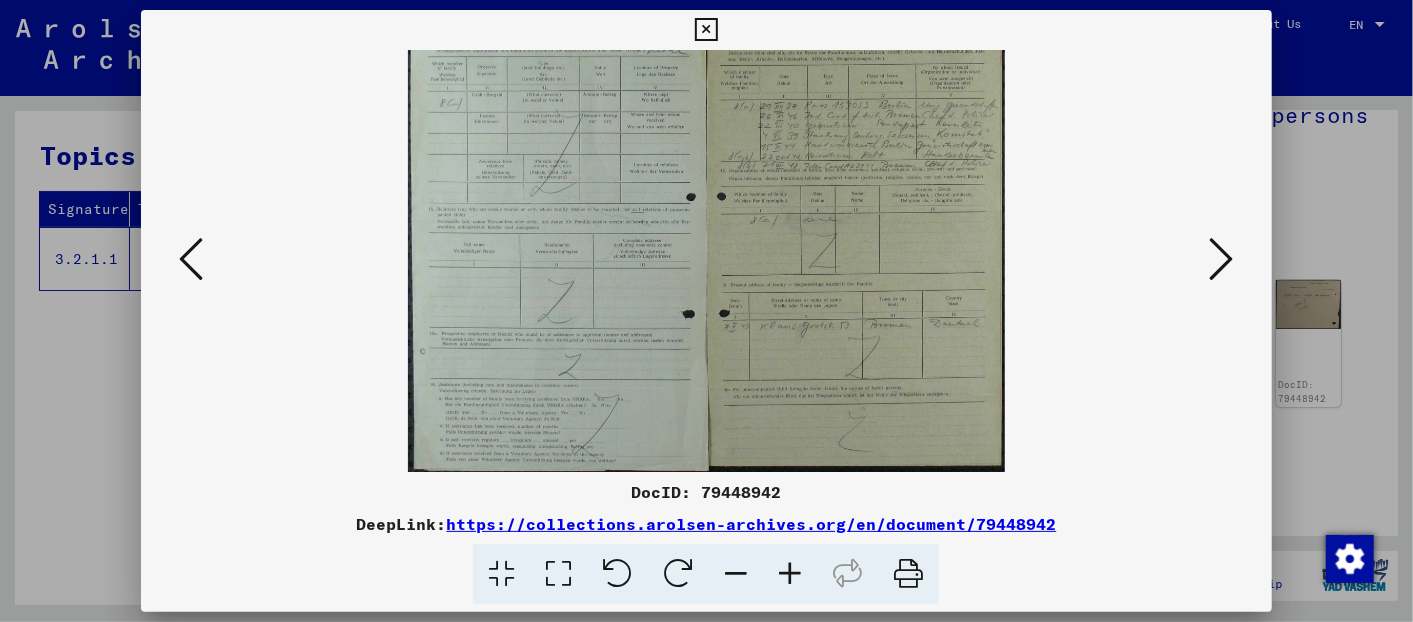 click at bounding box center (736, 574) 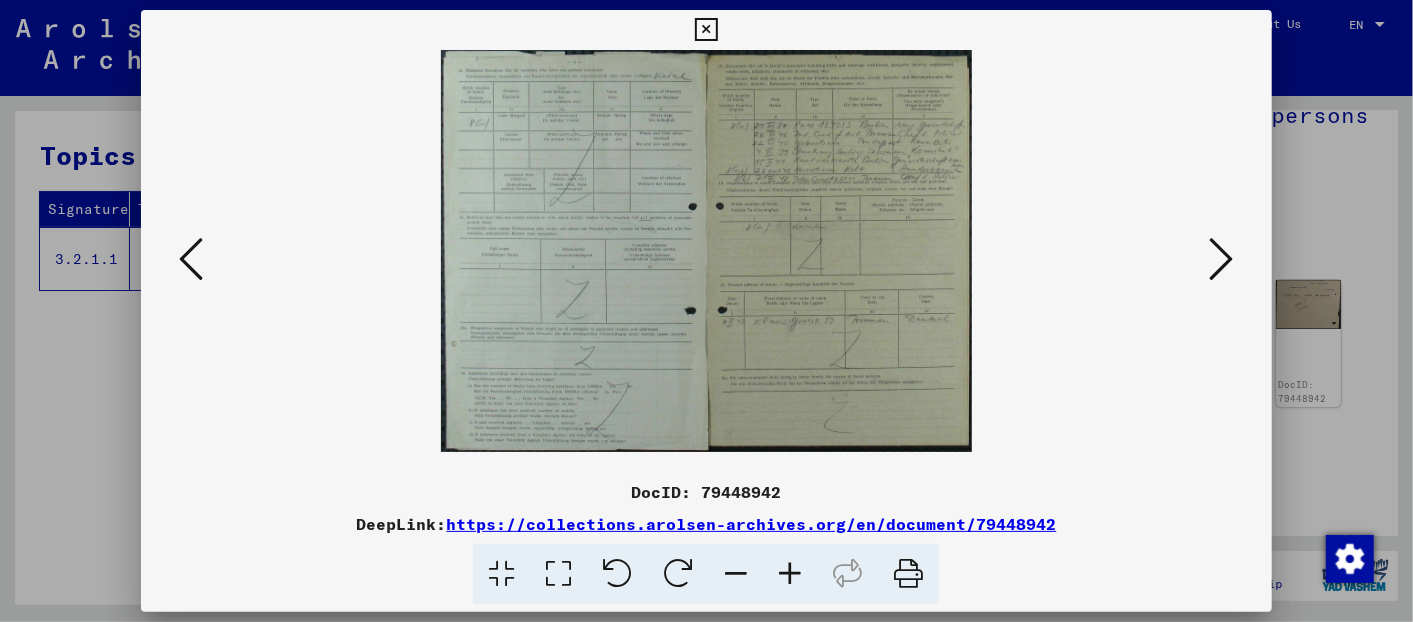 click at bounding box center (736, 574) 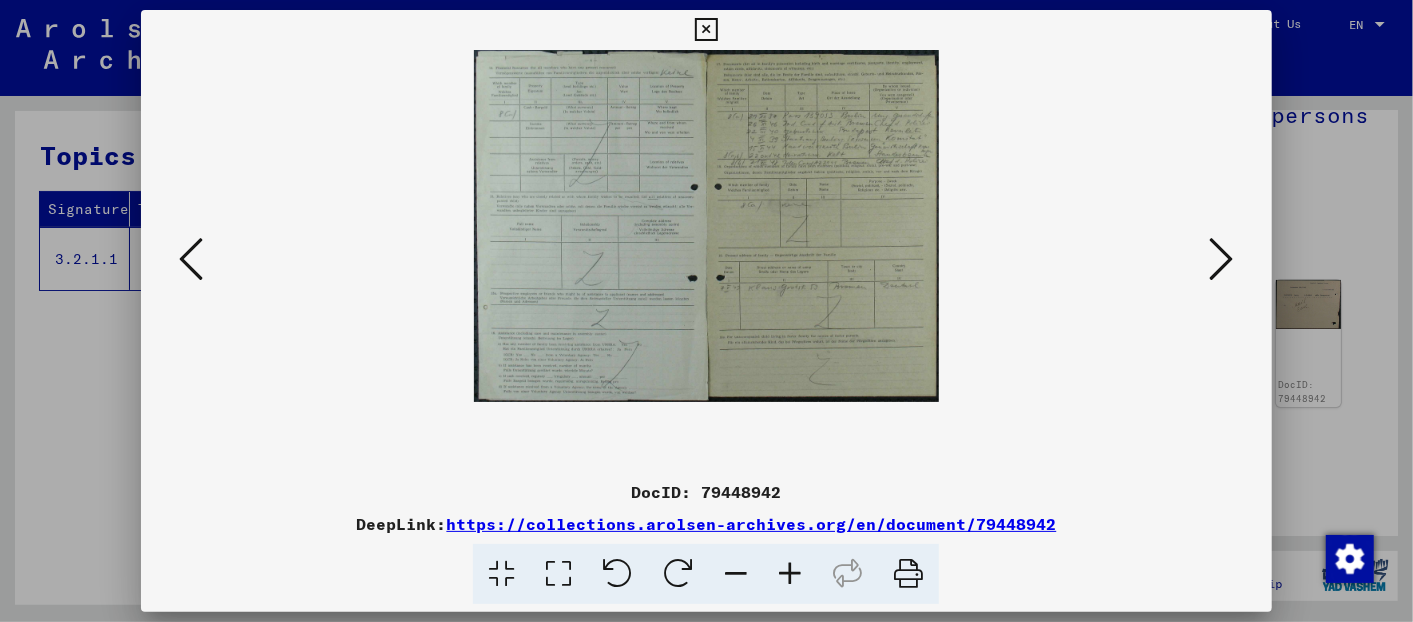 click at bounding box center [790, 574] 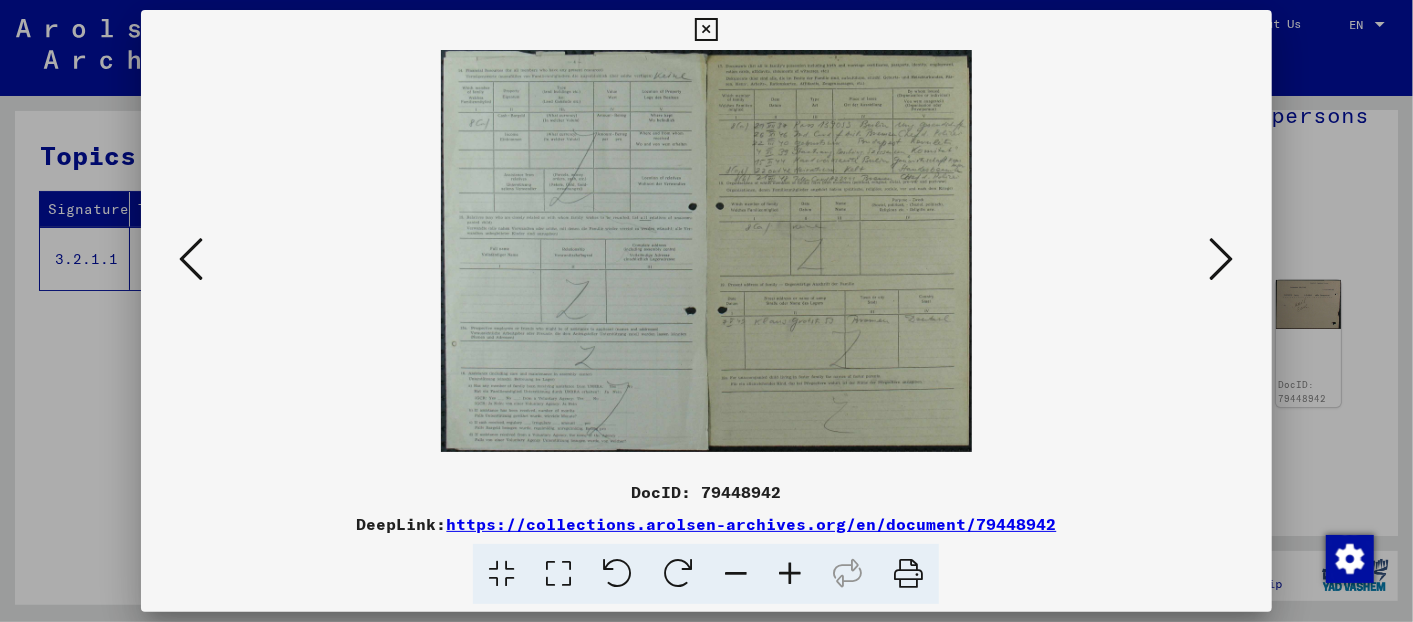 click at bounding box center [790, 574] 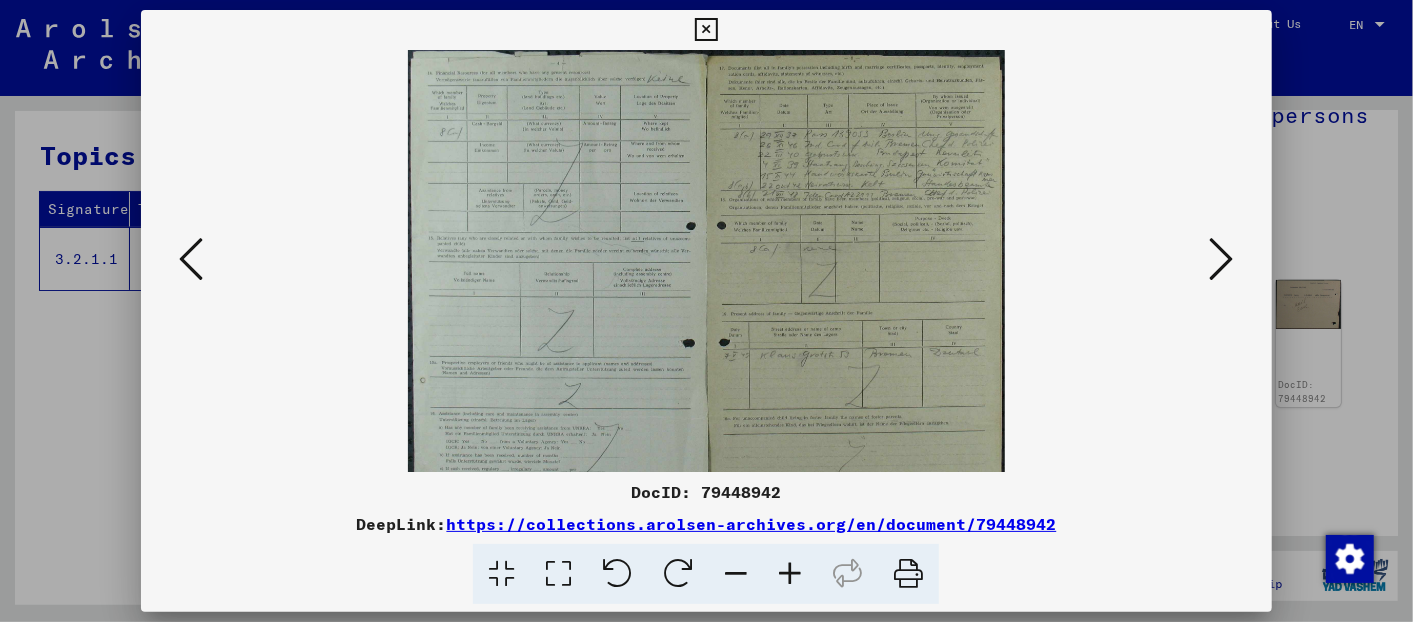 scroll, scrollTop: 29, scrollLeft: 0, axis: vertical 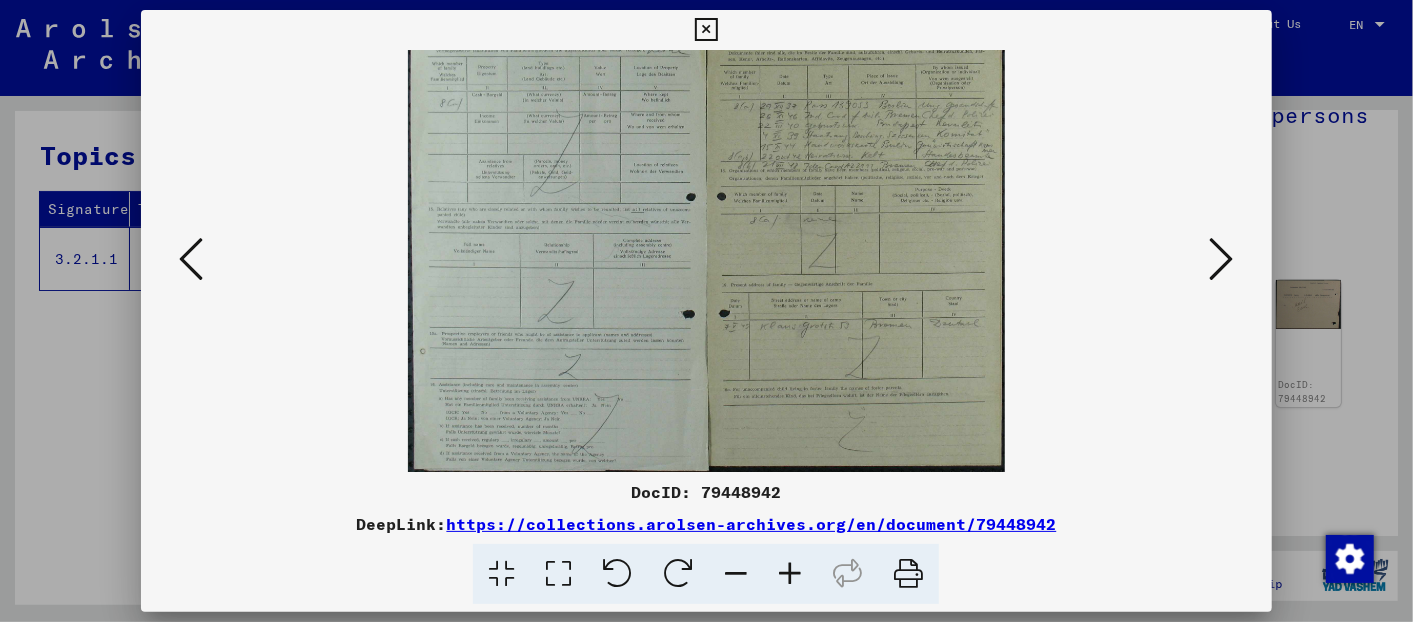 drag, startPoint x: 838, startPoint y: 394, endPoint x: 817, endPoint y: 289, distance: 107.07941 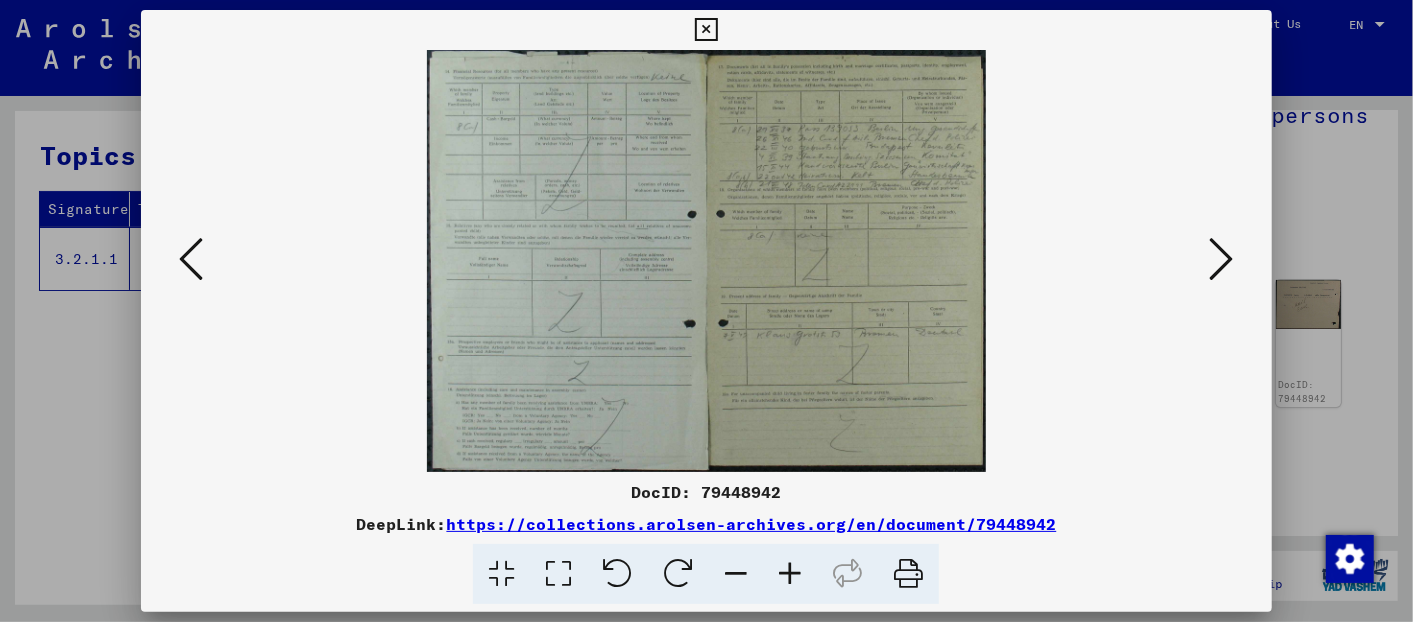 scroll, scrollTop: 0, scrollLeft: 0, axis: both 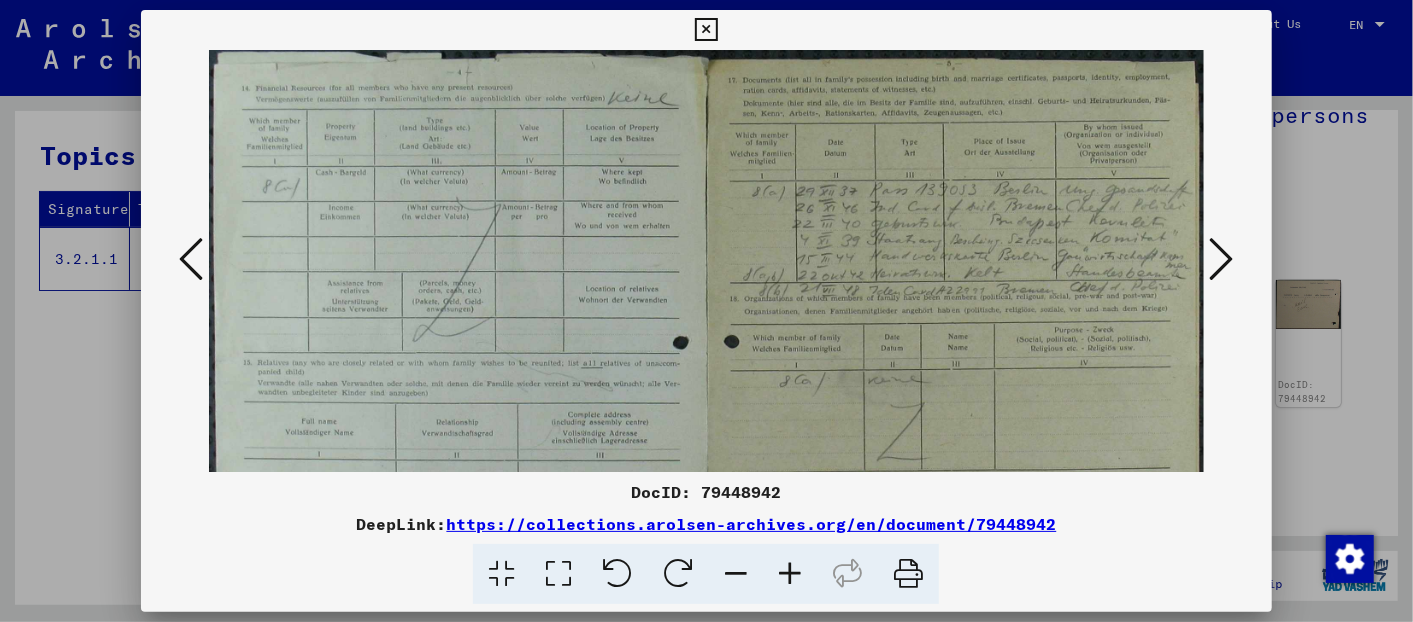 click at bounding box center (706, 574) 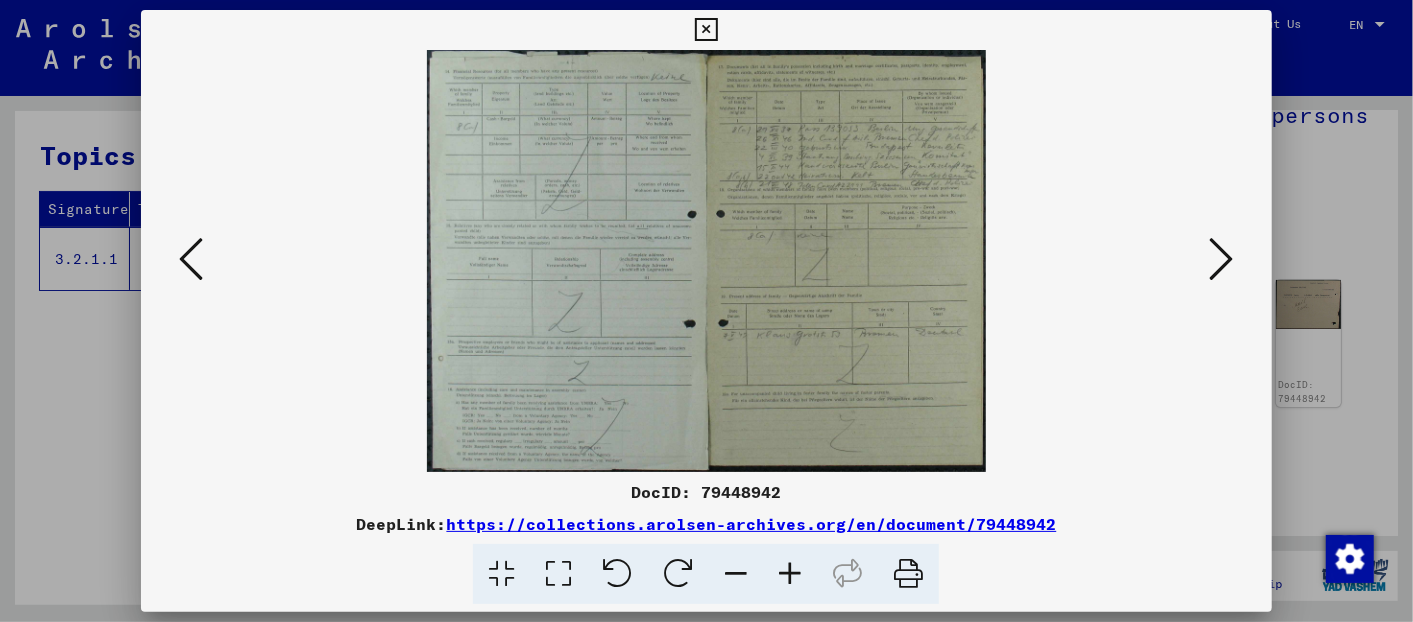 click on "DocID: 79448942" at bounding box center (706, 492) 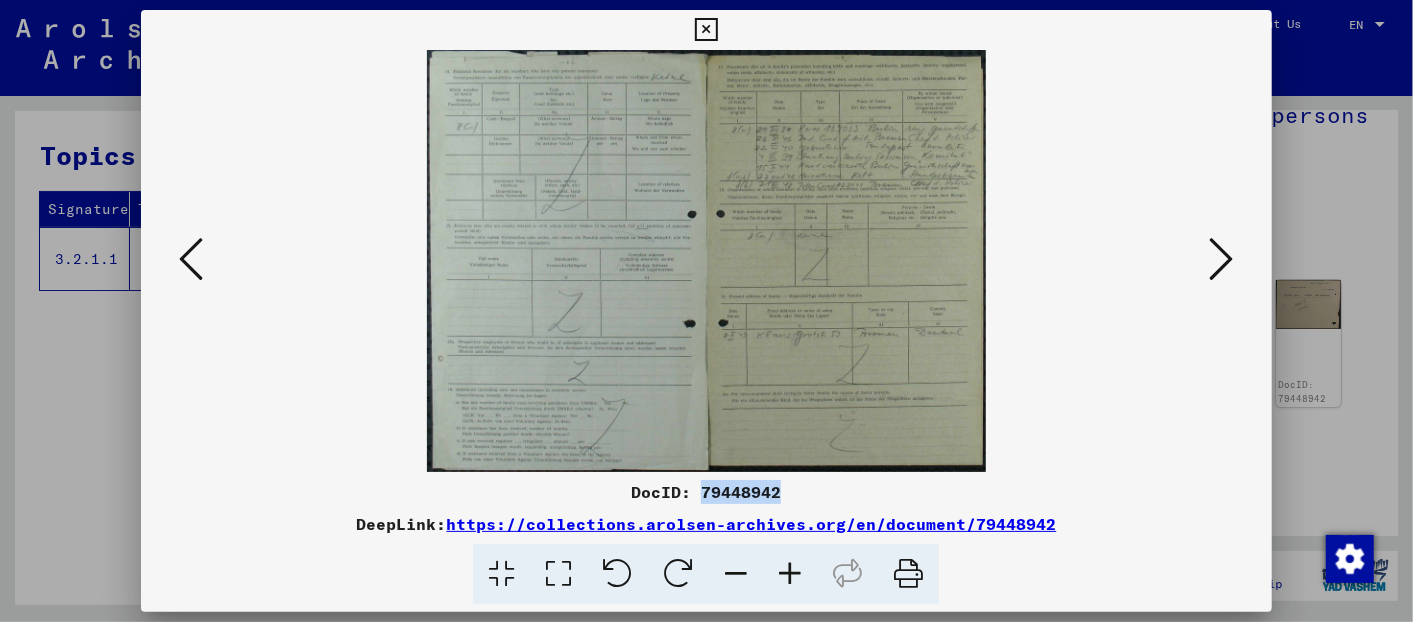 click on "DocID: 79448942" at bounding box center [706, 492] 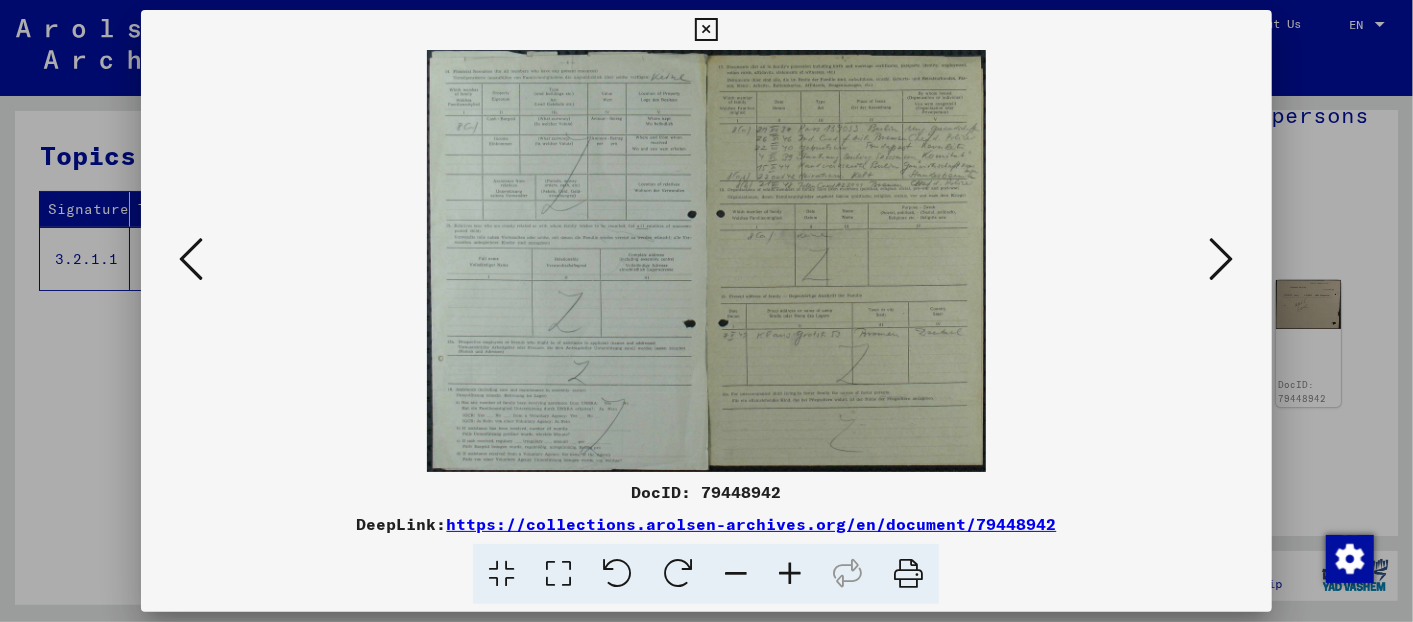click at bounding box center (1222, 259) 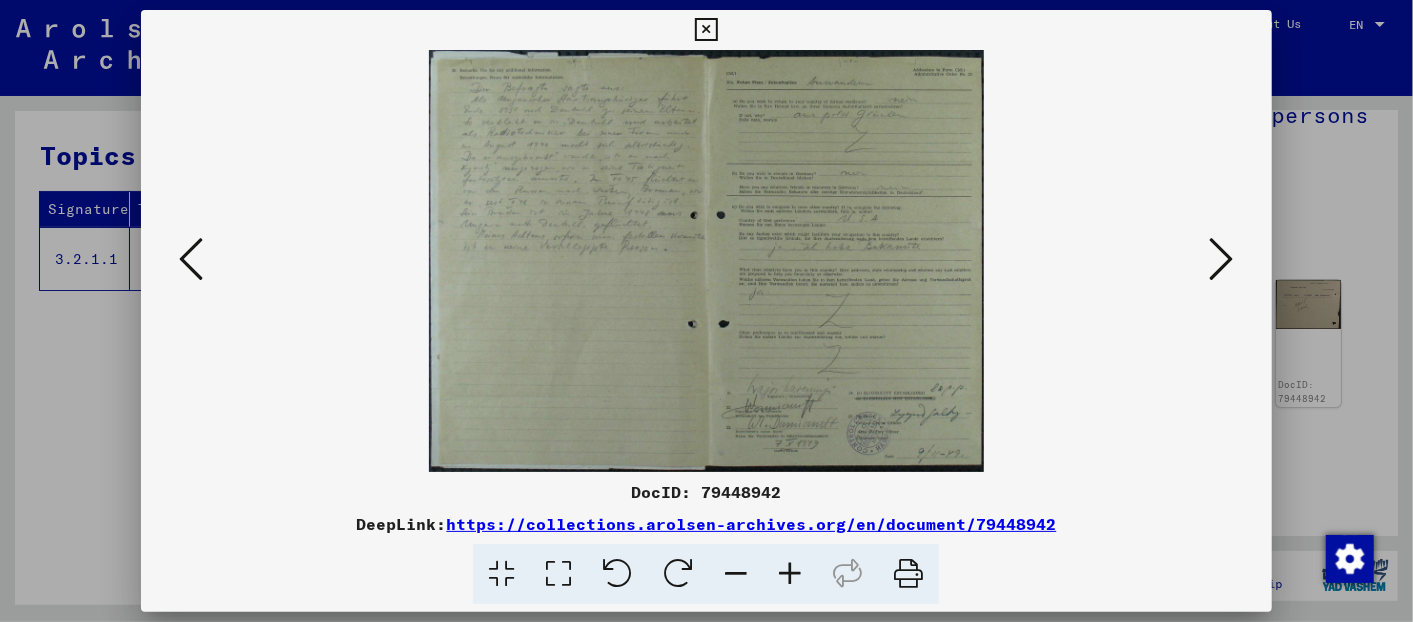 click at bounding box center (558, 574) 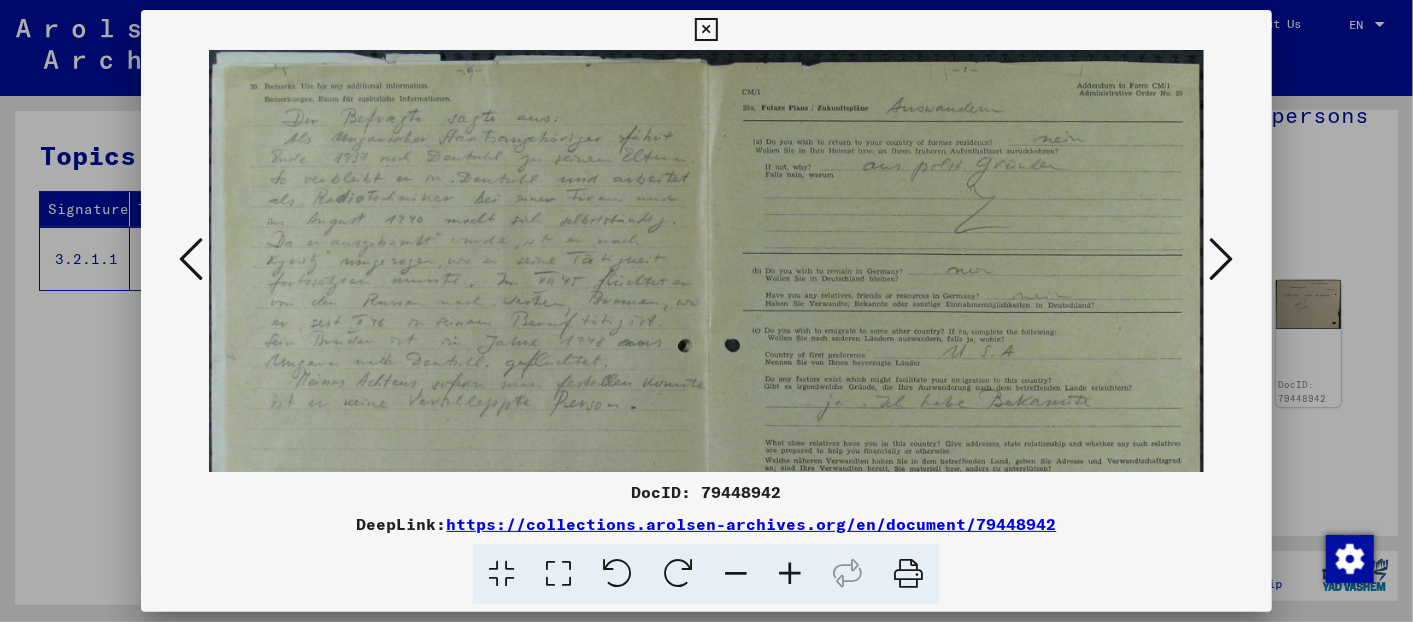click at bounding box center (790, 574) 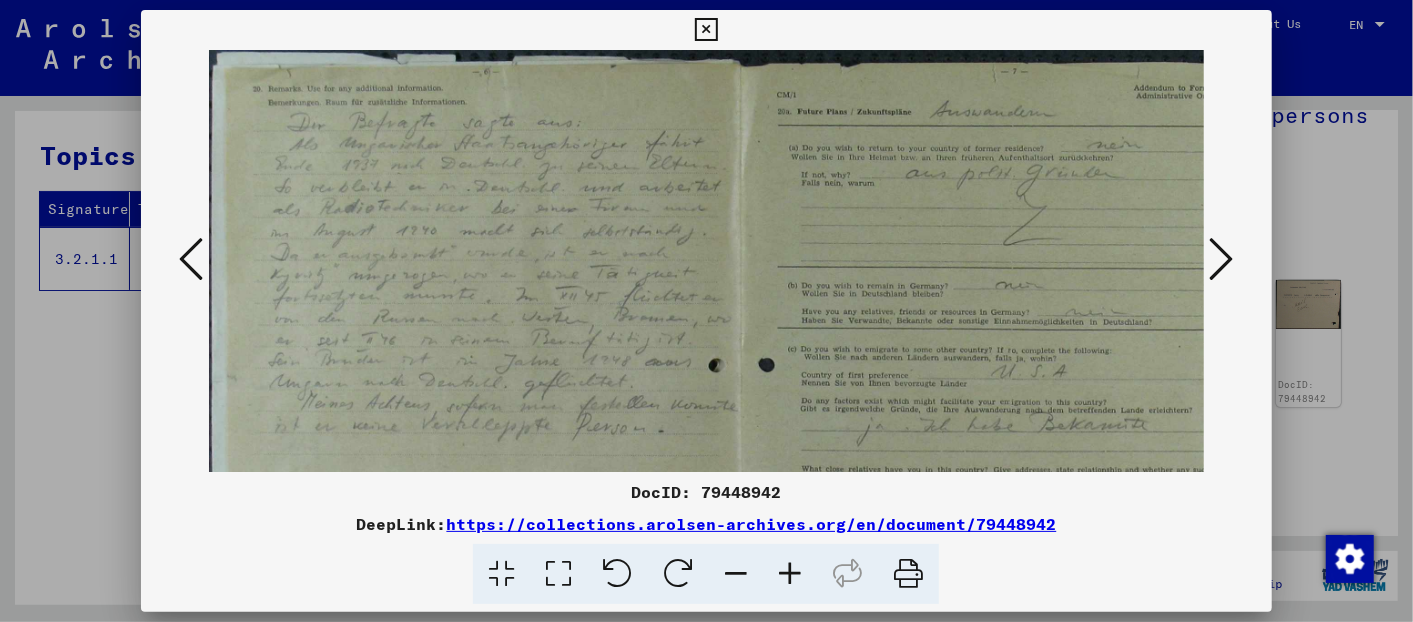 click at bounding box center [790, 574] 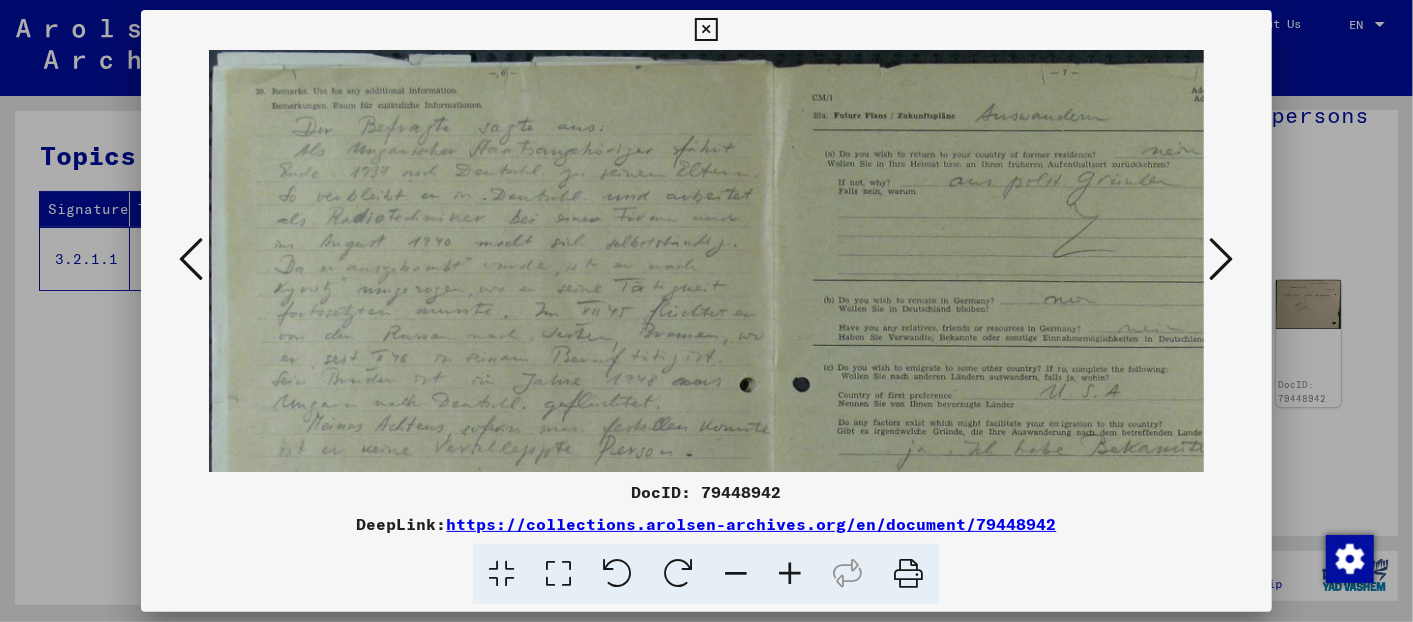 click at bounding box center [790, 574] 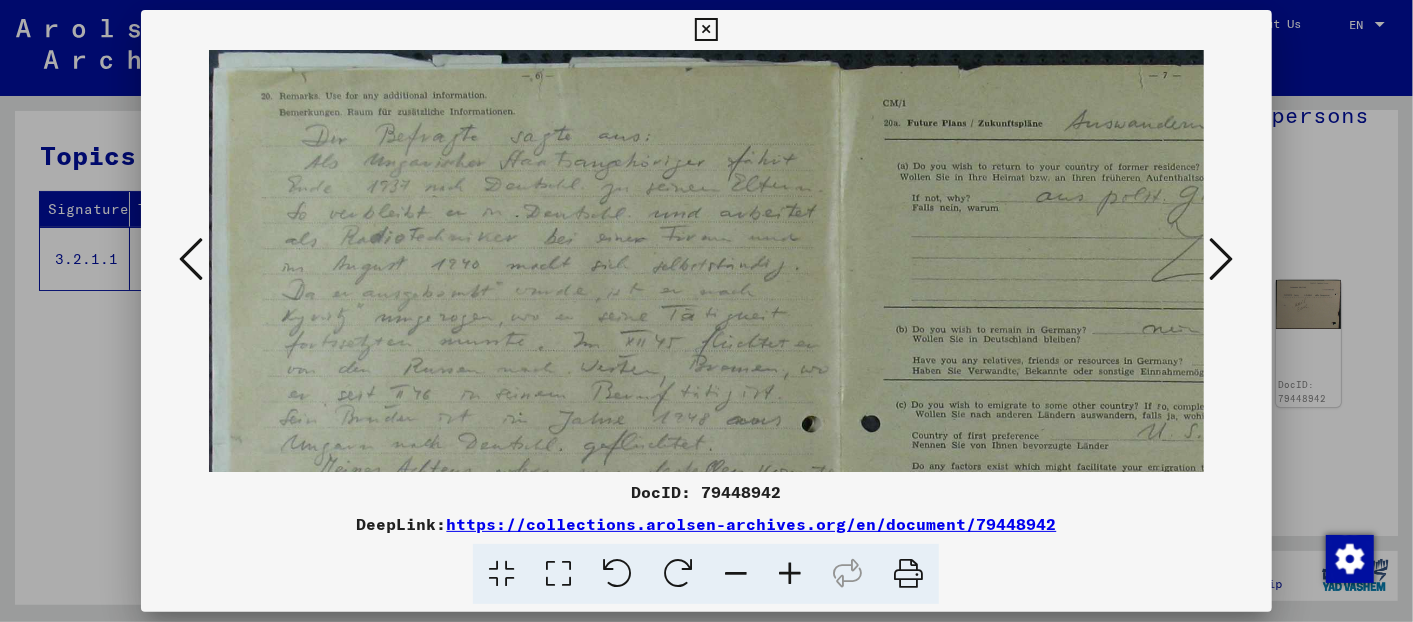 click at bounding box center (790, 574) 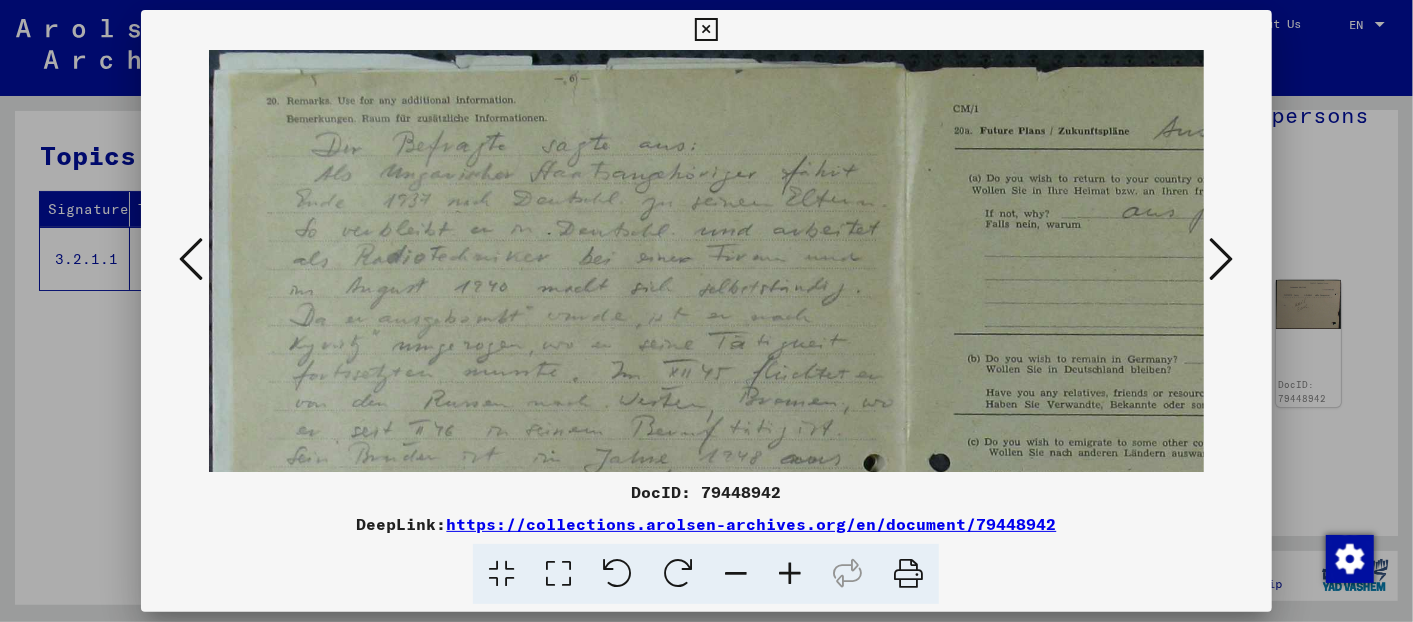 click at bounding box center [790, 574] 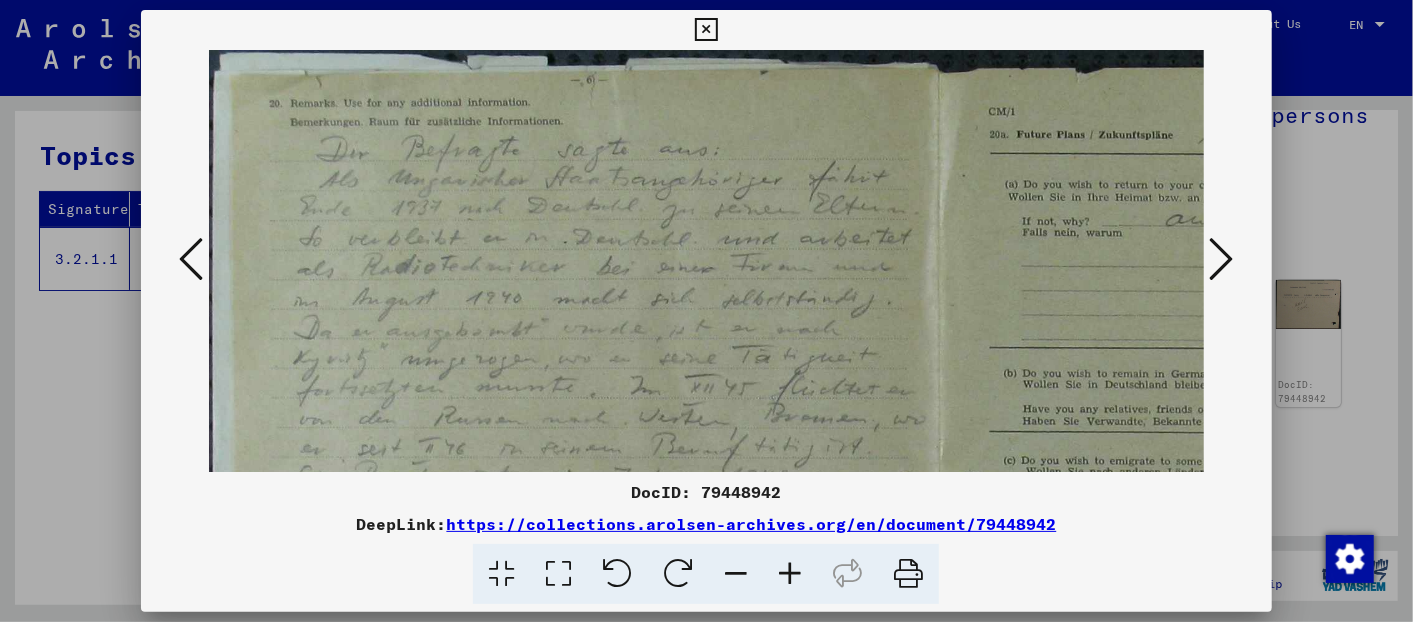 click at bounding box center (790, 574) 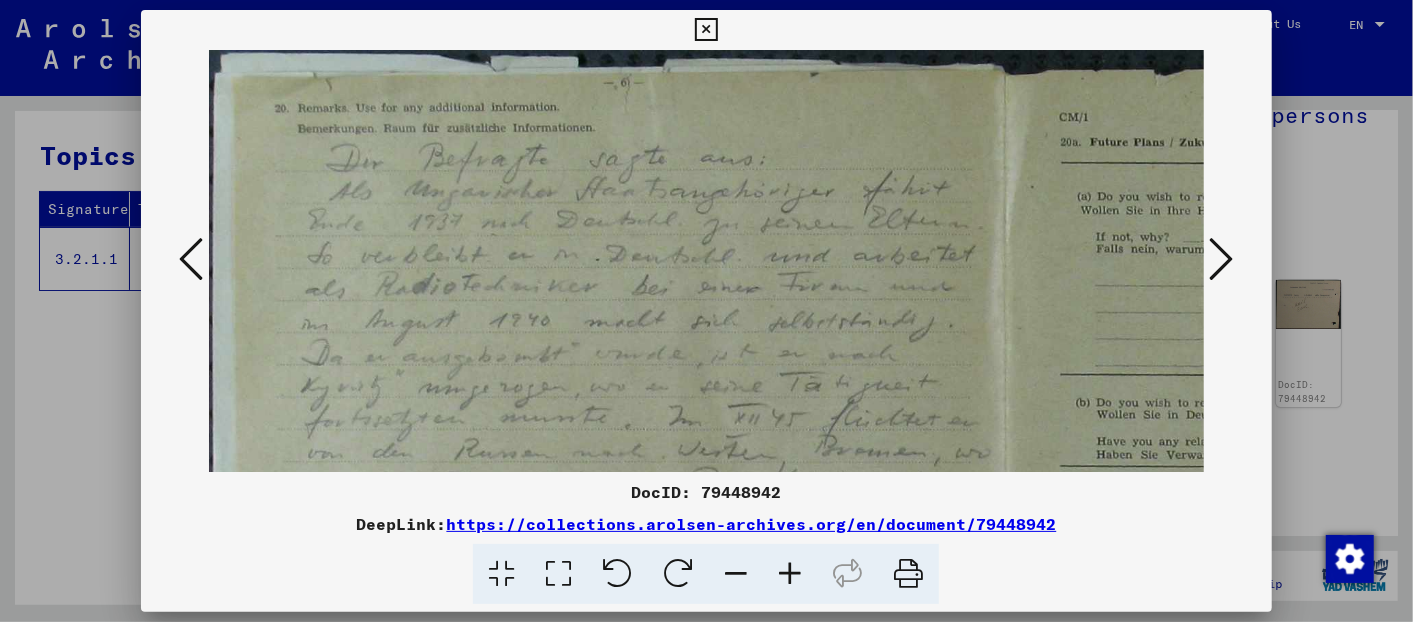 click at bounding box center (790, 574) 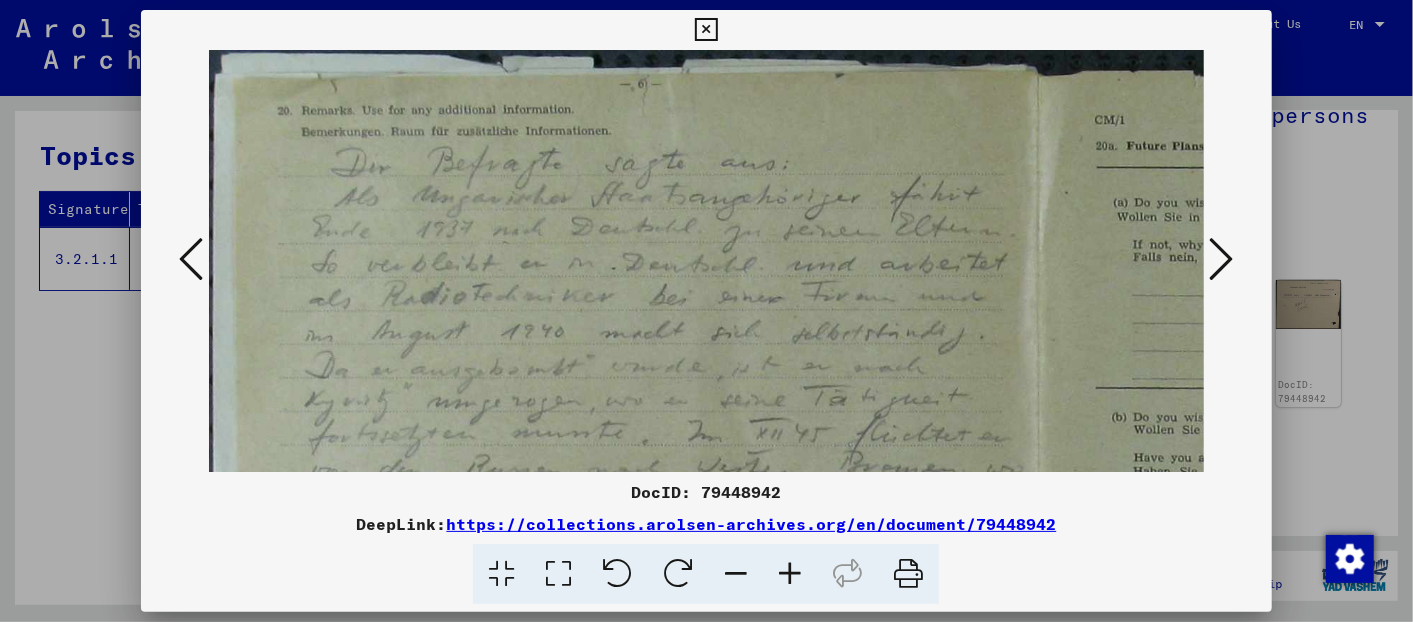click at bounding box center [790, 574] 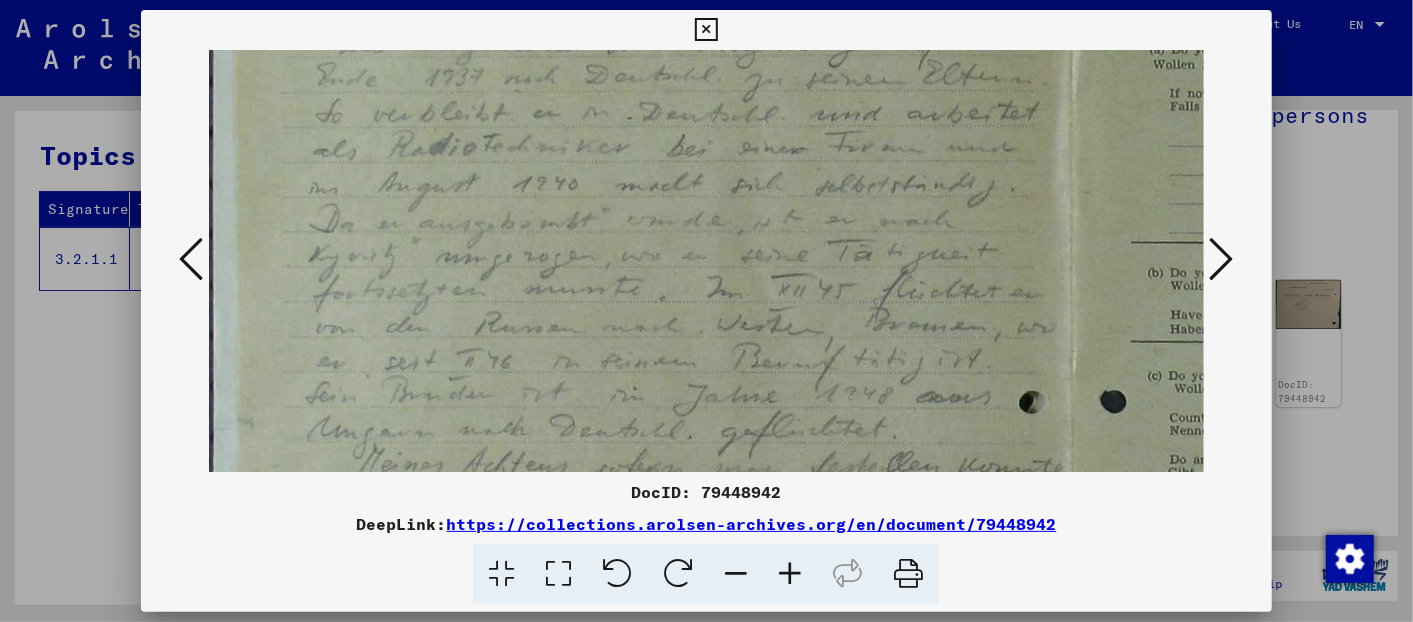 scroll, scrollTop: 160, scrollLeft: 0, axis: vertical 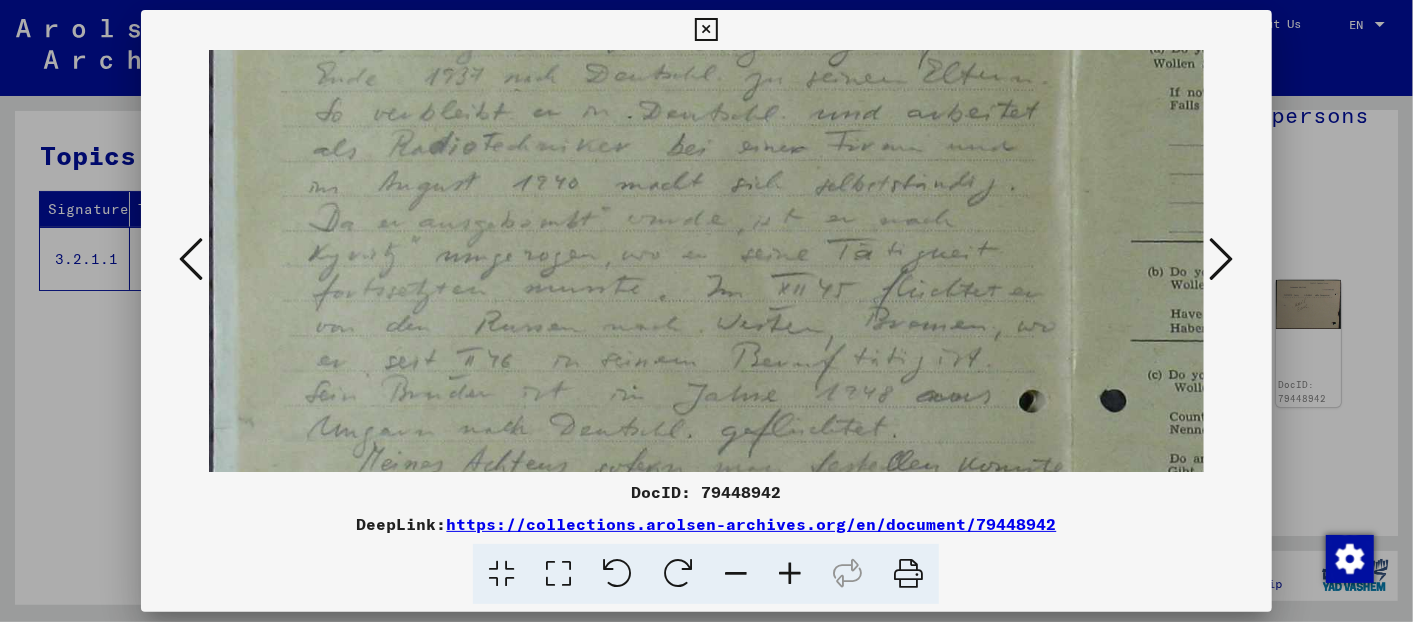 drag, startPoint x: 705, startPoint y: 405, endPoint x: 714, endPoint y: 244, distance: 161.25136 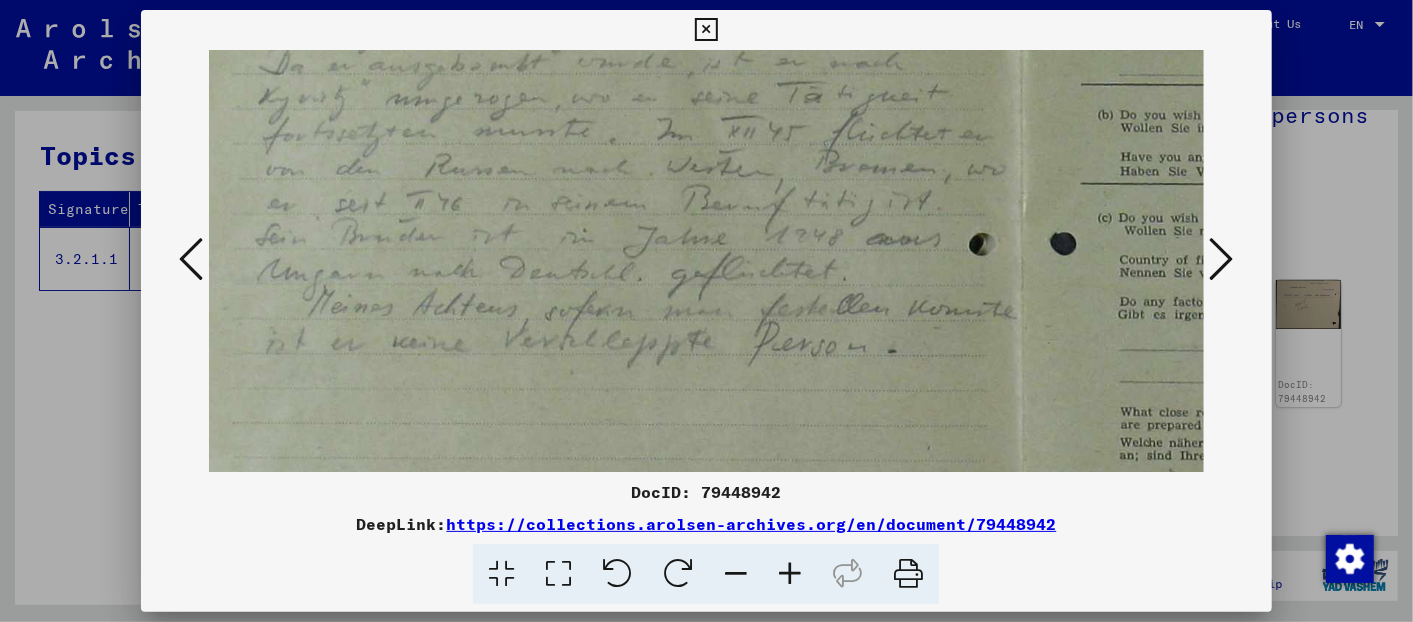 scroll, scrollTop: 367, scrollLeft: 56, axis: both 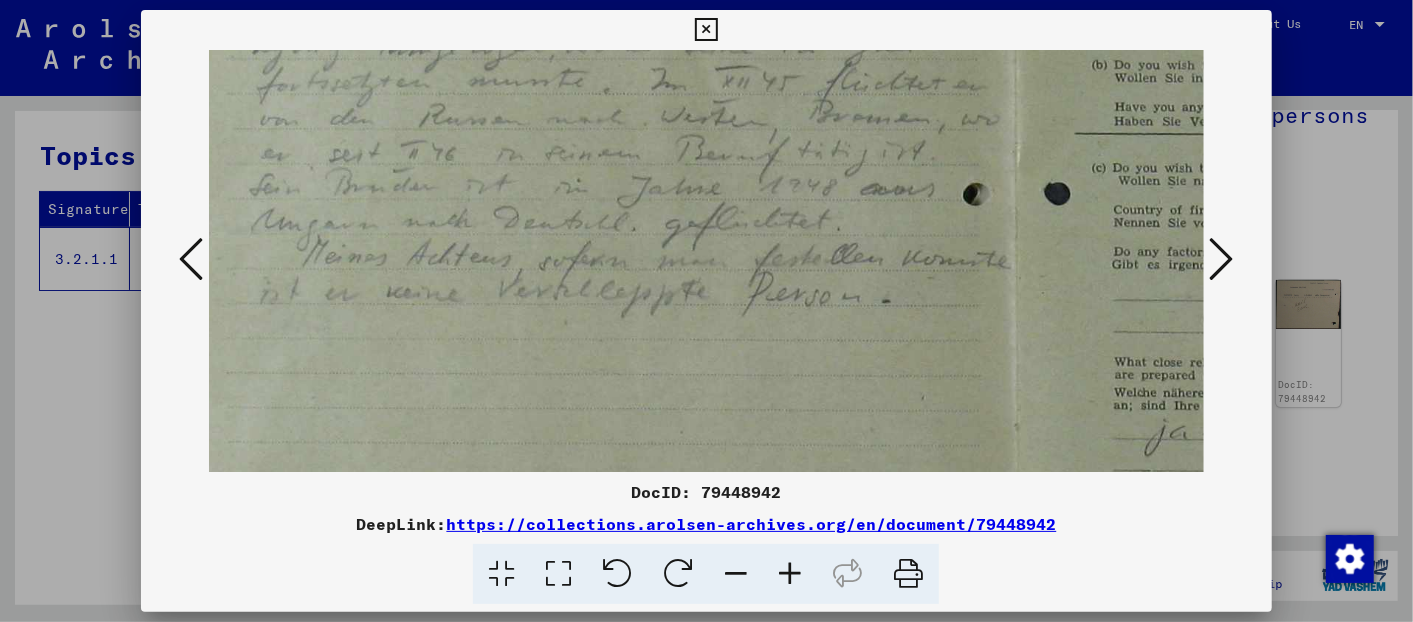 drag, startPoint x: 842, startPoint y: 387, endPoint x: 785, endPoint y: 180, distance: 214.70445 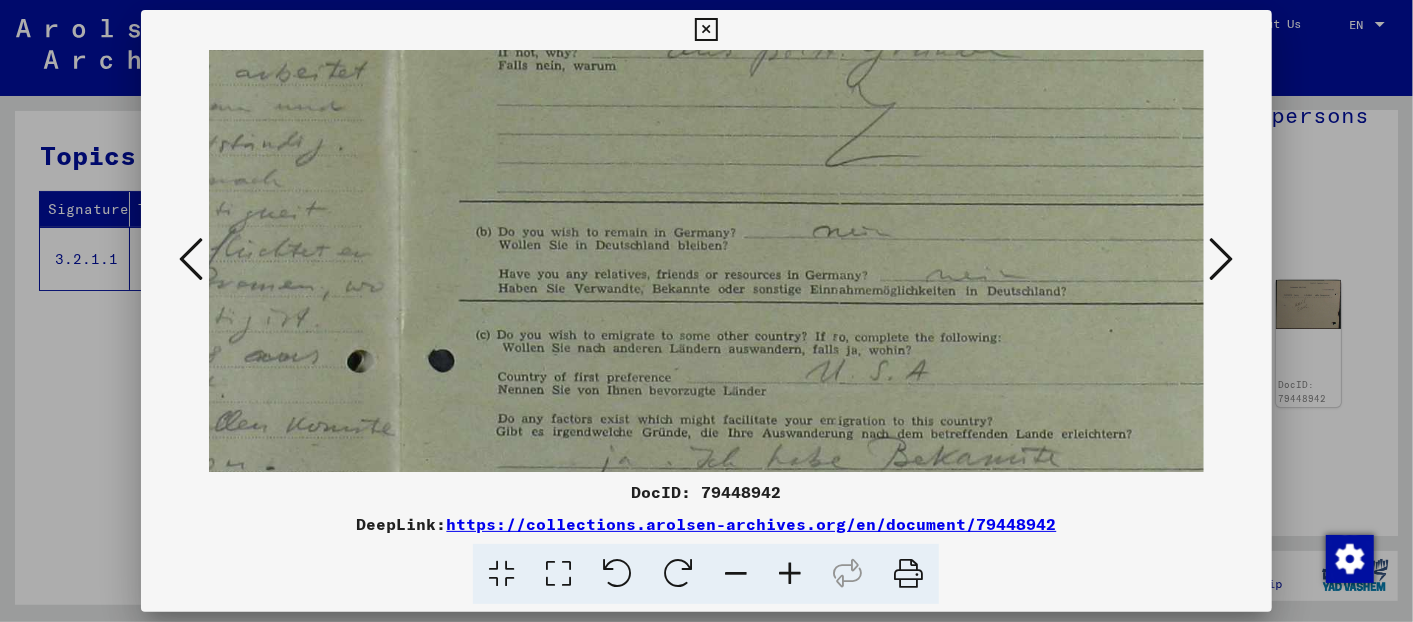 scroll, scrollTop: 174, scrollLeft: 688, axis: both 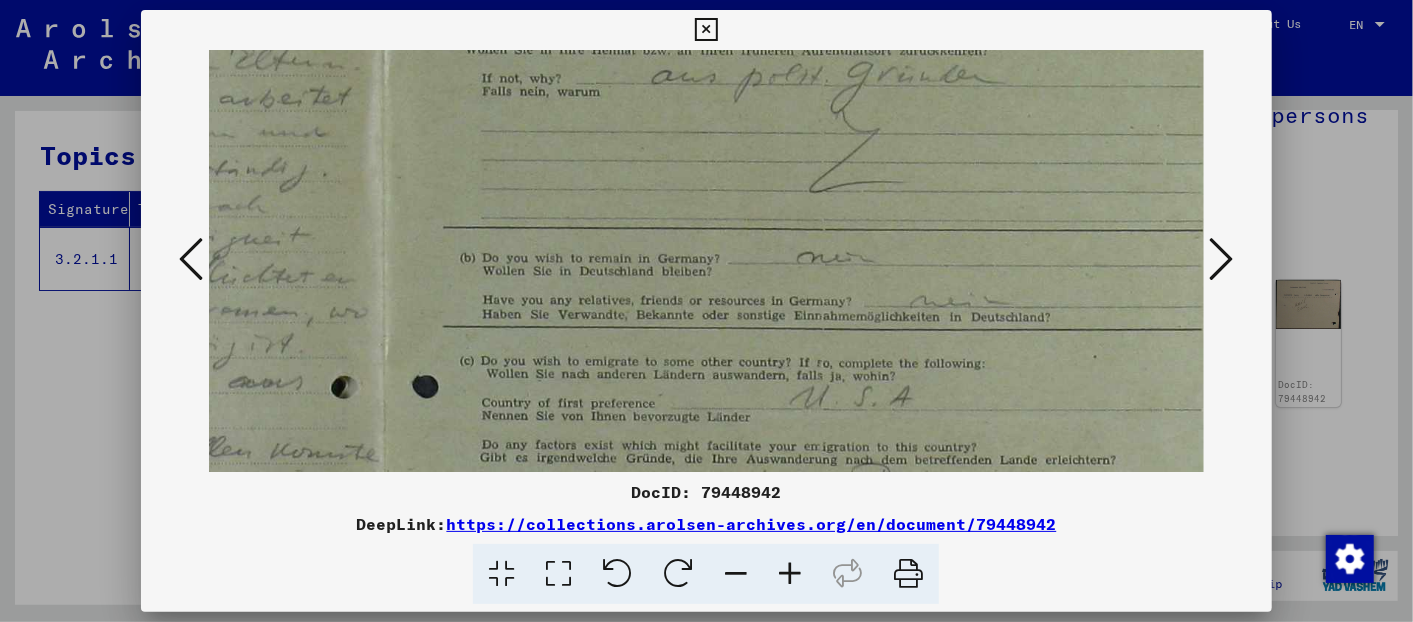 drag, startPoint x: 820, startPoint y: 400, endPoint x: 189, endPoint y: 593, distance: 659.856 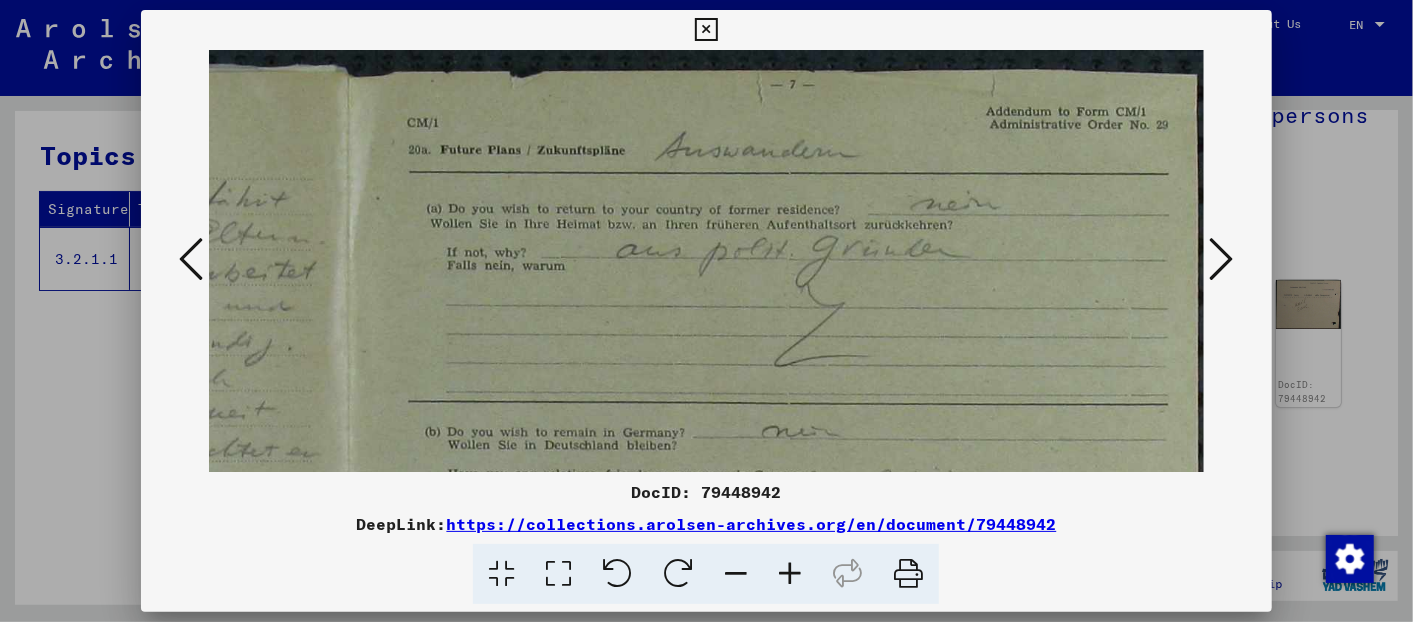 drag, startPoint x: 697, startPoint y: 216, endPoint x: 444, endPoint y: 518, distance: 393.97083 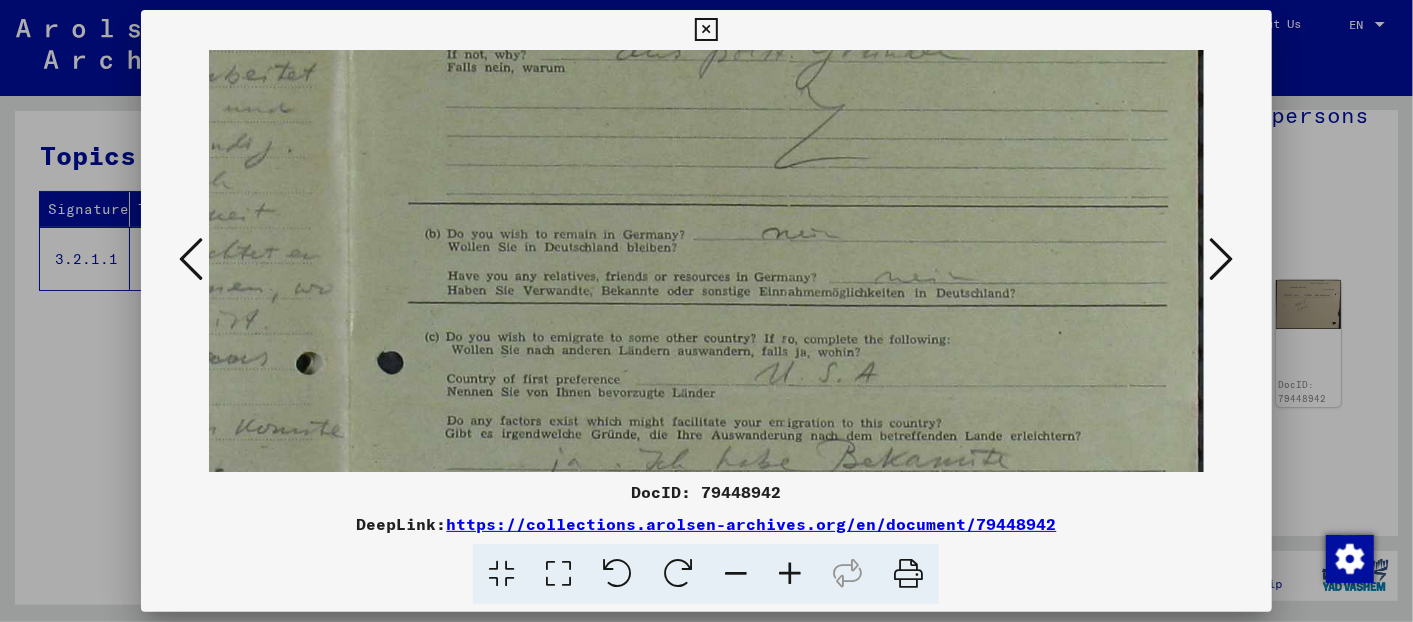 drag, startPoint x: 564, startPoint y: 302, endPoint x: 510, endPoint y: 104, distance: 205.23158 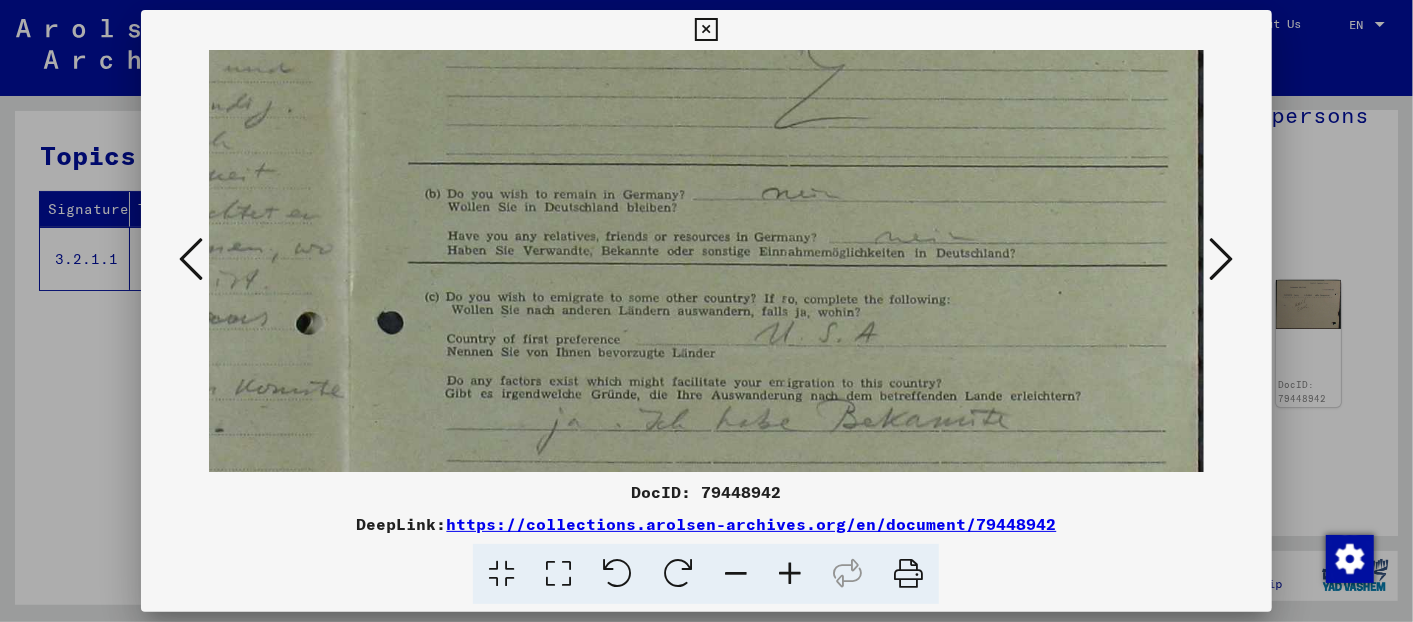 scroll, scrollTop: 291, scrollLeft: 723, axis: both 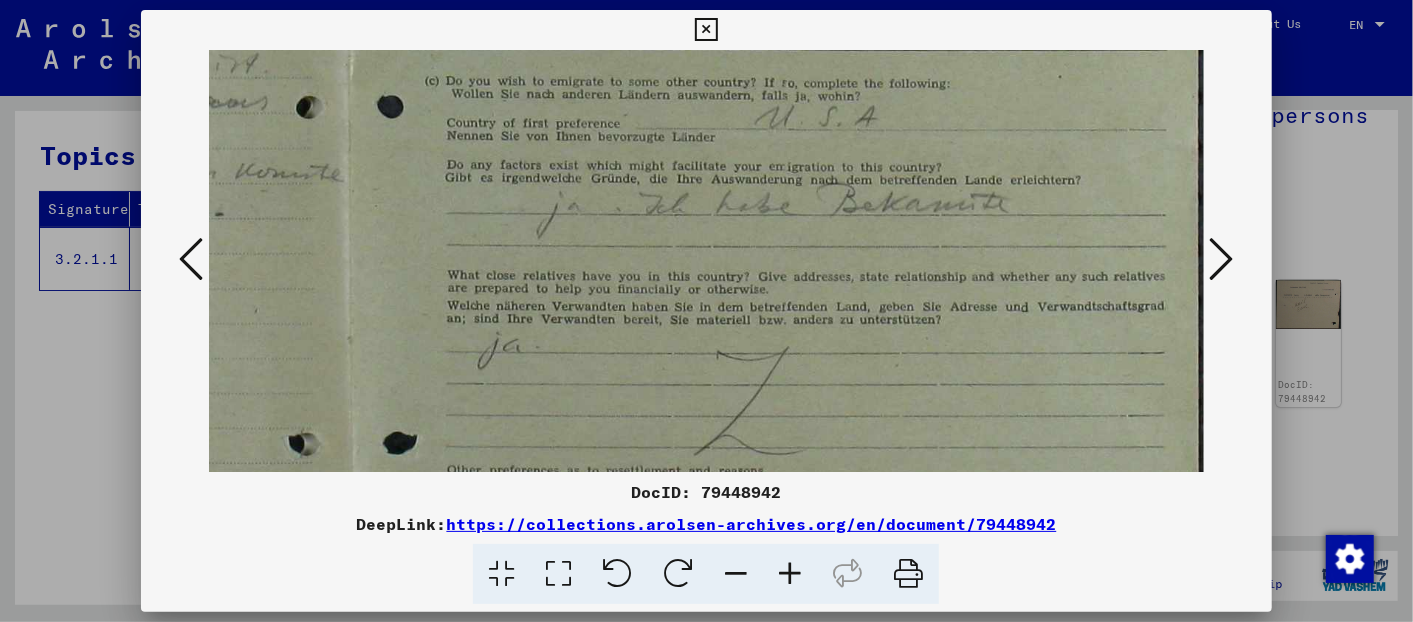 drag, startPoint x: 551, startPoint y: 371, endPoint x: 471, endPoint y: 222, distance: 169.1183 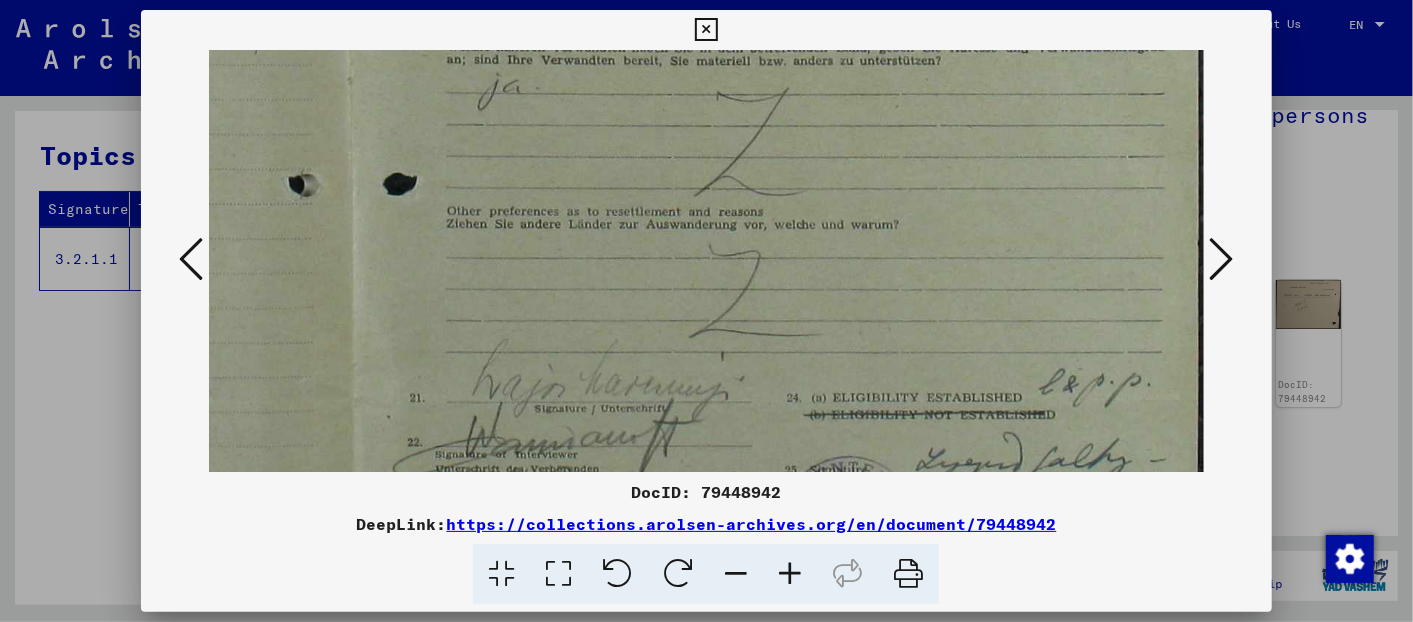 drag, startPoint x: 462, startPoint y: 367, endPoint x: 425, endPoint y: 108, distance: 261.62952 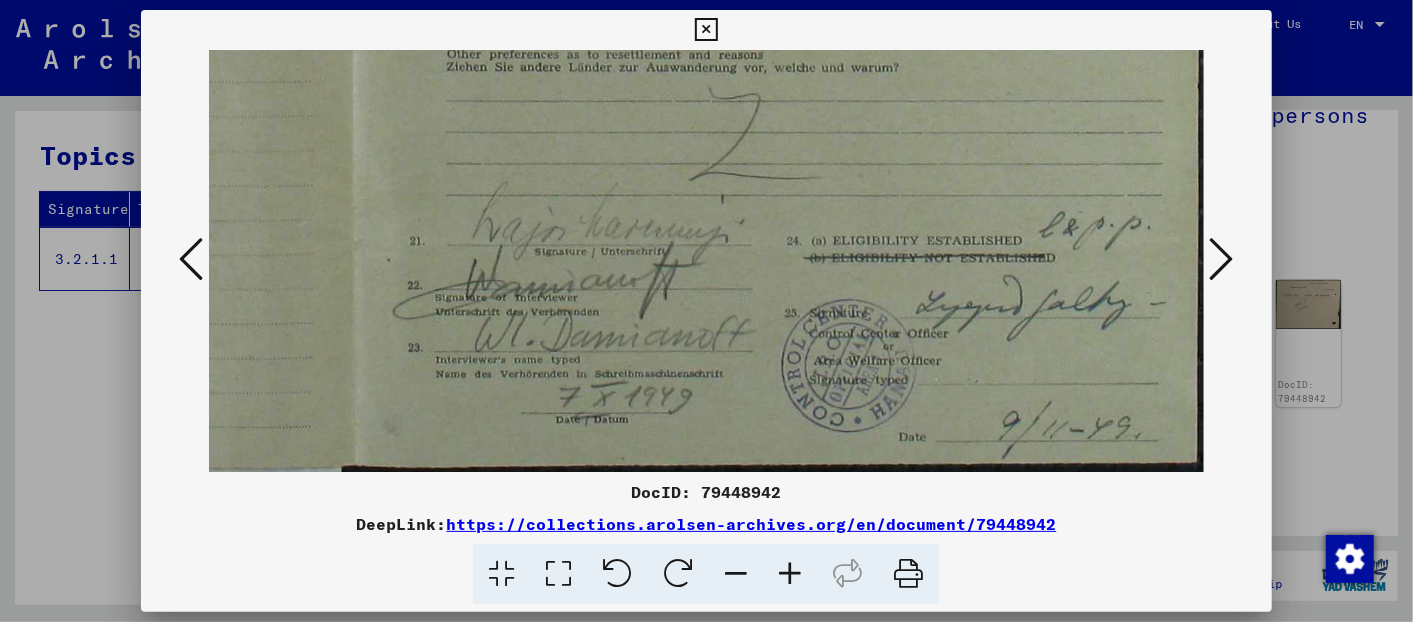 scroll, scrollTop: 882, scrollLeft: 723, axis: both 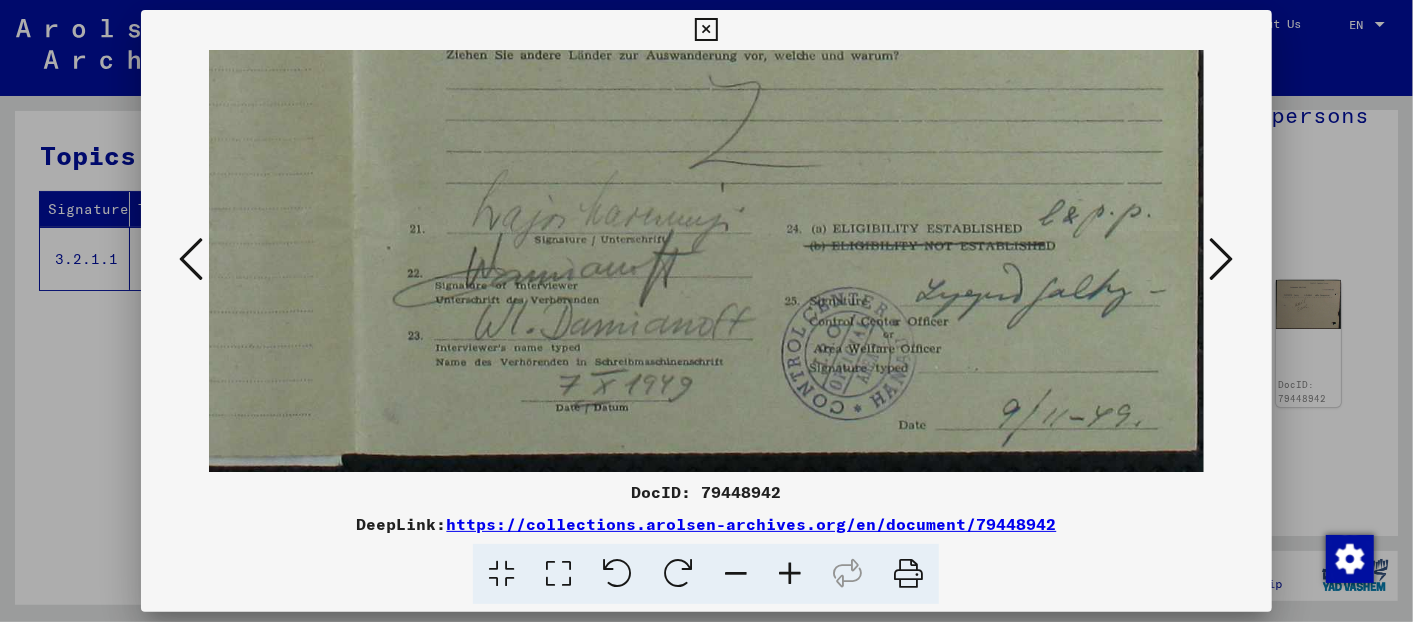 drag, startPoint x: 457, startPoint y: 311, endPoint x: 421, endPoint y: 168, distance: 147.46185 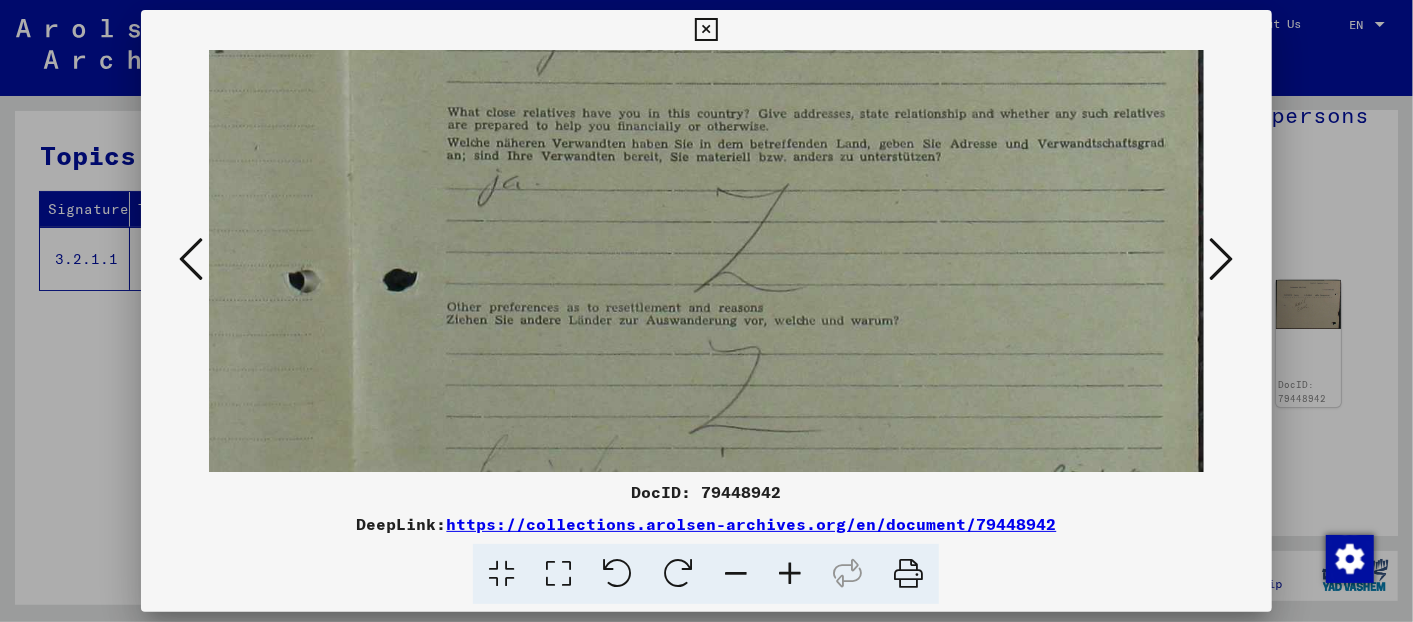 drag, startPoint x: 410, startPoint y: 170, endPoint x: 388, endPoint y: 439, distance: 269.89813 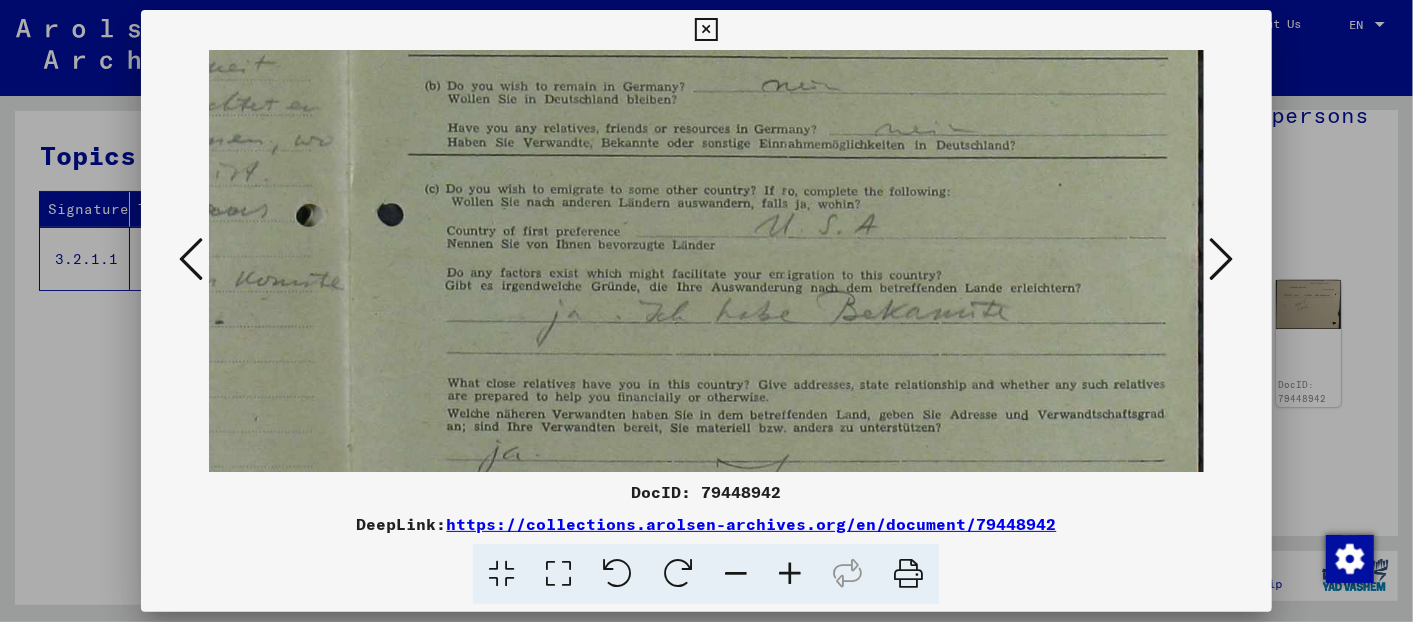 scroll, scrollTop: 361, scrollLeft: 723, axis: both 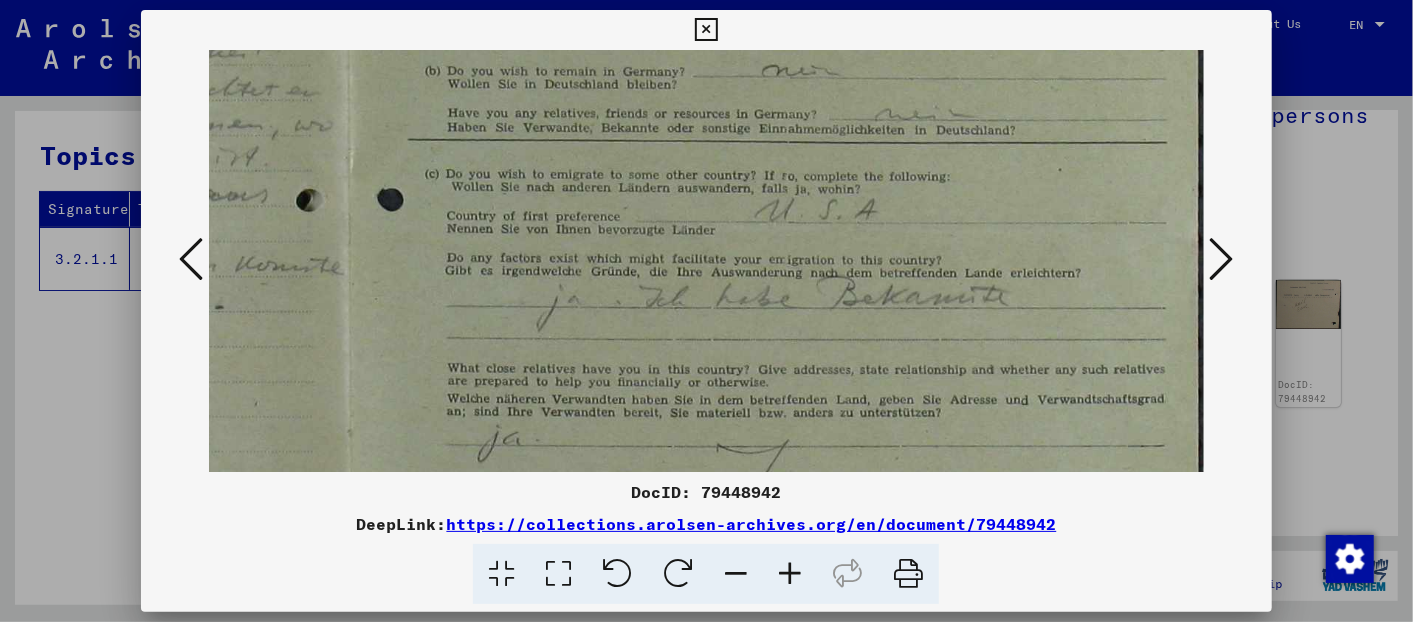 drag, startPoint x: 474, startPoint y: 153, endPoint x: 384, endPoint y: 405, distance: 267.58923 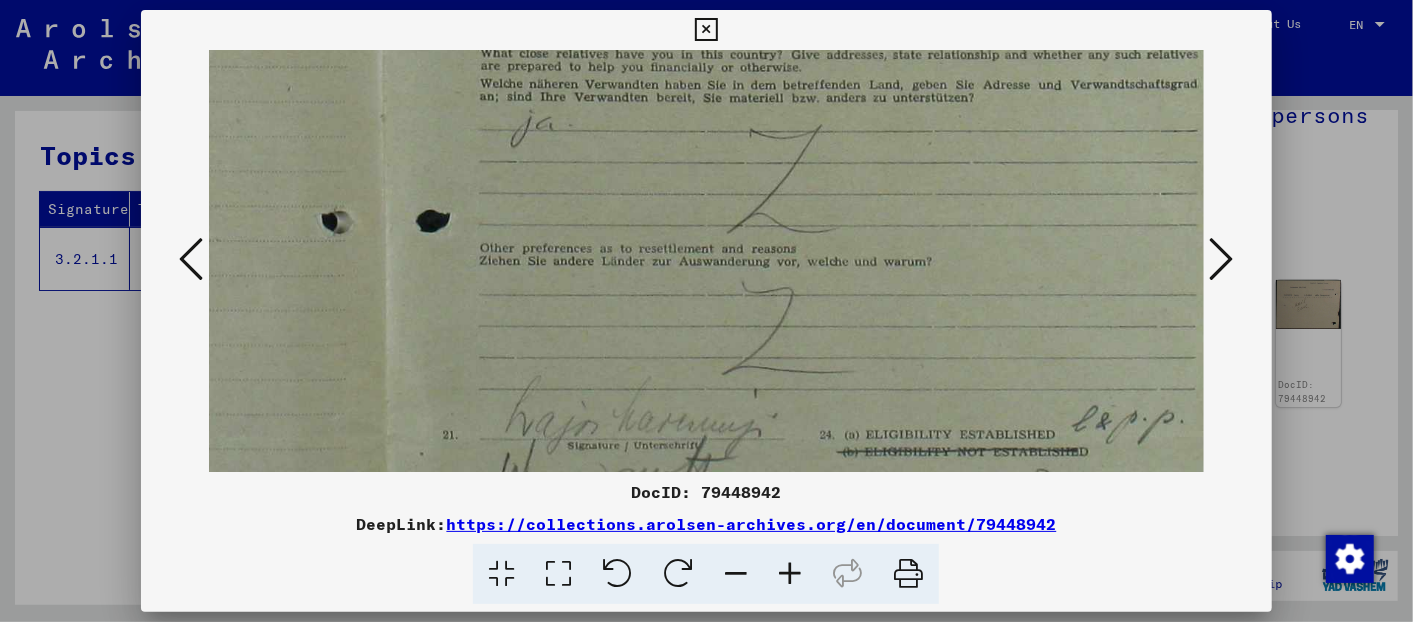drag, startPoint x: 843, startPoint y: 296, endPoint x: 837, endPoint y: 69, distance: 227.07928 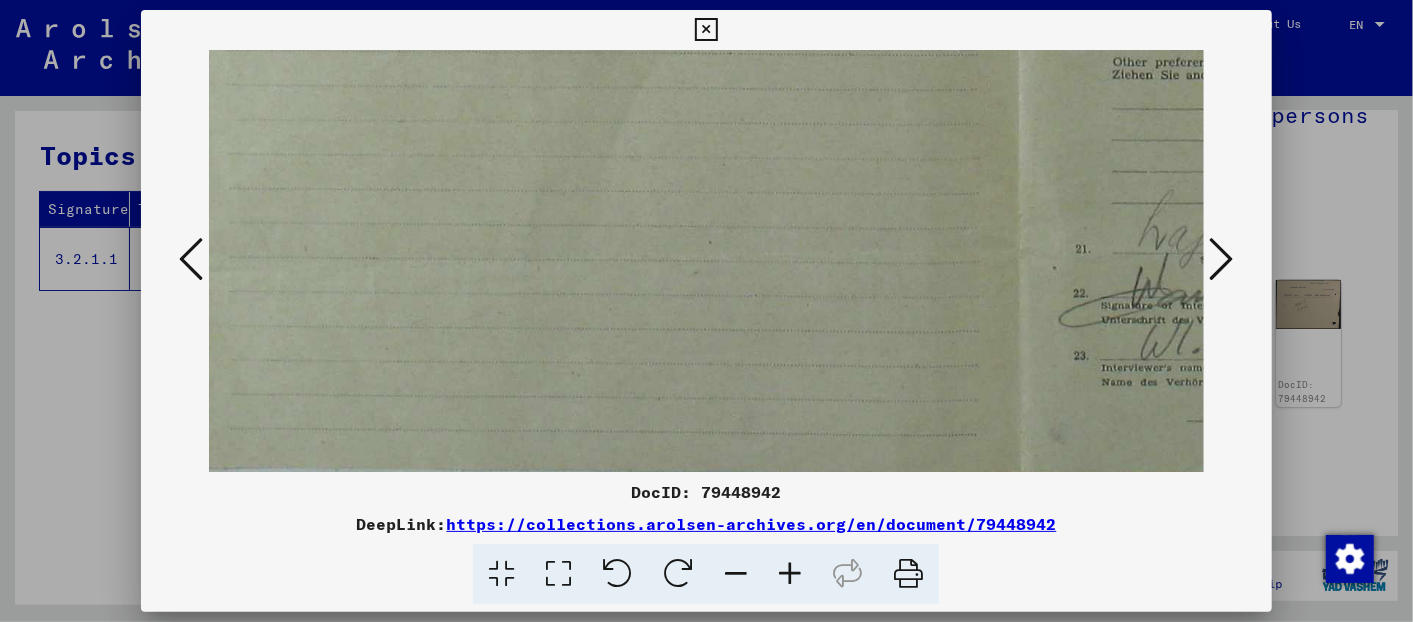 drag, startPoint x: 746, startPoint y: 167, endPoint x: 1088, endPoint y: 116, distance: 345.78174 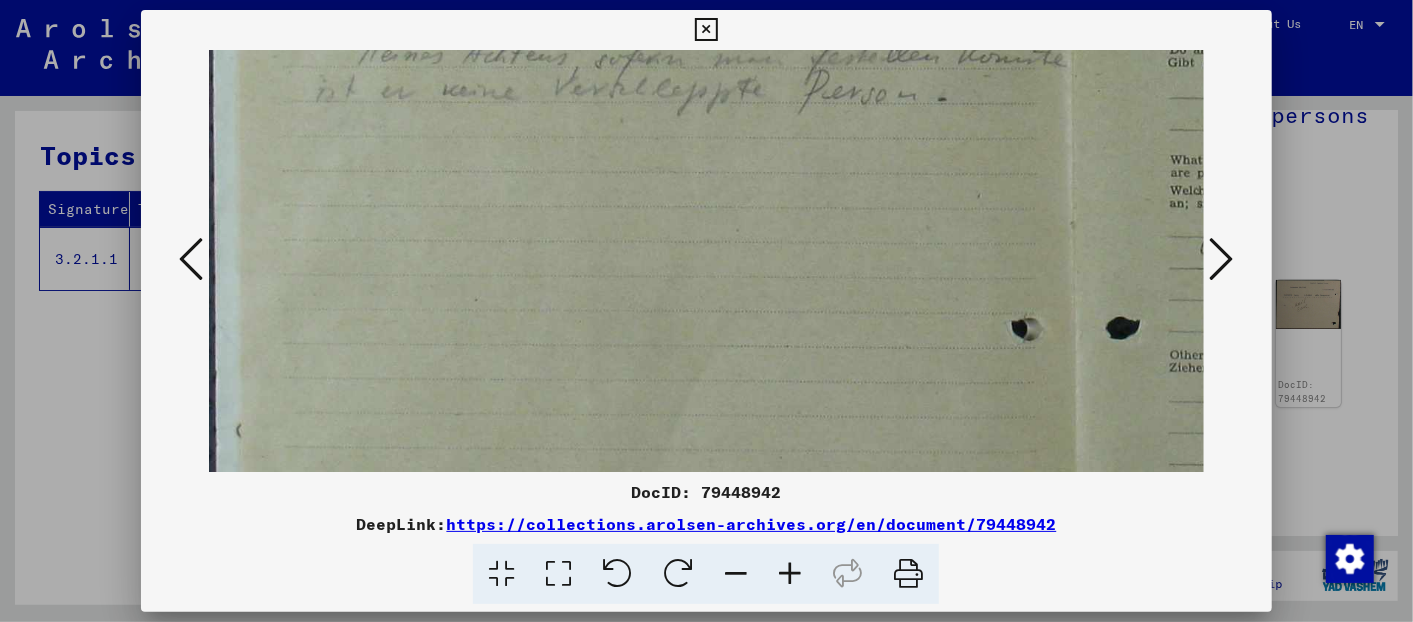 drag, startPoint x: 936, startPoint y: 385, endPoint x: 957, endPoint y: 441, distance: 59.808025 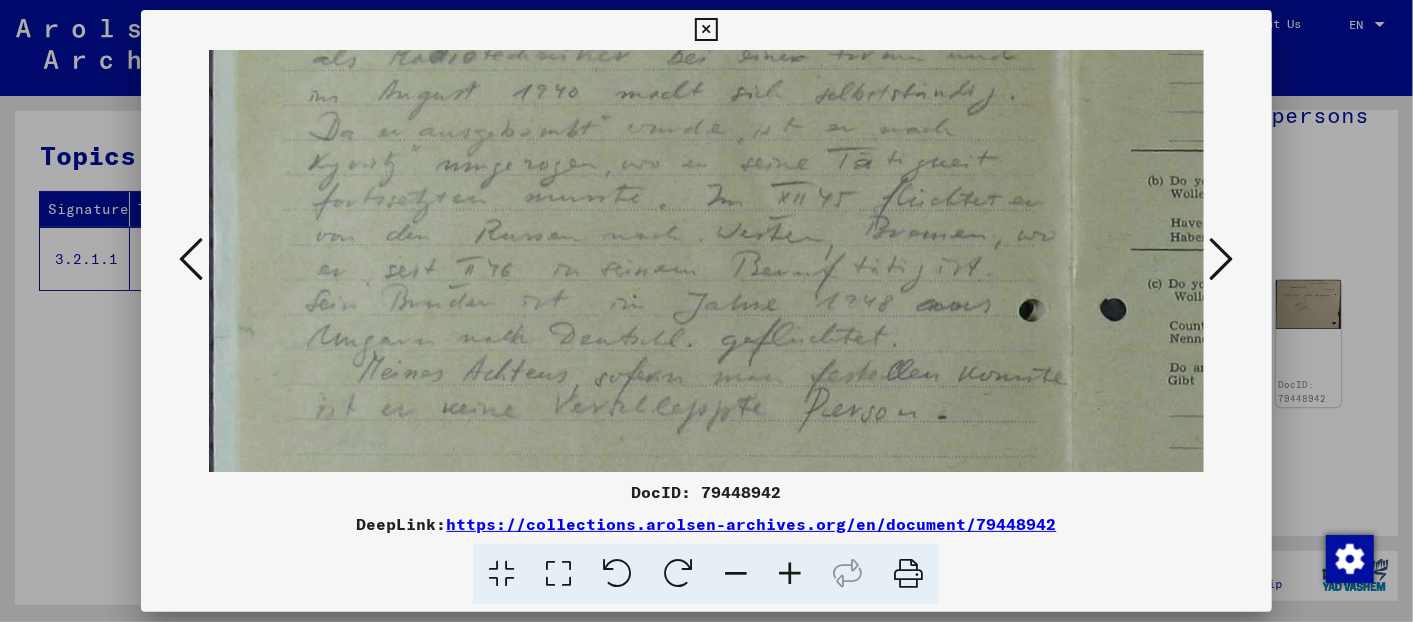 scroll, scrollTop: 237, scrollLeft: 0, axis: vertical 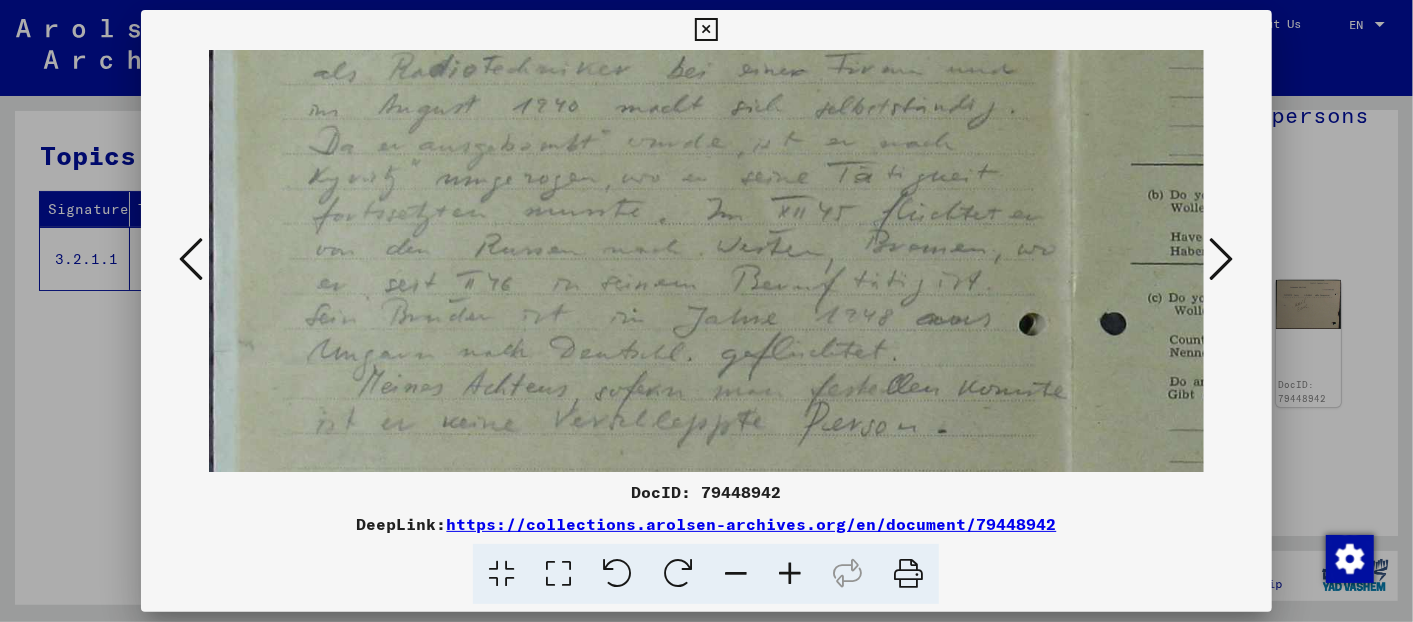 drag, startPoint x: 896, startPoint y: 186, endPoint x: 945, endPoint y: 458, distance: 276.37836 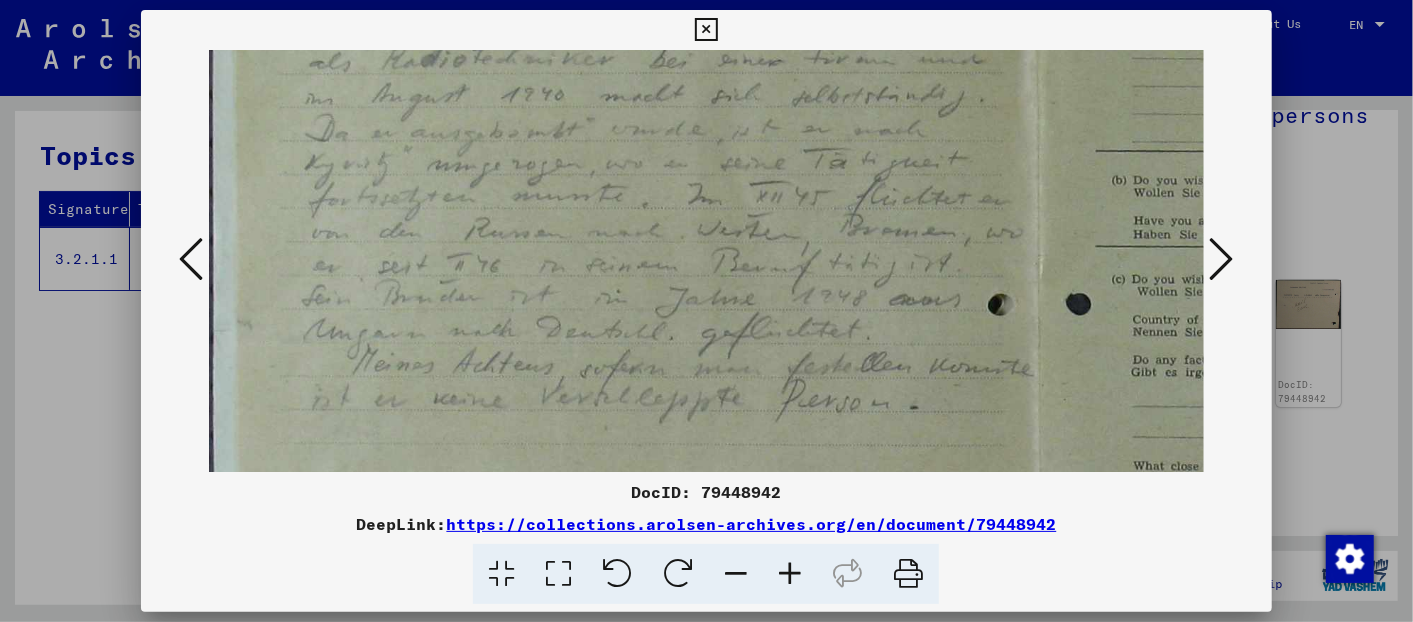 click at bounding box center (736, 574) 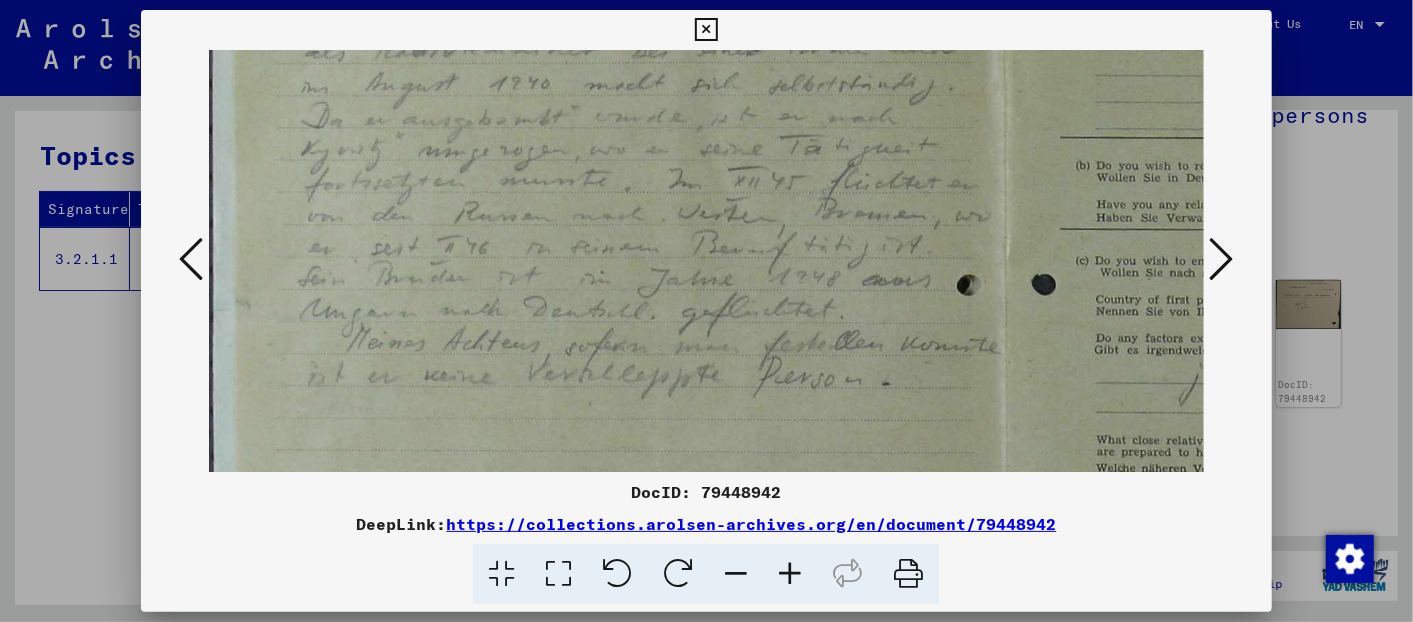 click at bounding box center (736, 574) 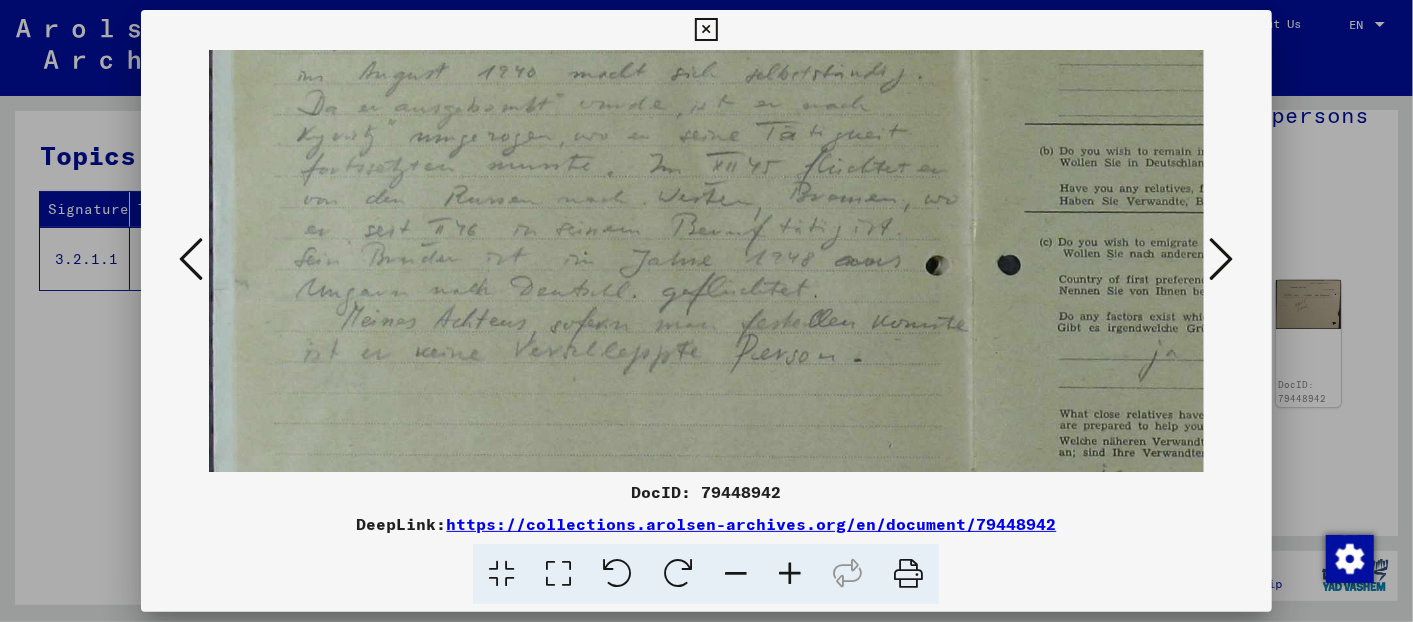 click at bounding box center [736, 574] 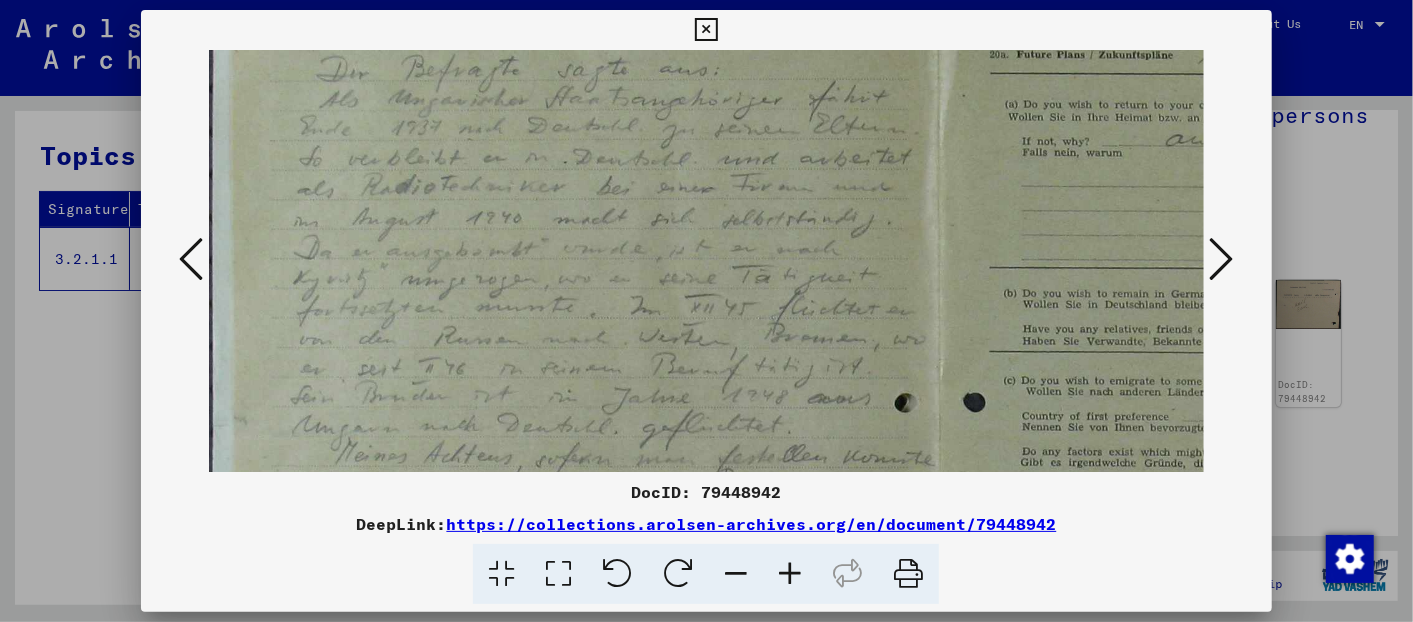 scroll, scrollTop: 0, scrollLeft: 0, axis: both 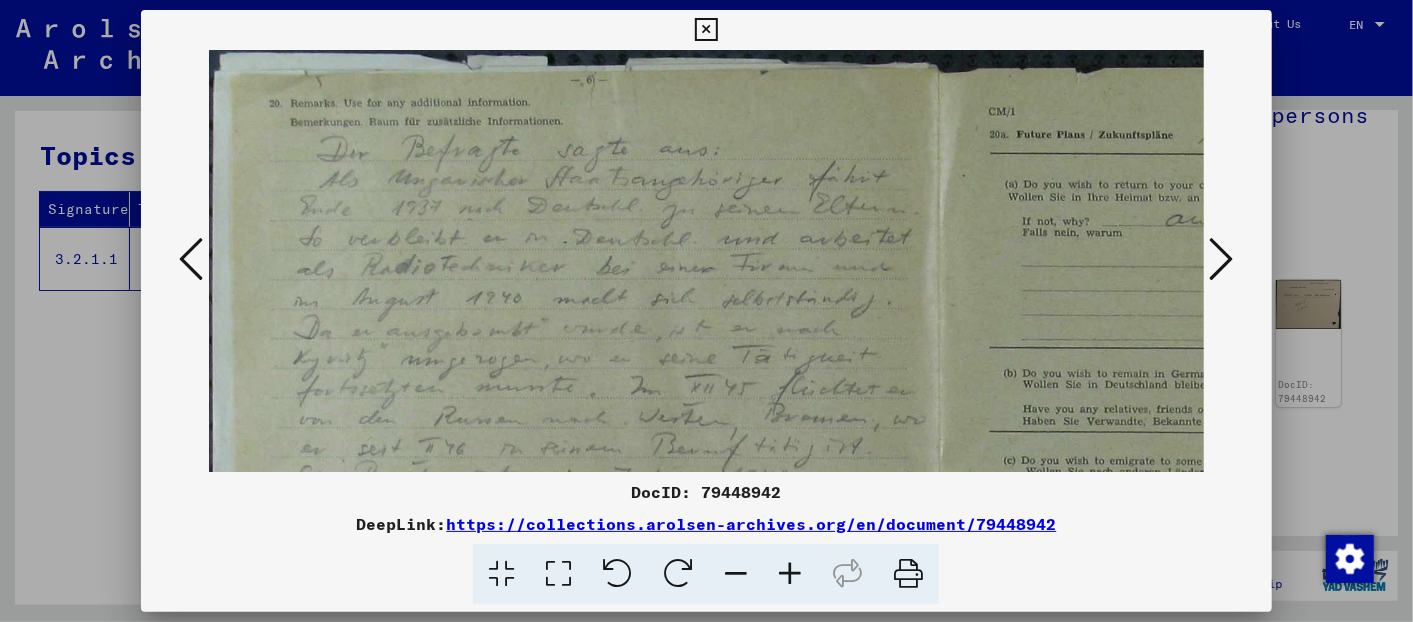 drag, startPoint x: 709, startPoint y: 211, endPoint x: 773, endPoint y: 519, distance: 314.57907 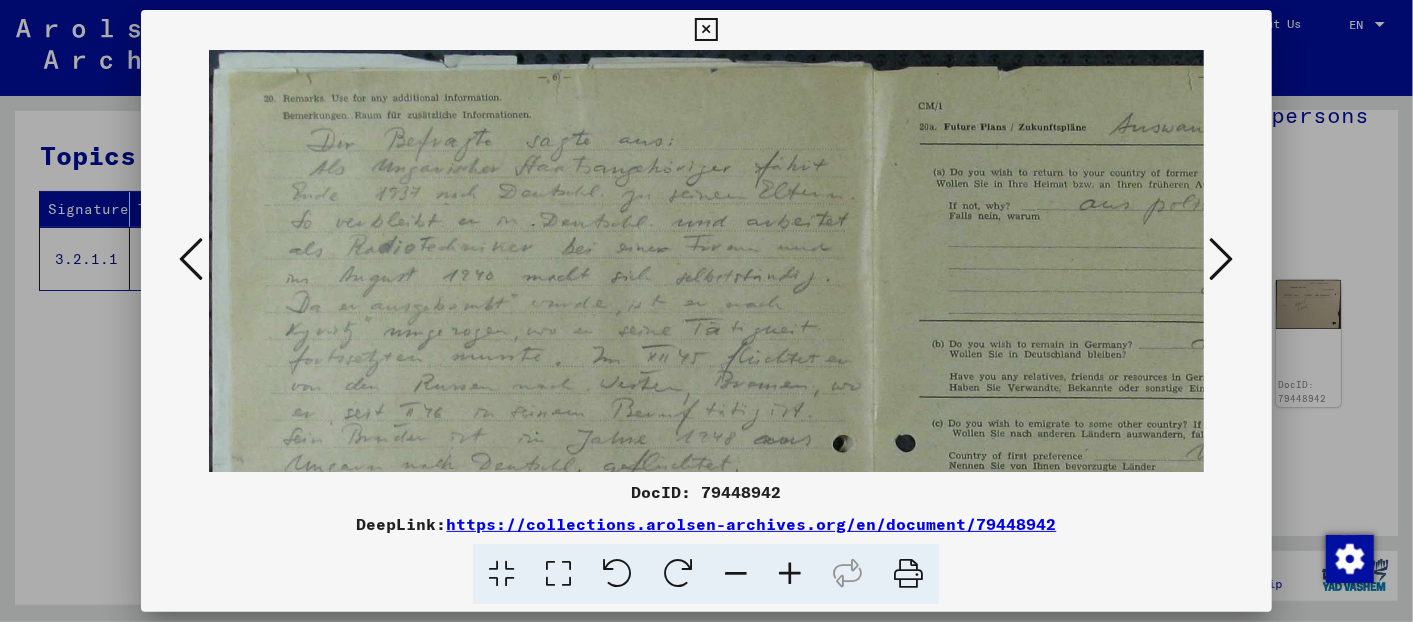 click at bounding box center (736, 574) 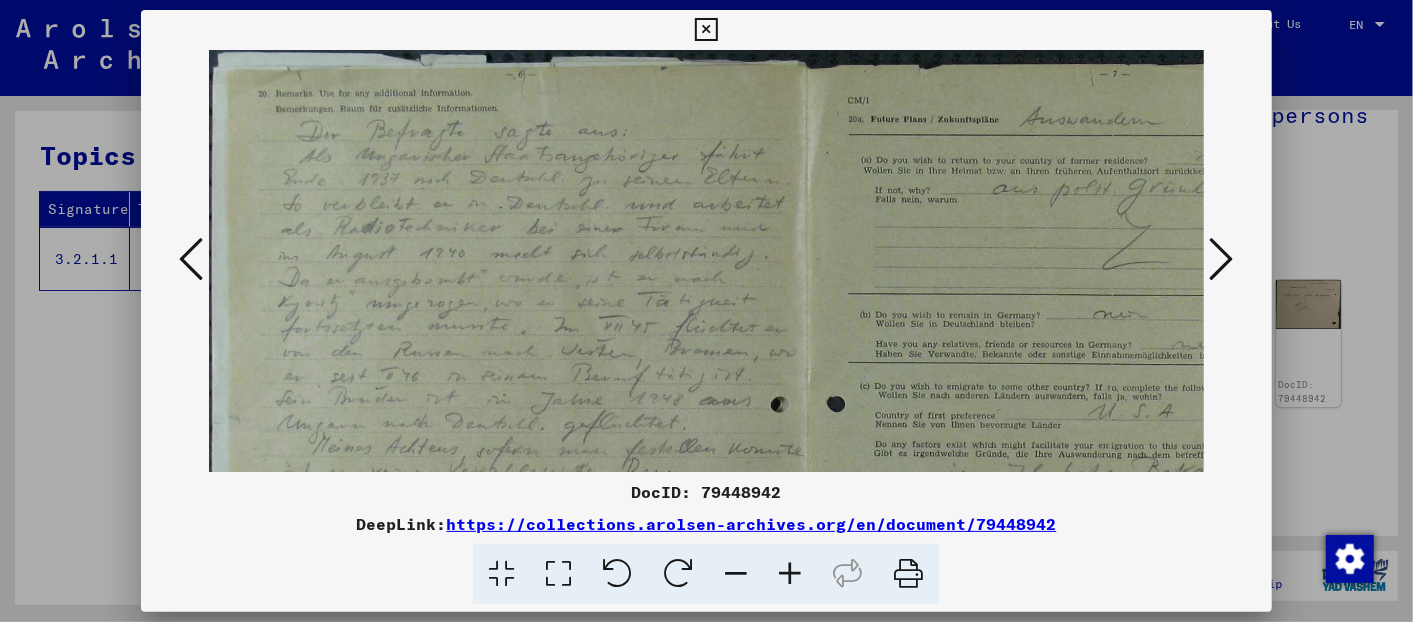 click at bounding box center [736, 574] 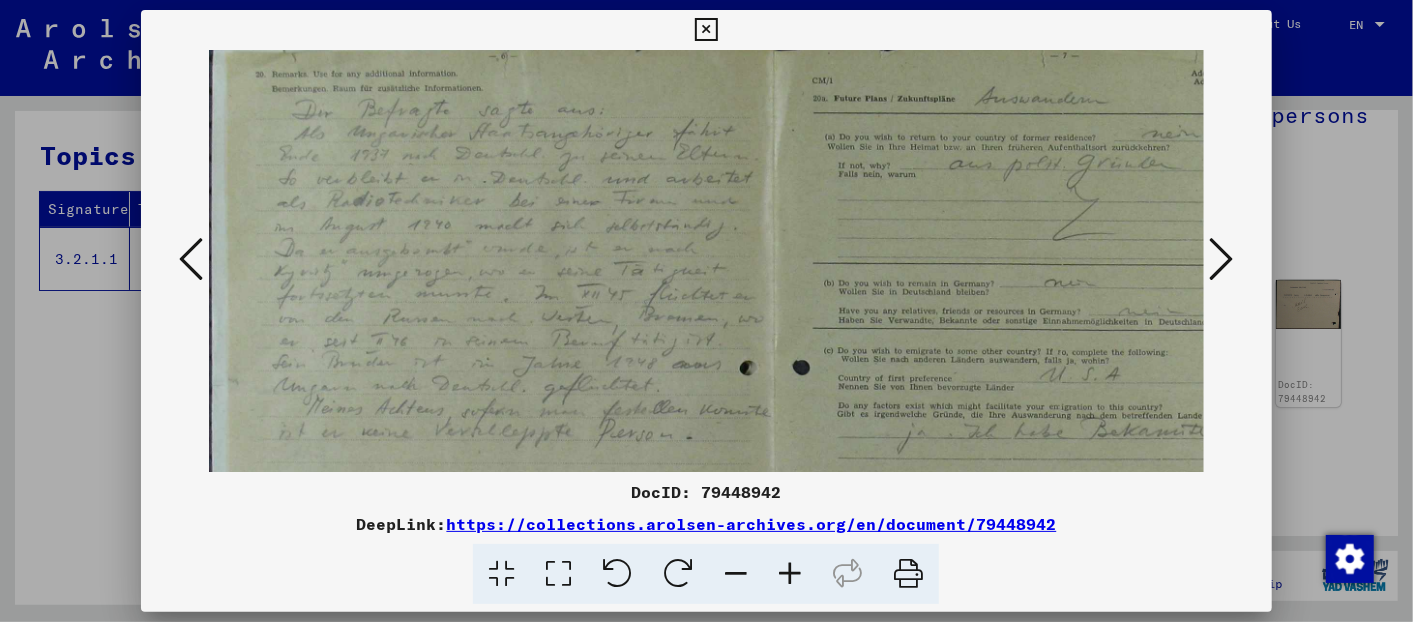 scroll, scrollTop: 12, scrollLeft: 0, axis: vertical 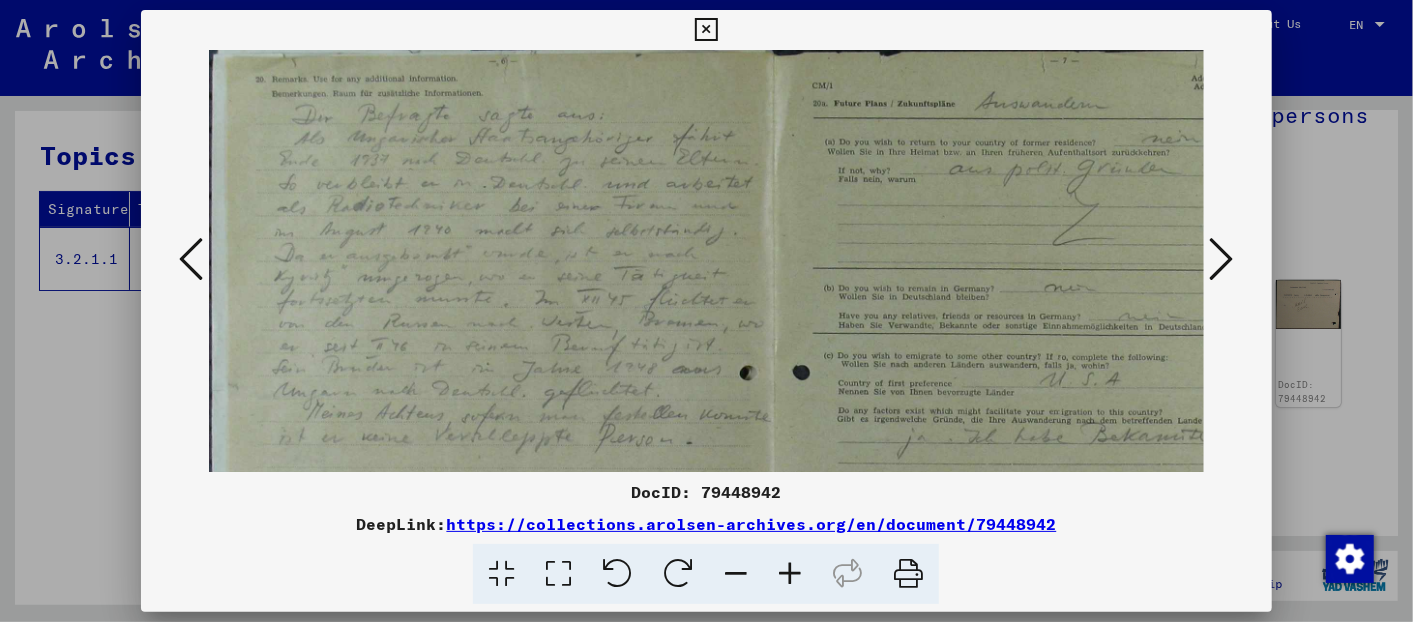 drag, startPoint x: 769, startPoint y: 321, endPoint x: 871, endPoint y: 345, distance: 104.78549 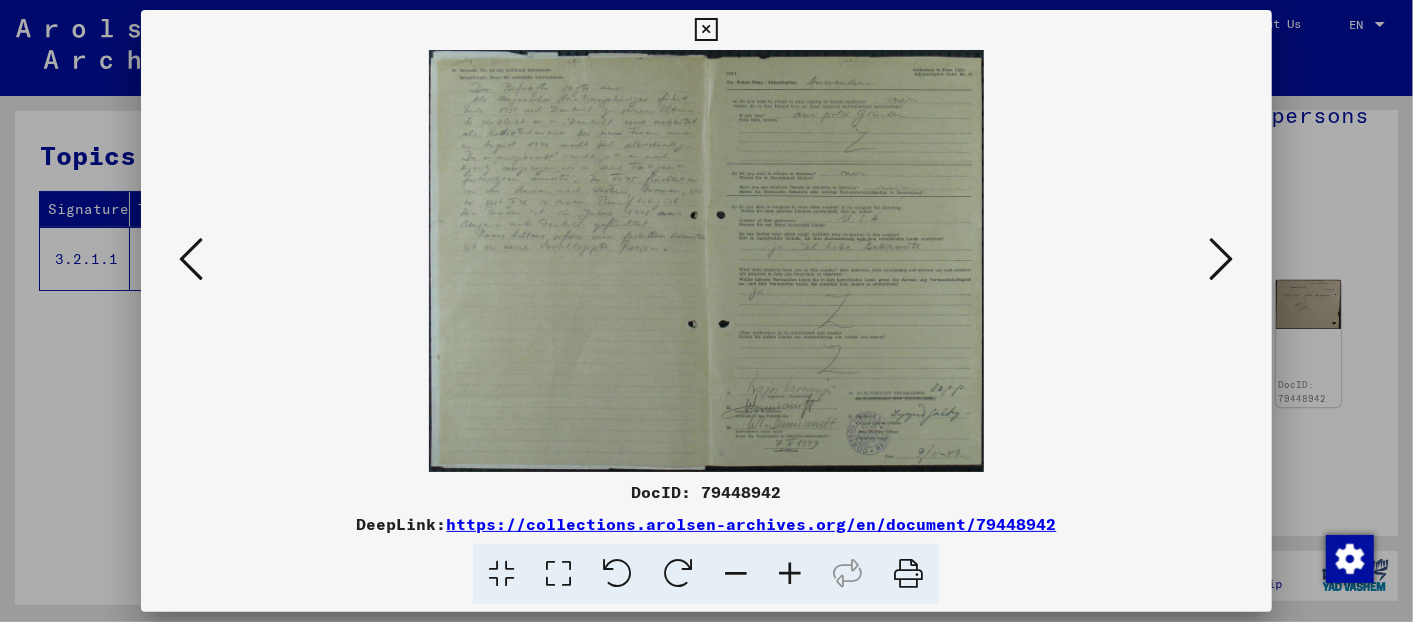 click on "DocID: 79448942" at bounding box center (706, 492) 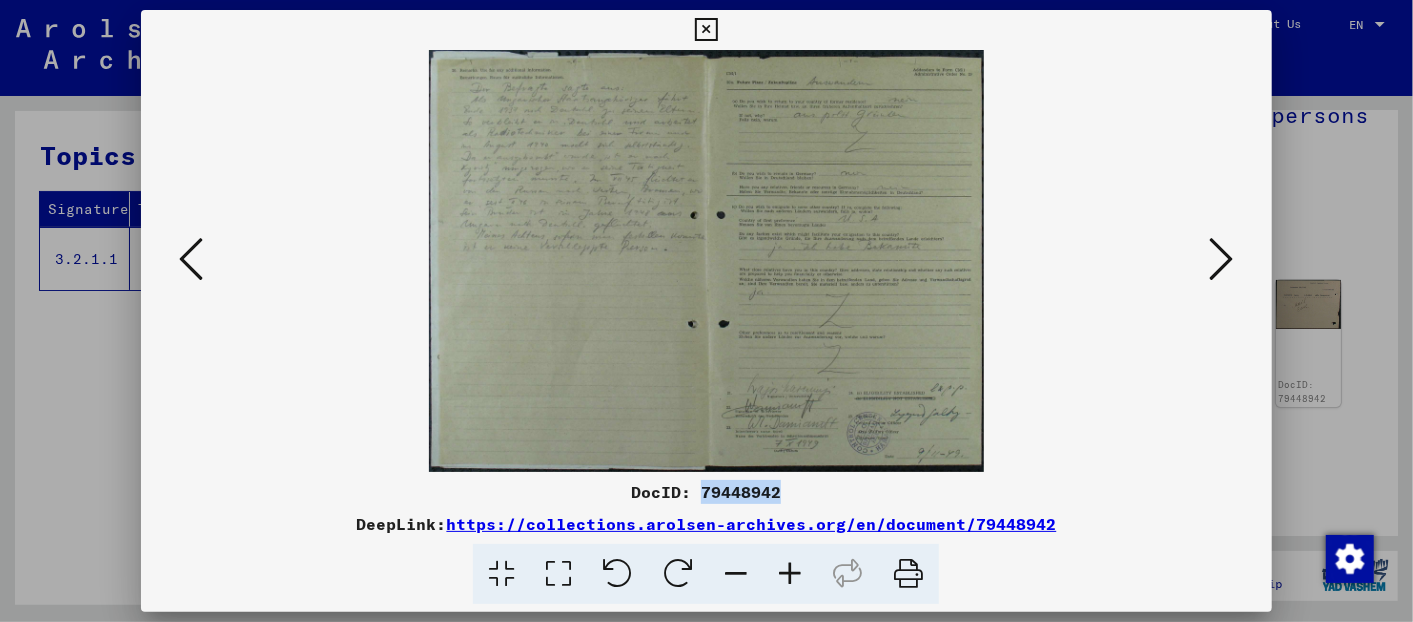 click on "DocID: 79448942" at bounding box center (706, 492) 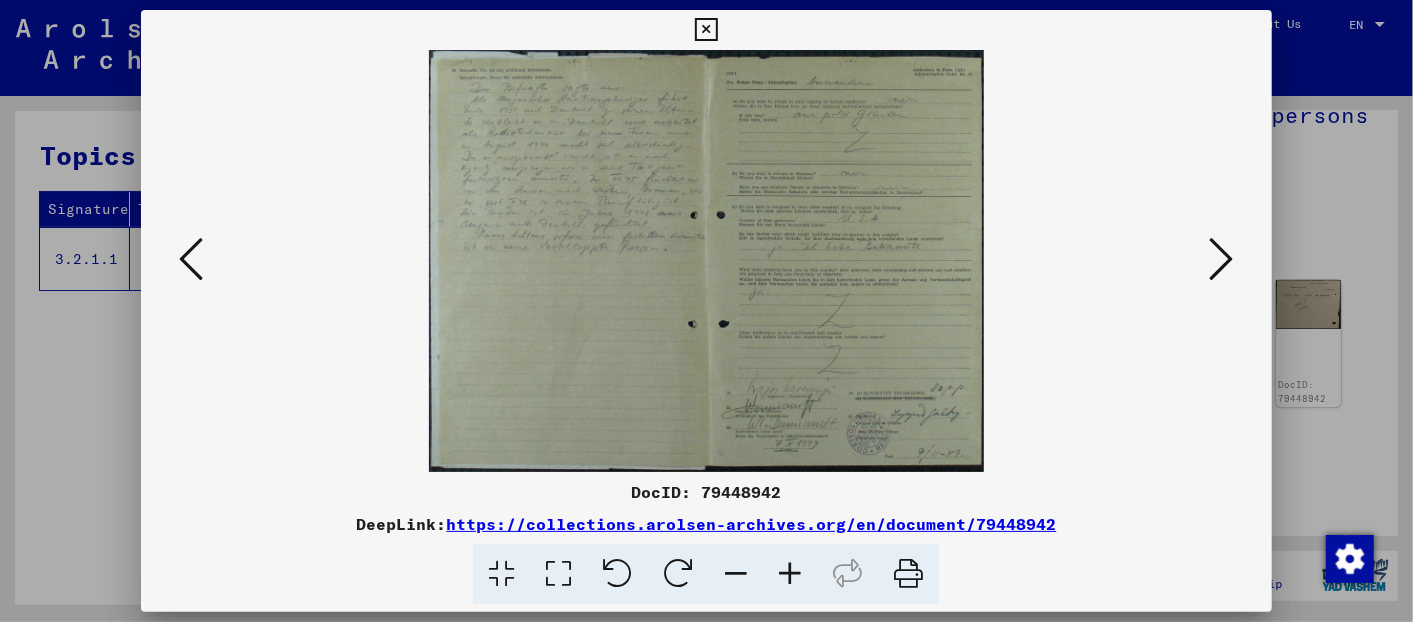 click at bounding box center [706, 261] 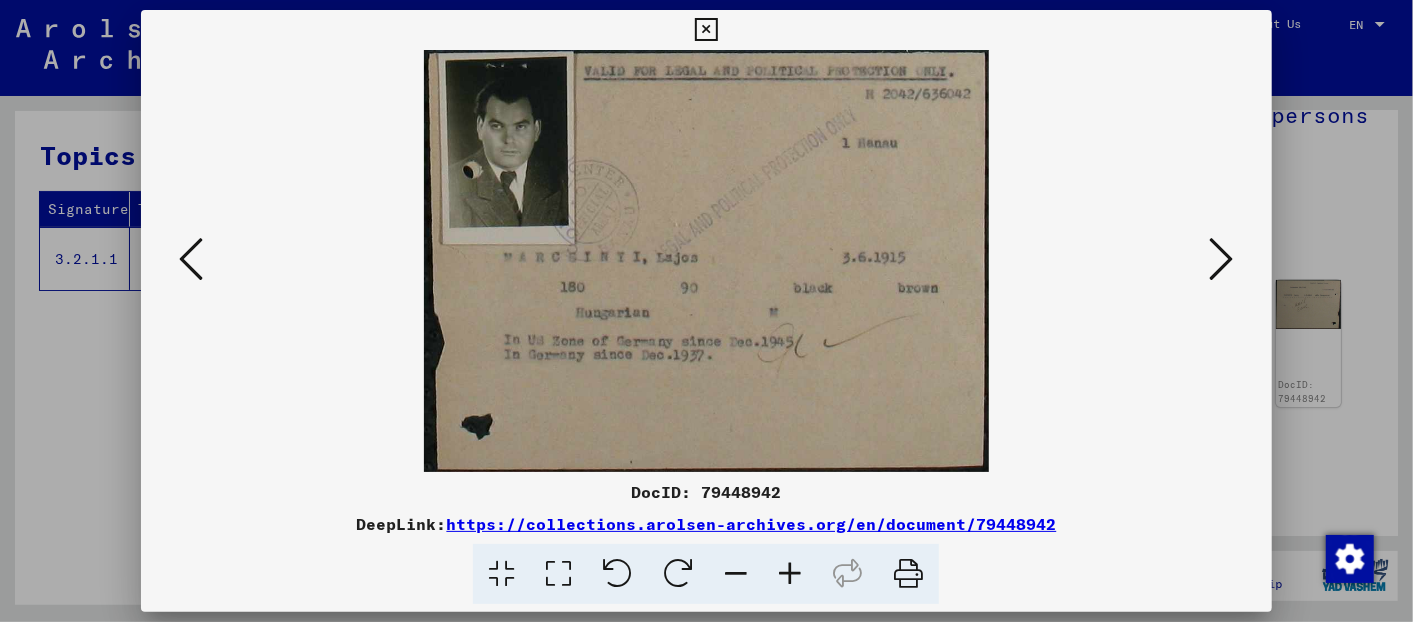 click at bounding box center (558, 574) 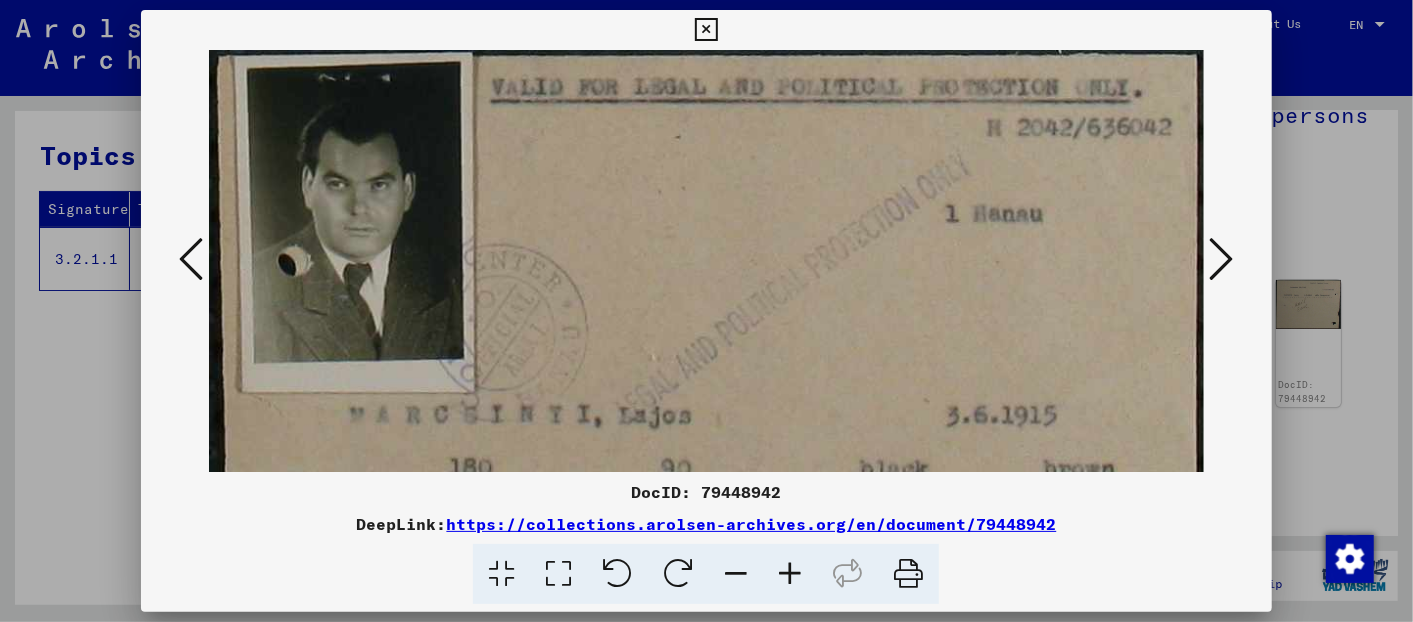 scroll, scrollTop: 0, scrollLeft: 0, axis: both 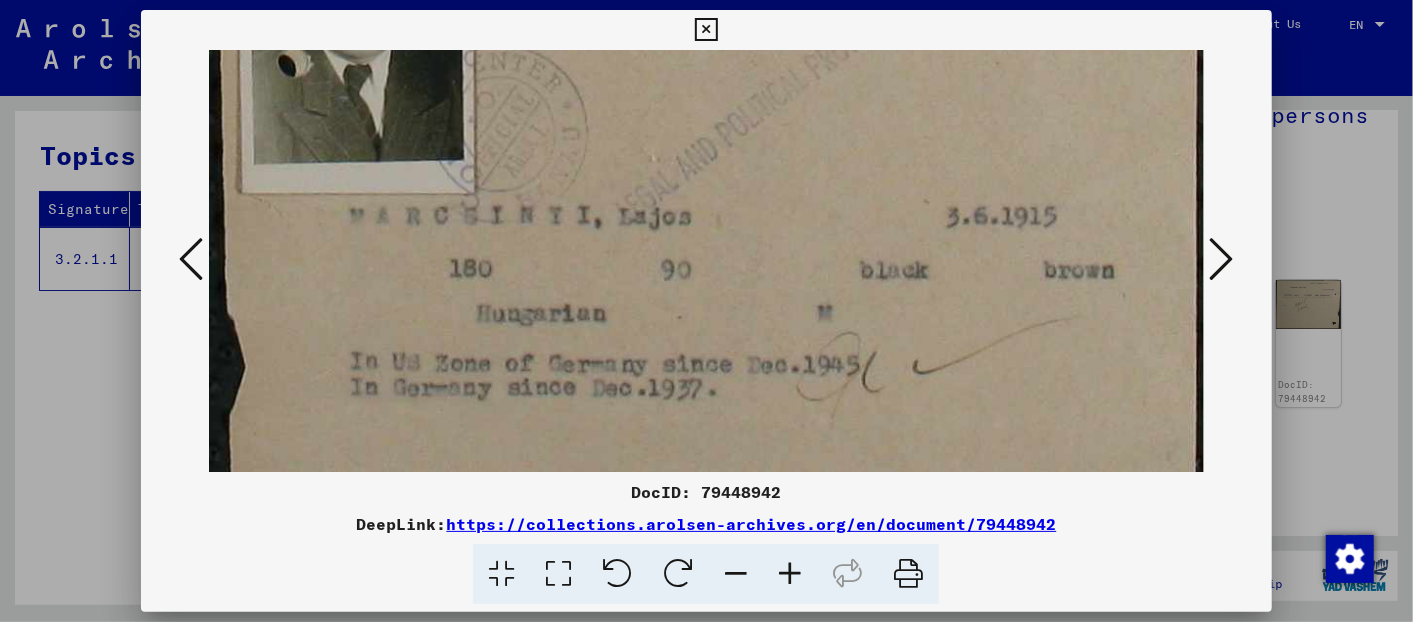 drag, startPoint x: 890, startPoint y: 325, endPoint x: 881, endPoint y: 197, distance: 128.31601 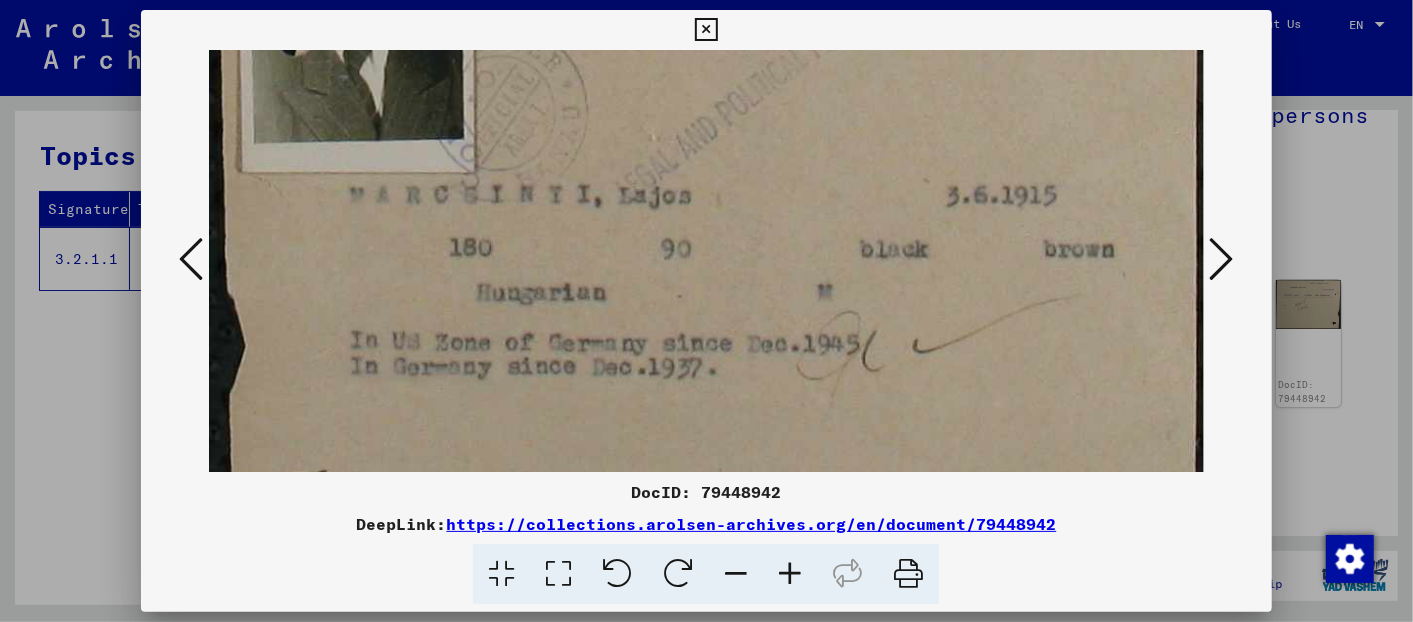 drag, startPoint x: 965, startPoint y: 351, endPoint x: 585, endPoint y: 330, distance: 380.57983 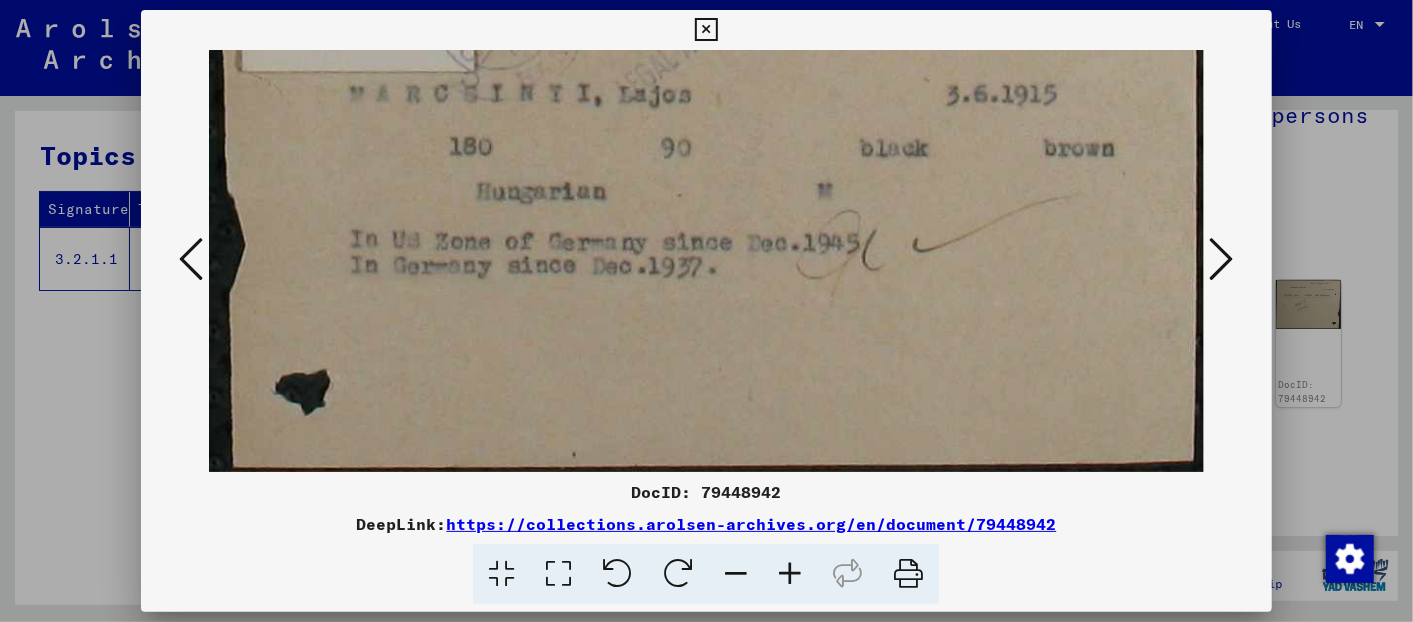 drag, startPoint x: 845, startPoint y: 400, endPoint x: 859, endPoint y: 113, distance: 287.34125 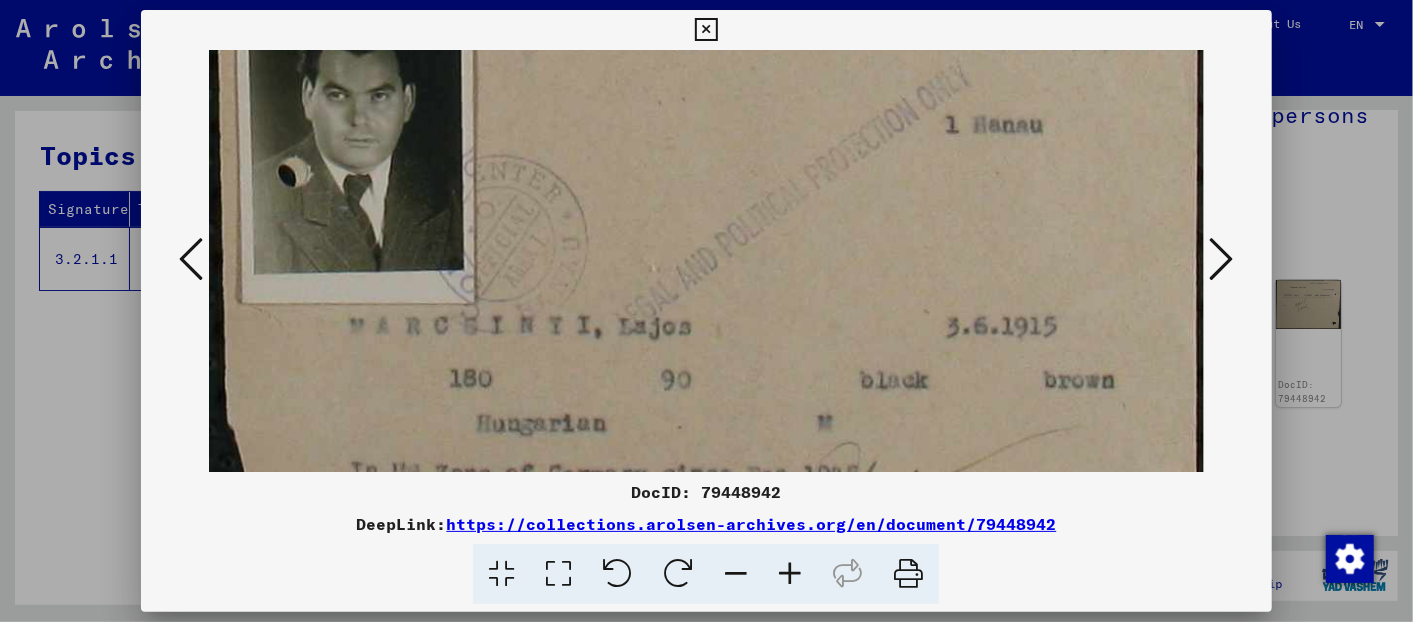 drag, startPoint x: 942, startPoint y: 235, endPoint x: 578, endPoint y: 519, distance: 461.68387 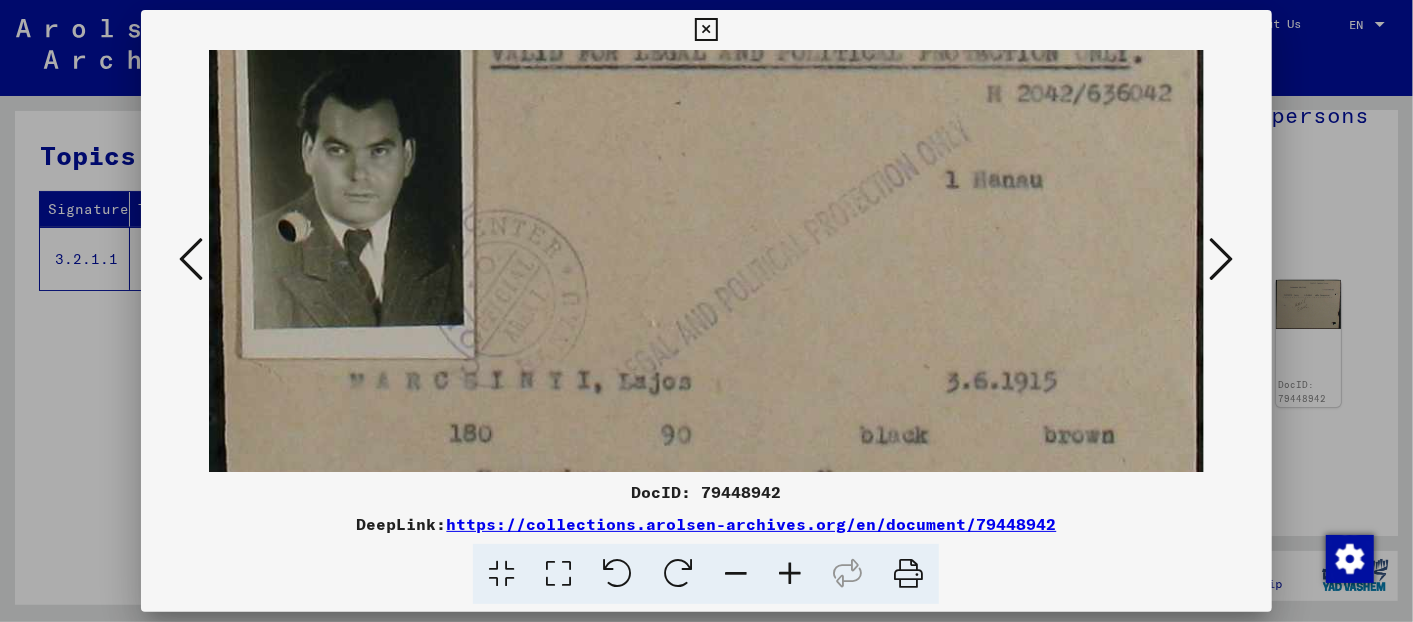 click at bounding box center (501, 574) 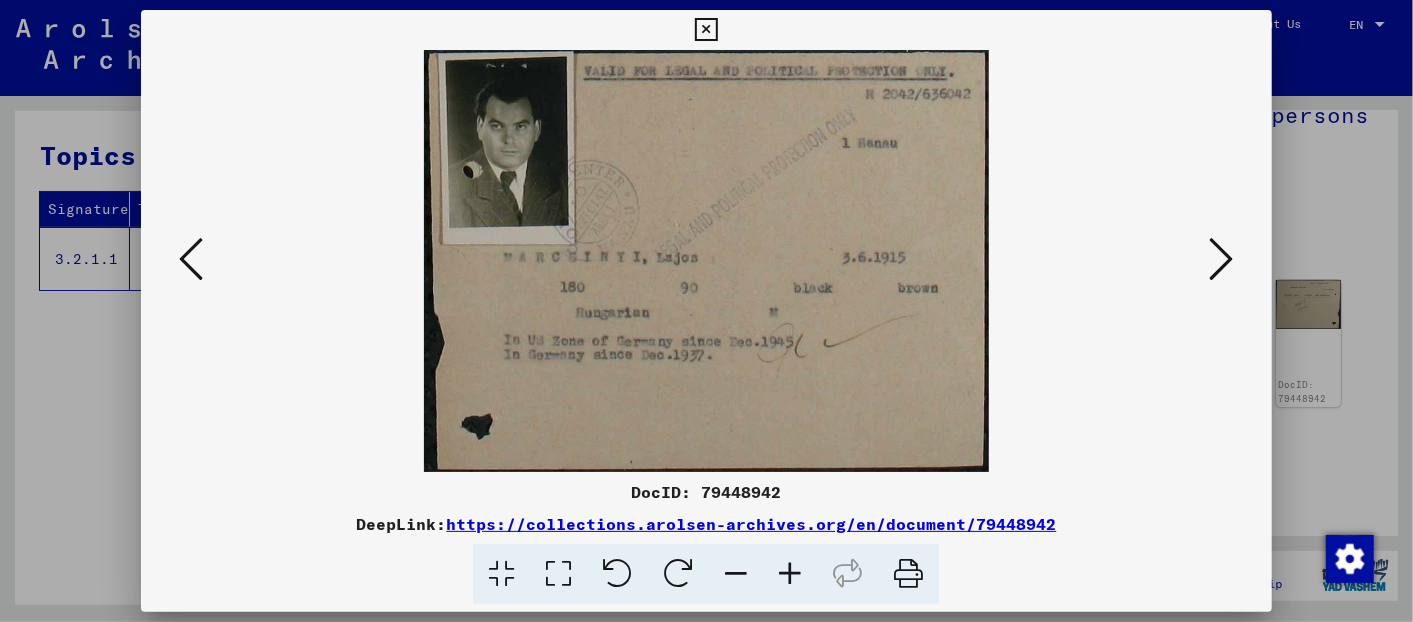click at bounding box center (558, 574) 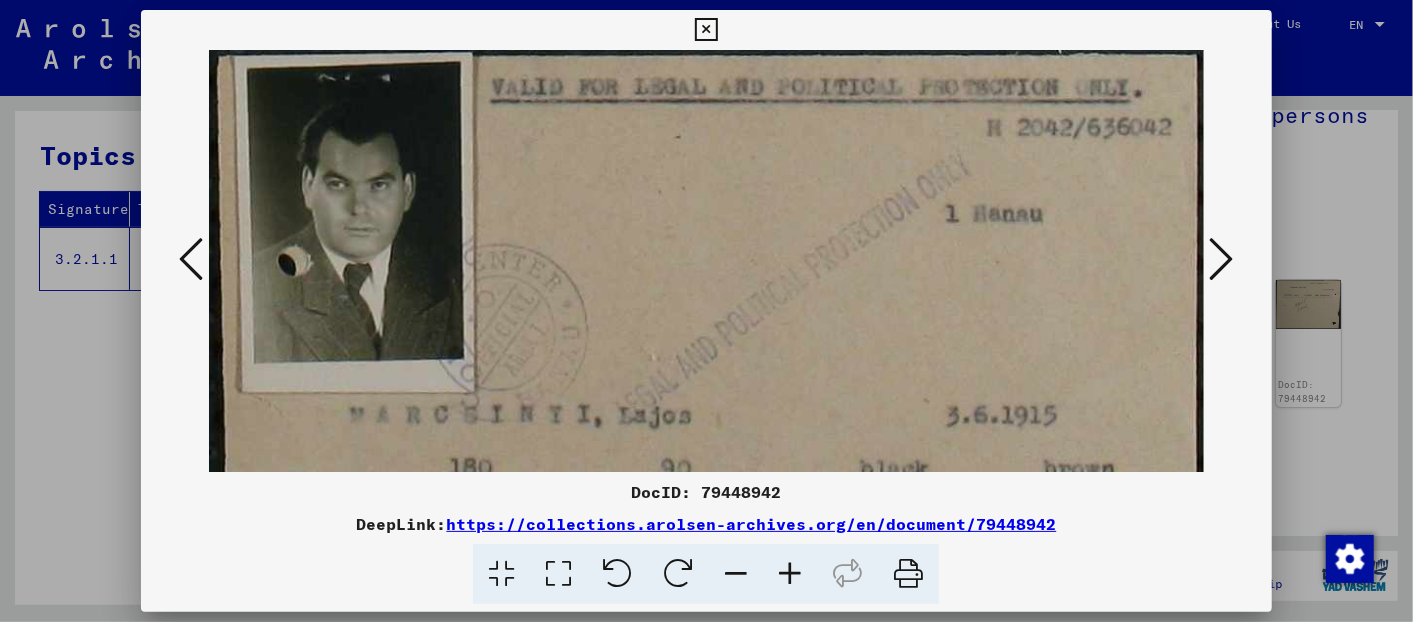 drag, startPoint x: 860, startPoint y: 307, endPoint x: 796, endPoint y: 308, distance: 64.00781 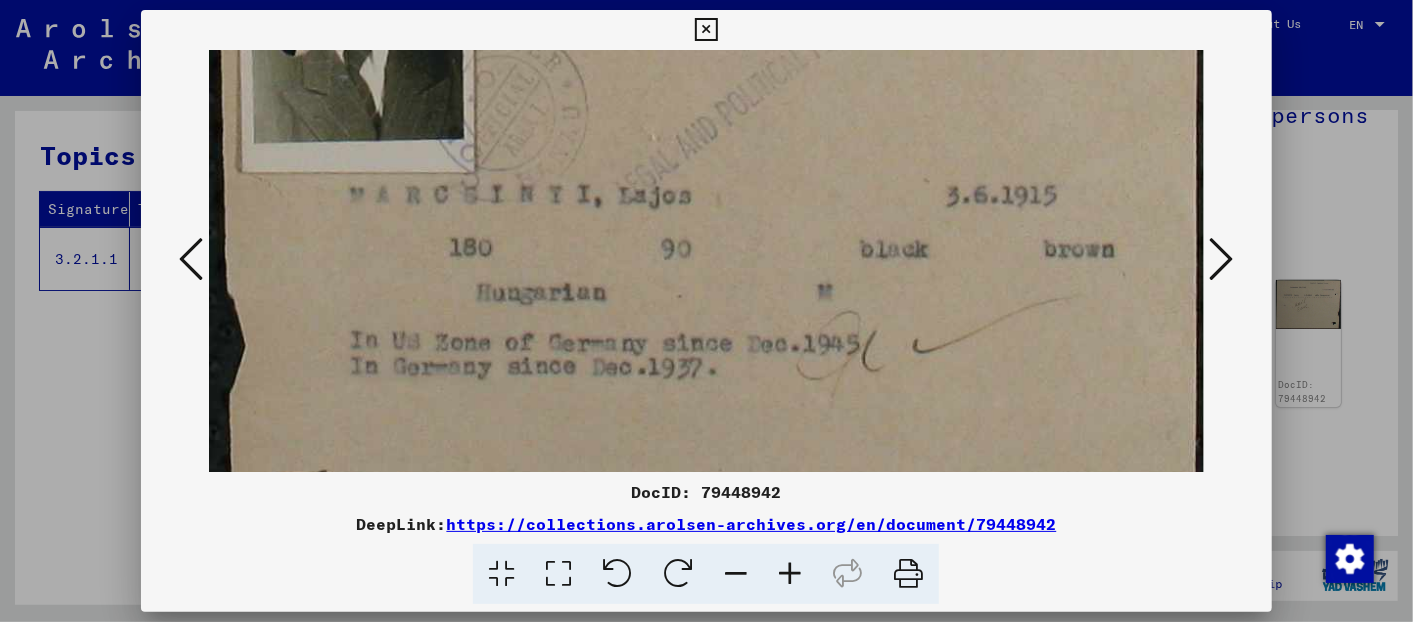 scroll, scrollTop: 238, scrollLeft: 0, axis: vertical 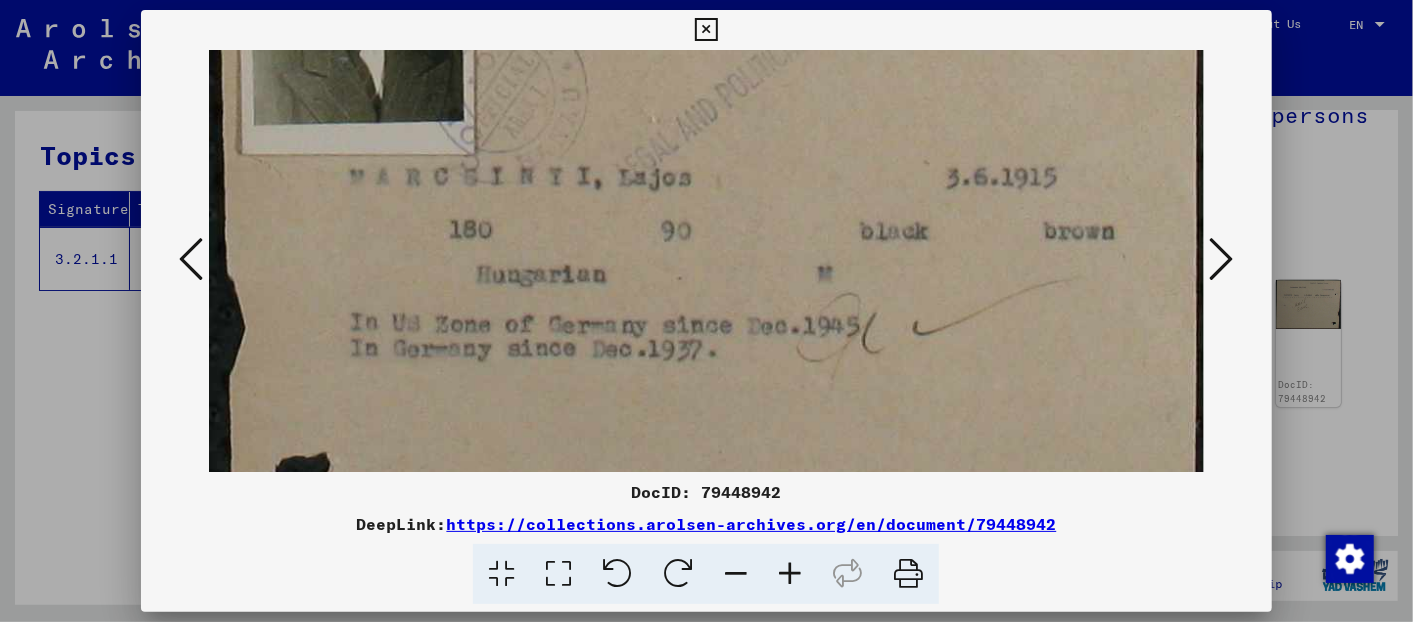drag, startPoint x: 835, startPoint y: 286, endPoint x: 842, endPoint y: 135, distance: 151.16217 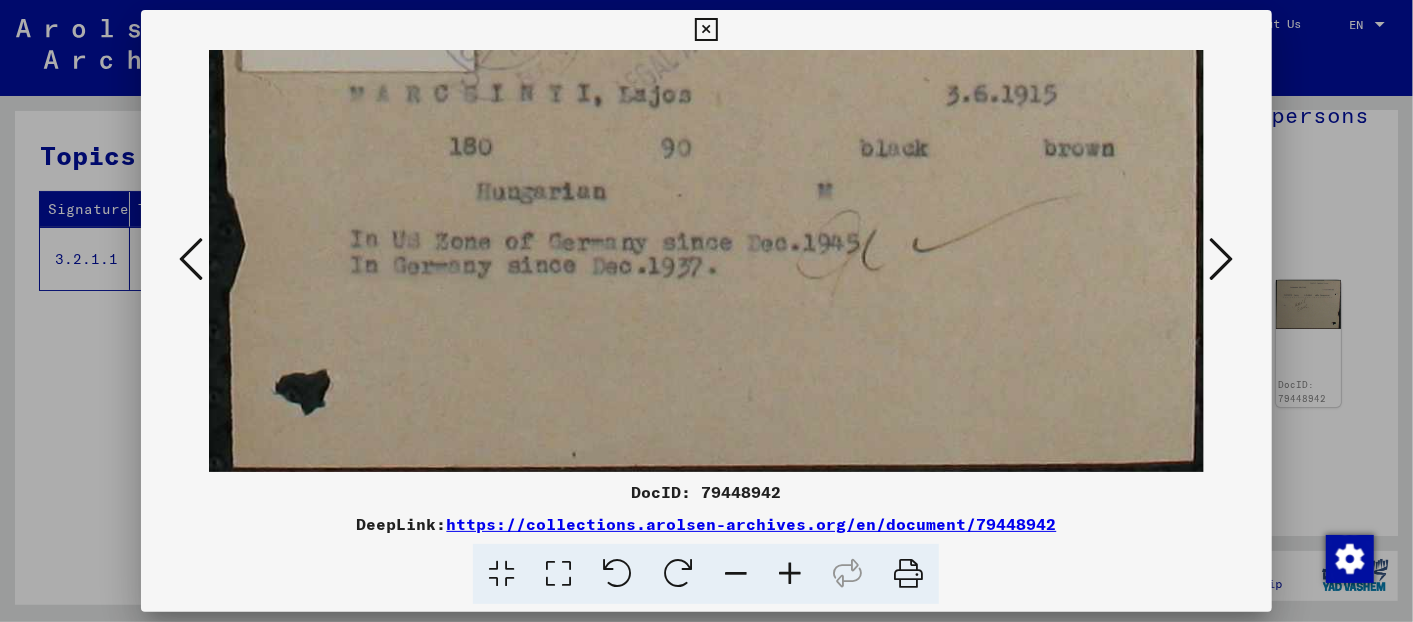 drag, startPoint x: 590, startPoint y: 403, endPoint x: 616, endPoint y: 124, distance: 280.20886 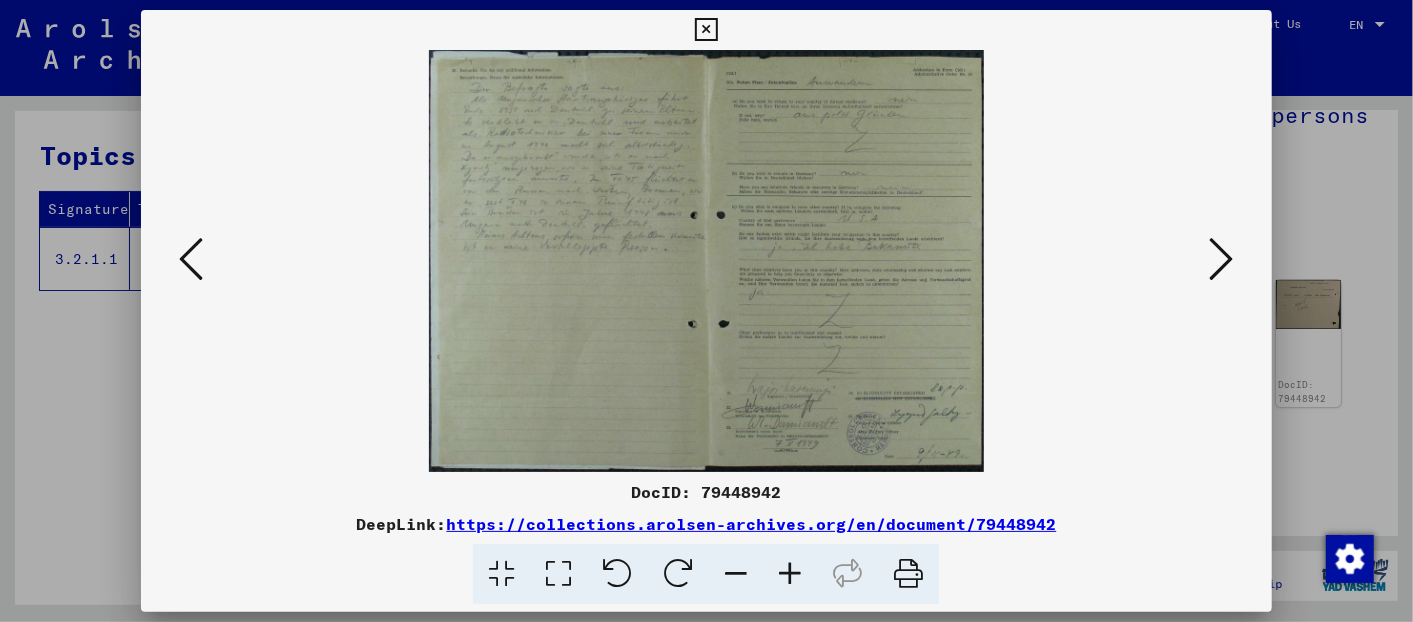 drag, startPoint x: 545, startPoint y: 580, endPoint x: 585, endPoint y: 585, distance: 40.311287 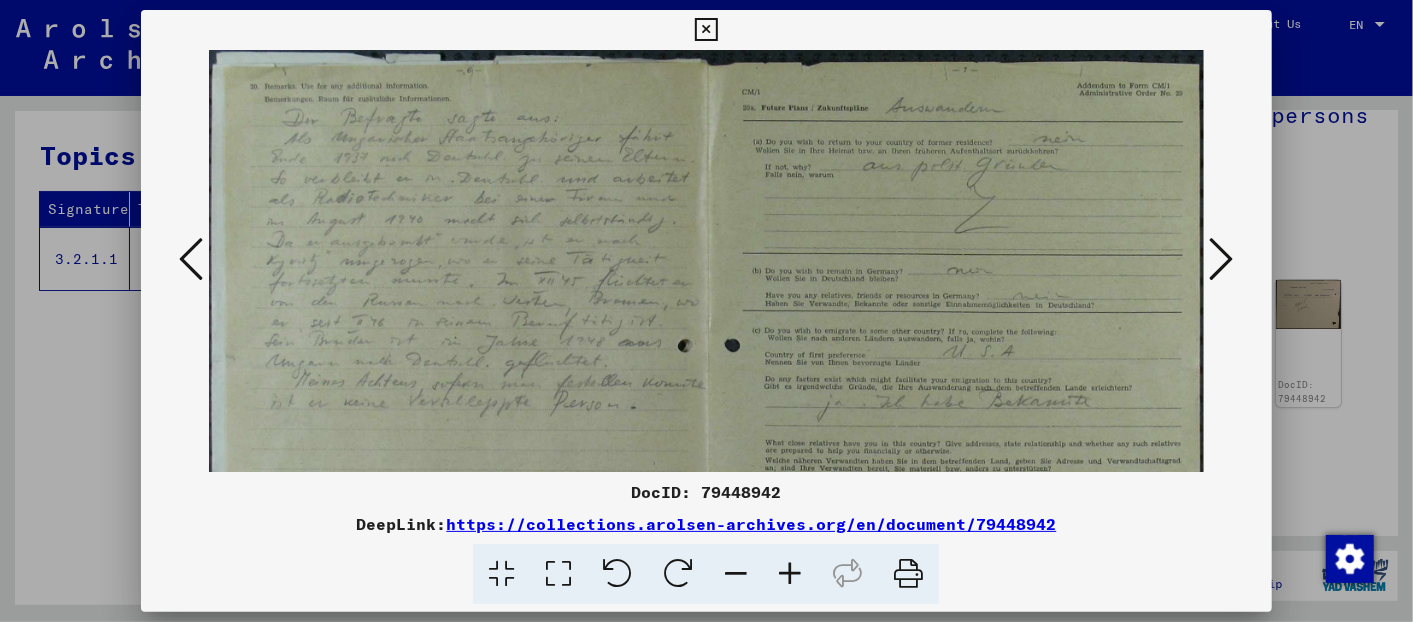 click at bounding box center [790, 574] 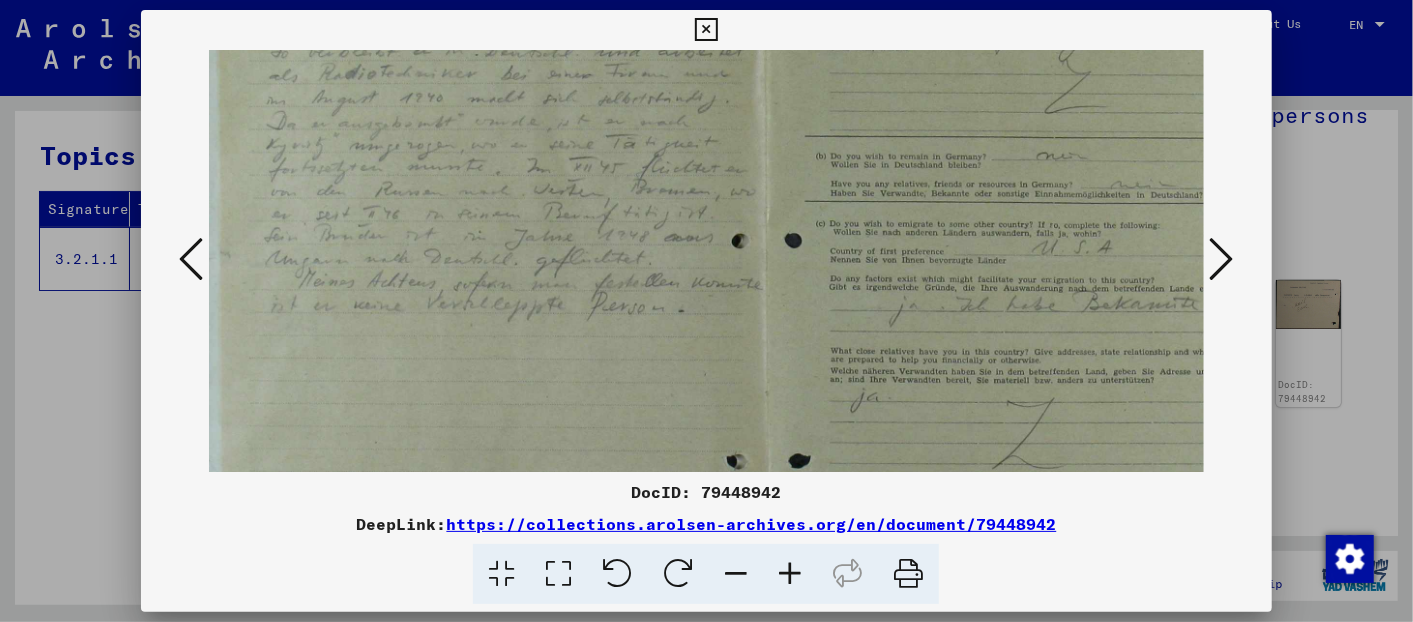 scroll, scrollTop: 151, scrollLeft: 8, axis: both 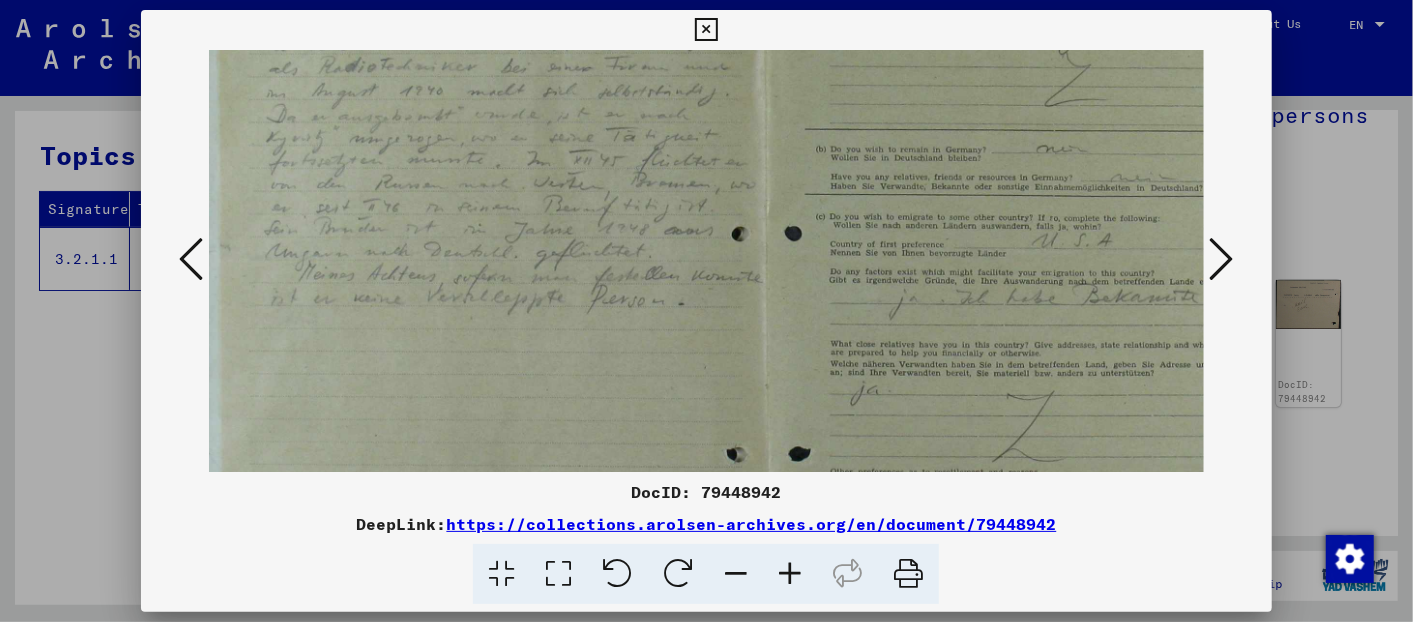 drag, startPoint x: 476, startPoint y: 371, endPoint x: 468, endPoint y: 221, distance: 150.21318 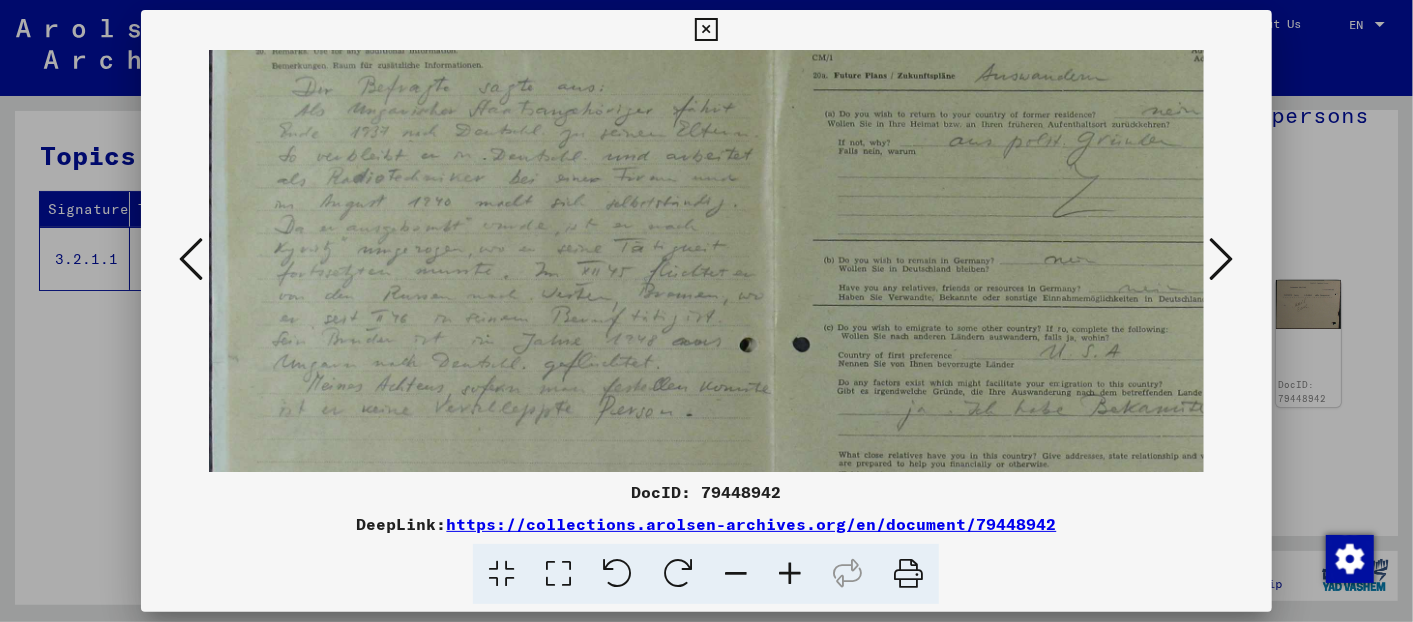 drag, startPoint x: 457, startPoint y: 388, endPoint x: 507, endPoint y: 429, distance: 64.66065 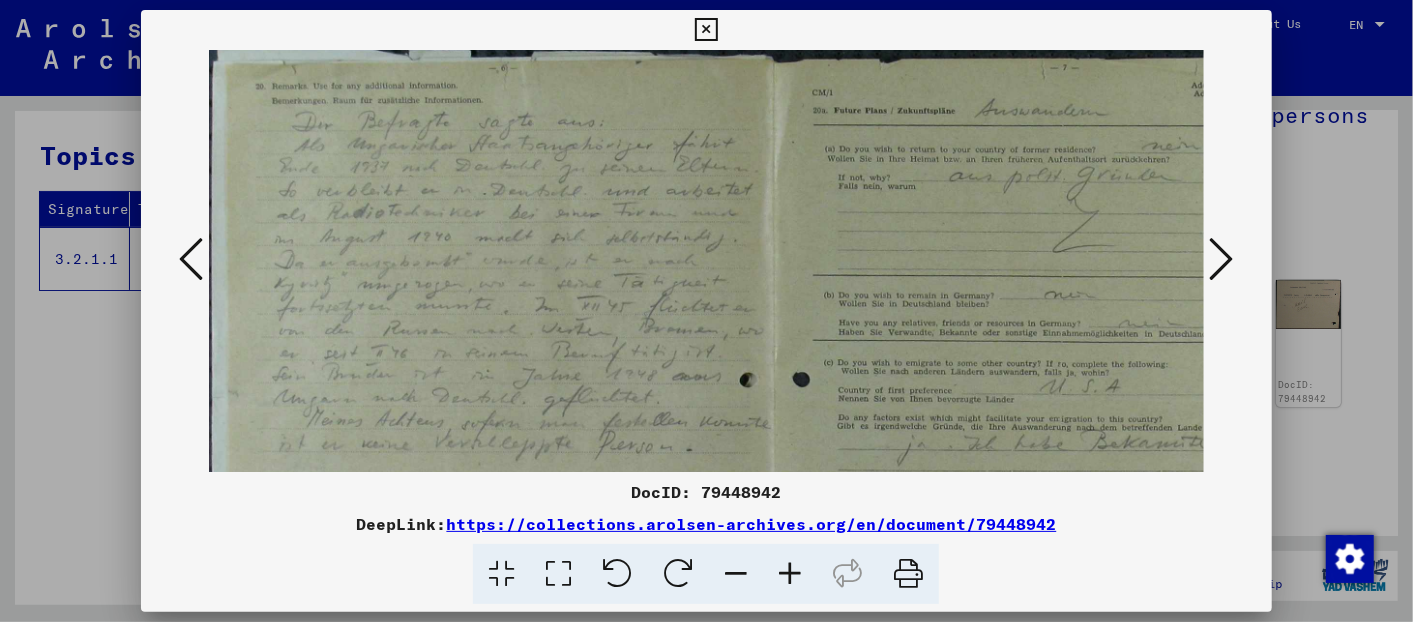click at bounding box center (790, 574) 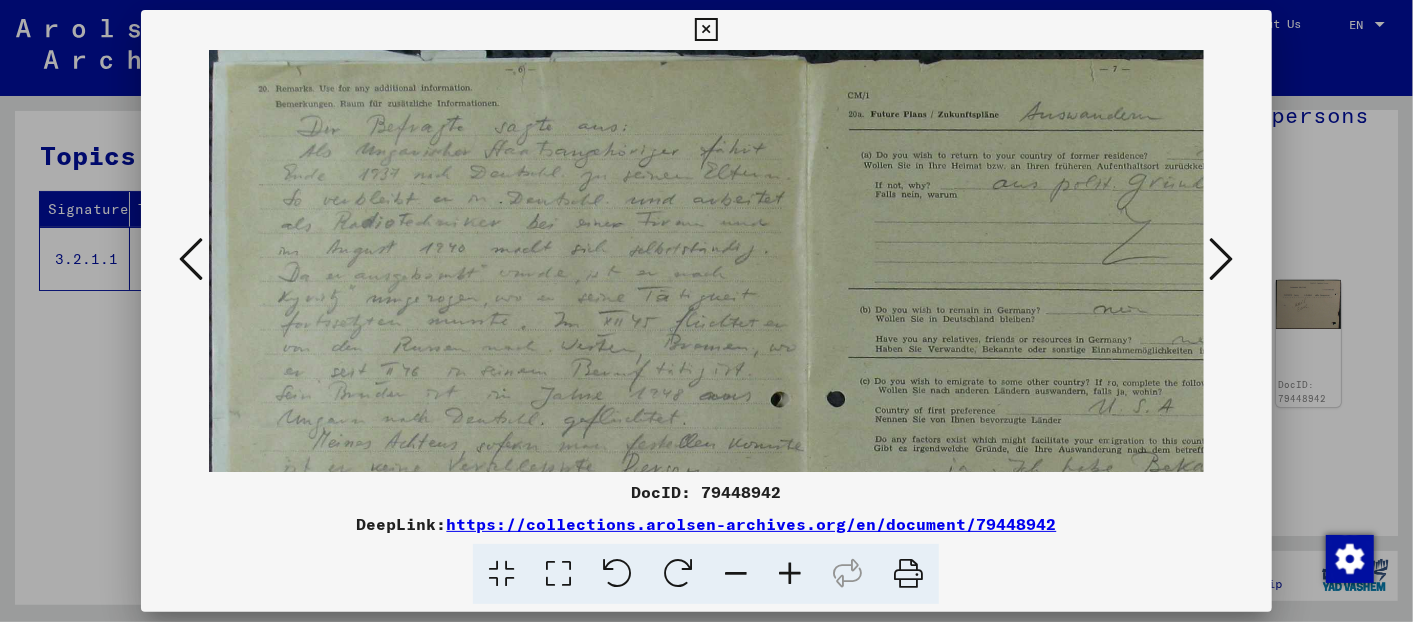 click at bounding box center [790, 574] 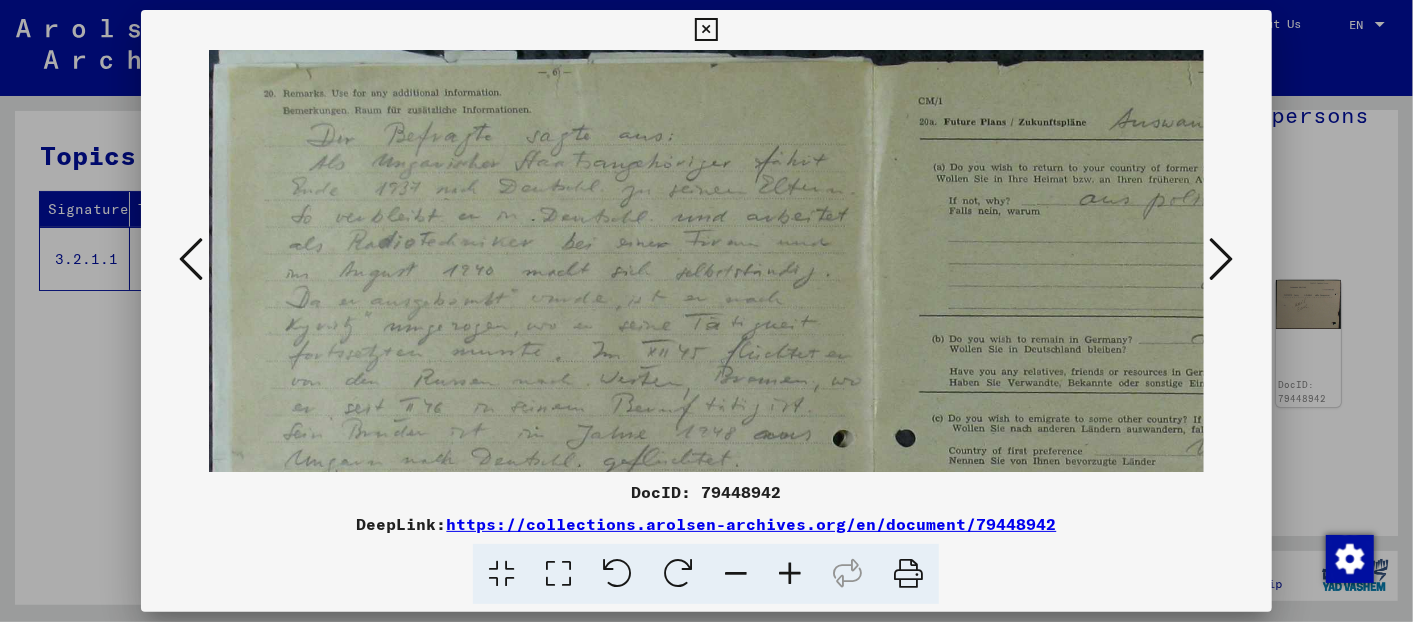 click at bounding box center (790, 574) 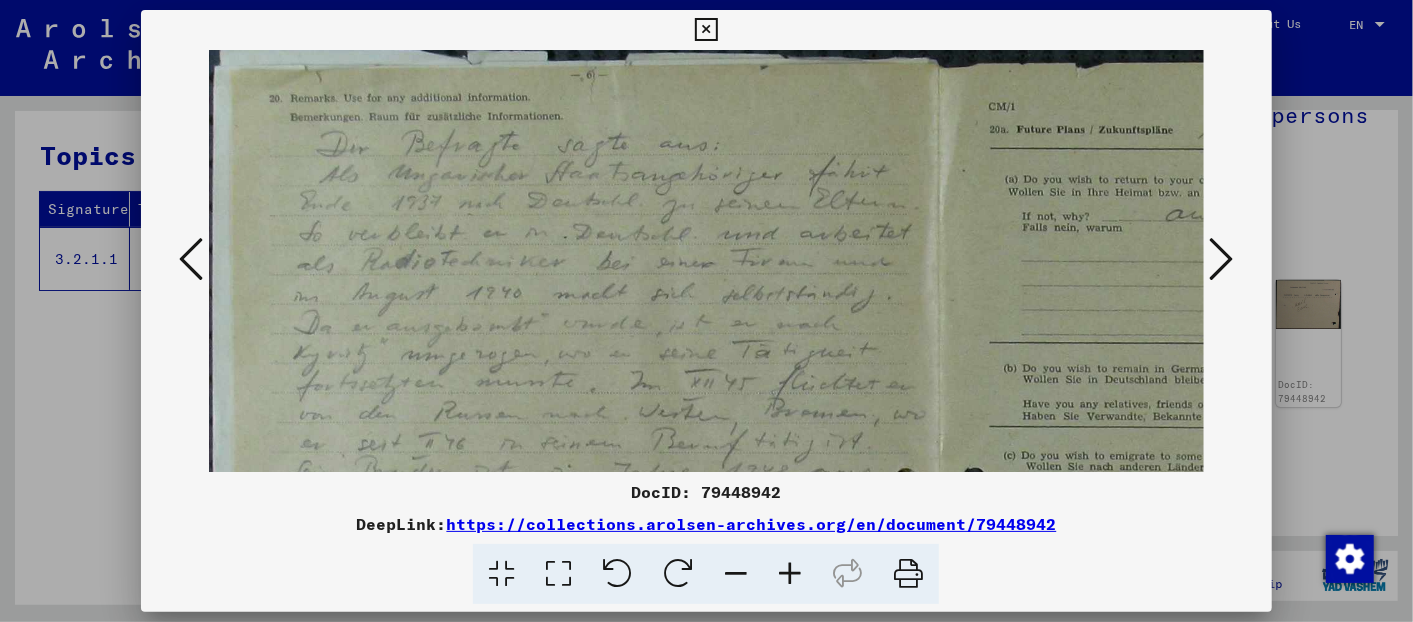 click at bounding box center [790, 574] 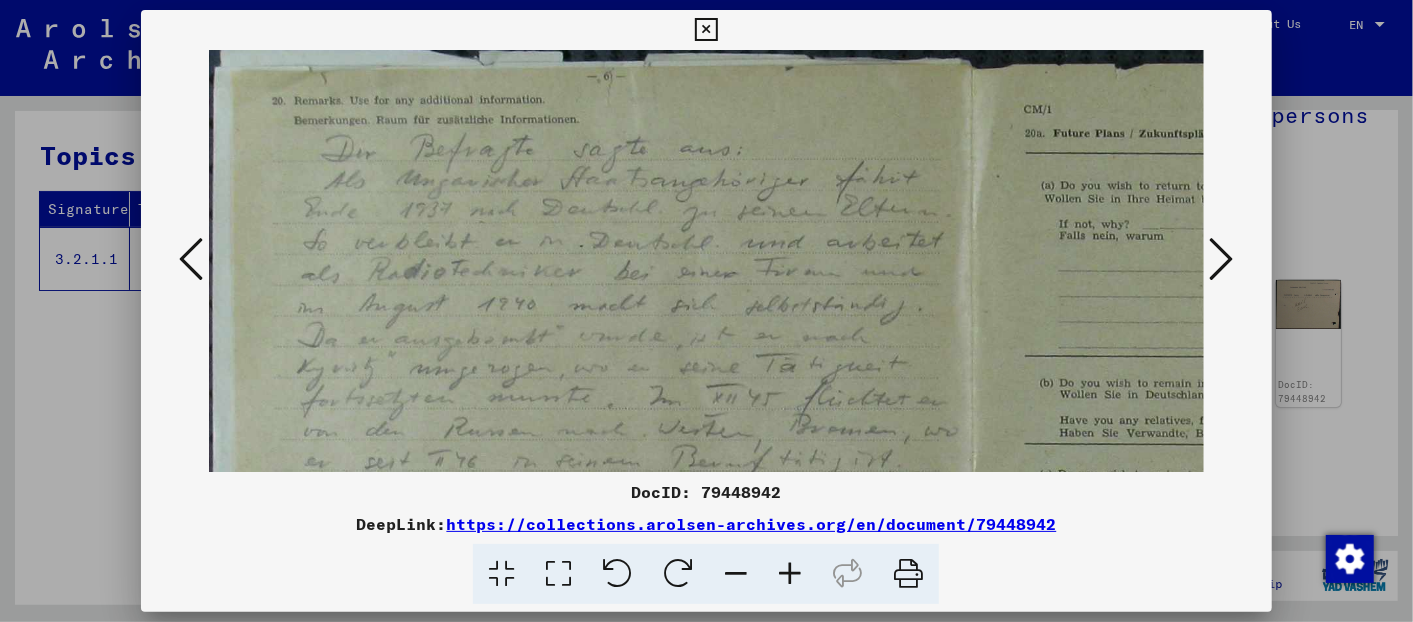 click at bounding box center [790, 574] 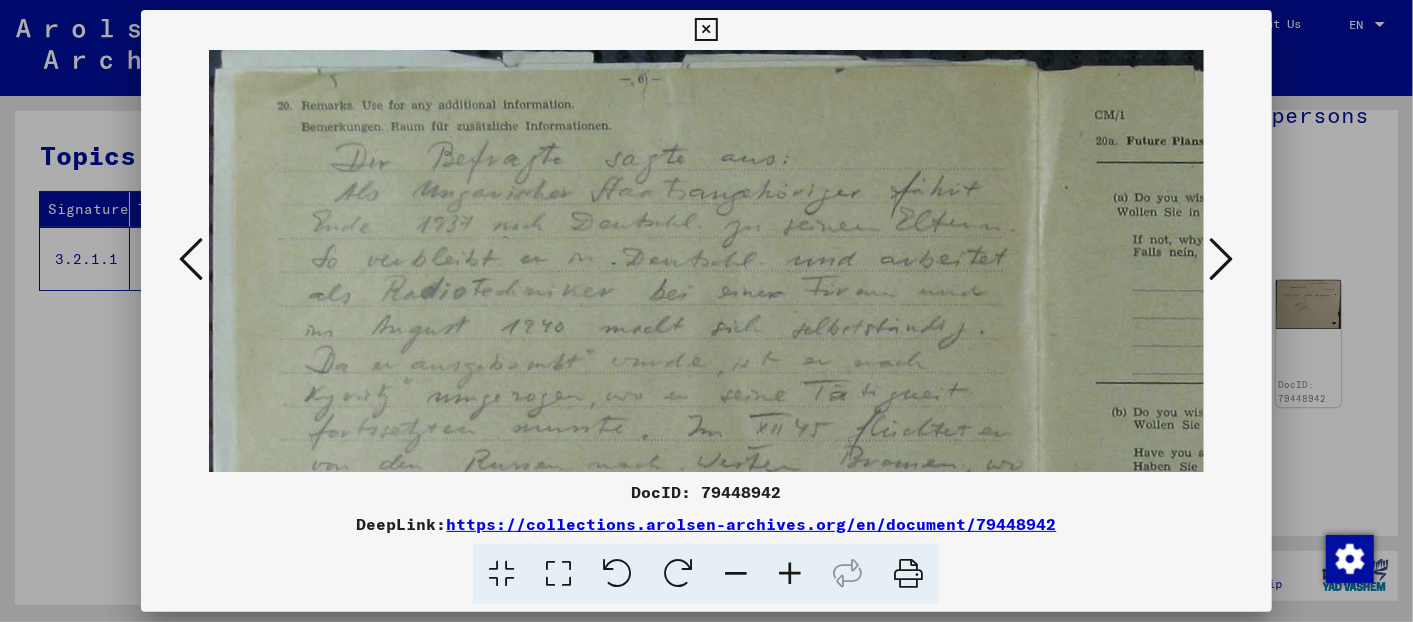 click at bounding box center (790, 574) 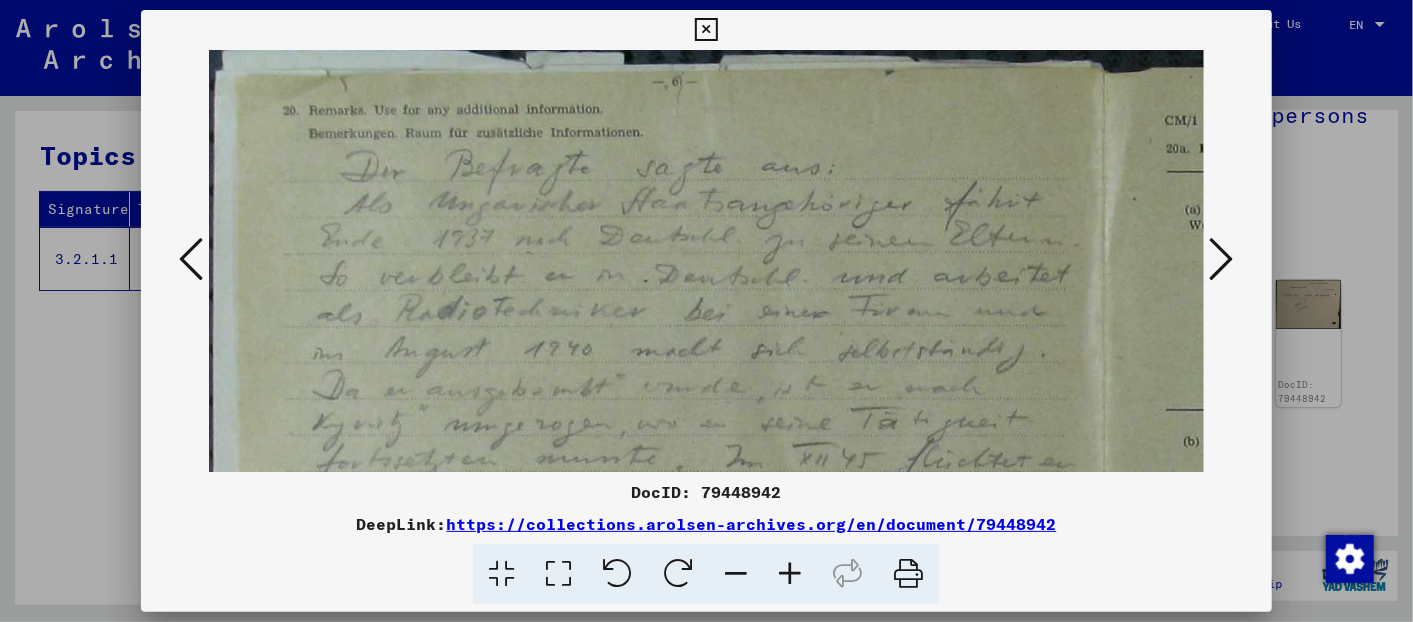 click at bounding box center (790, 574) 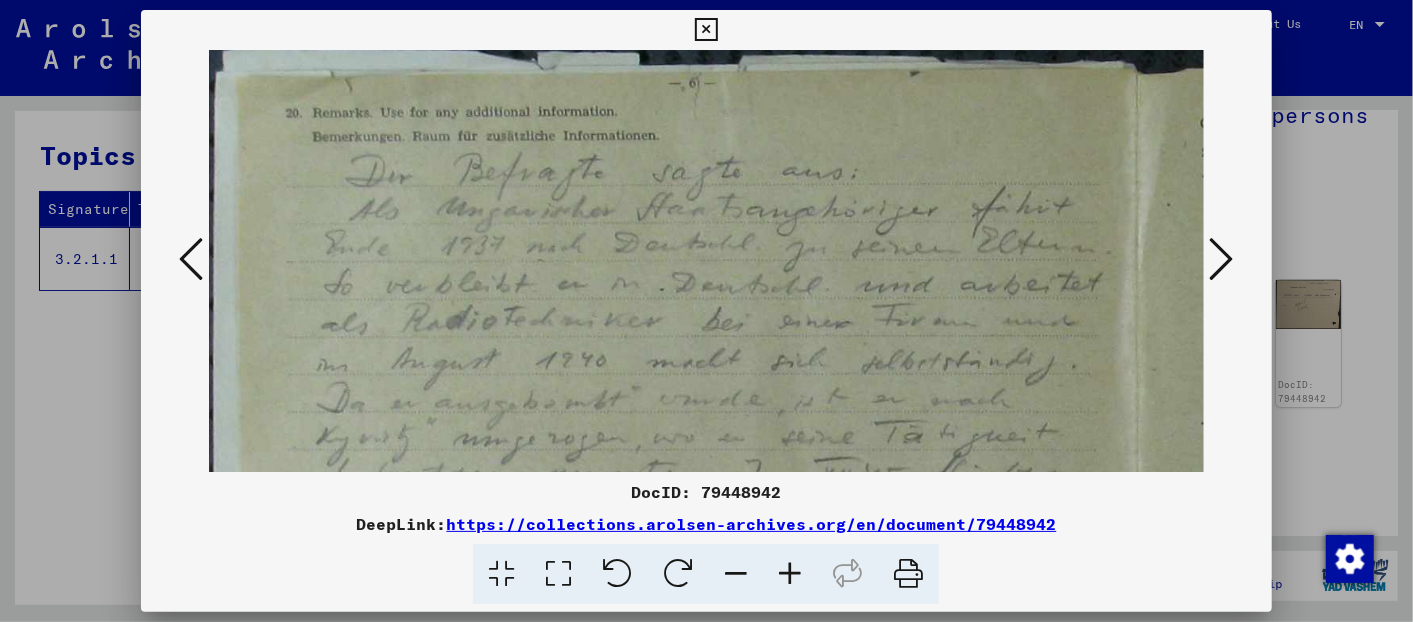 click at bounding box center (790, 574) 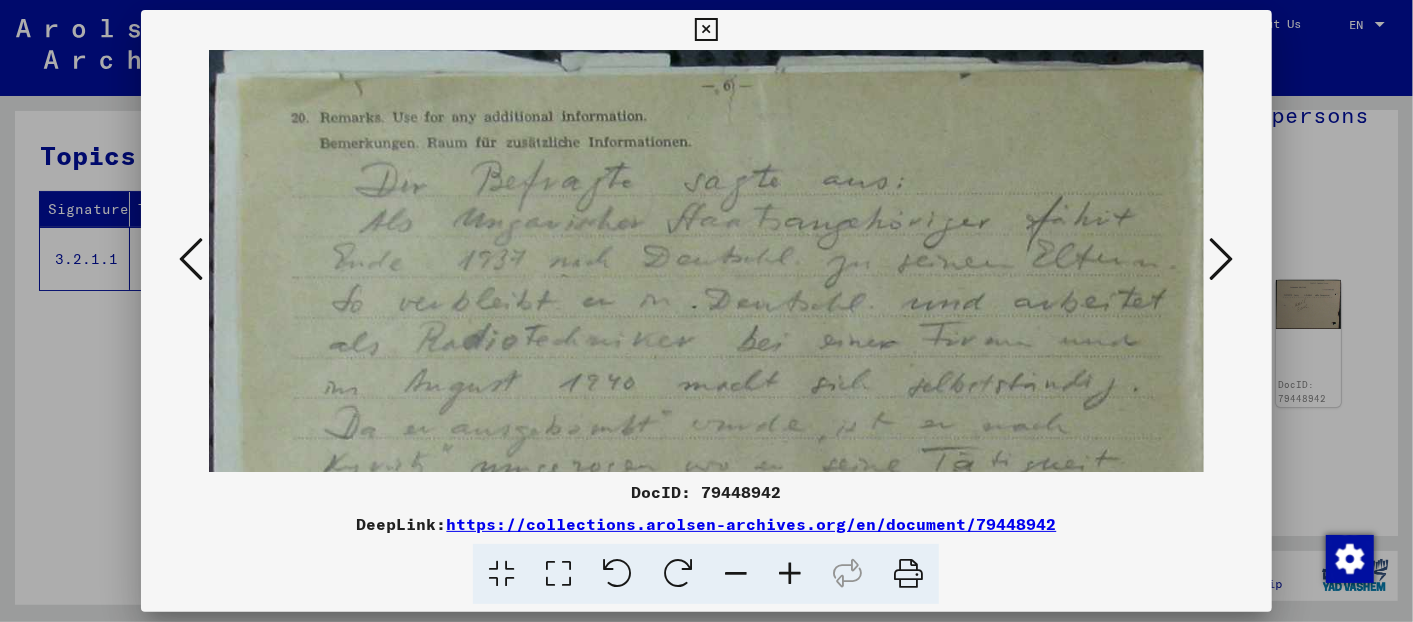 click at bounding box center [790, 574] 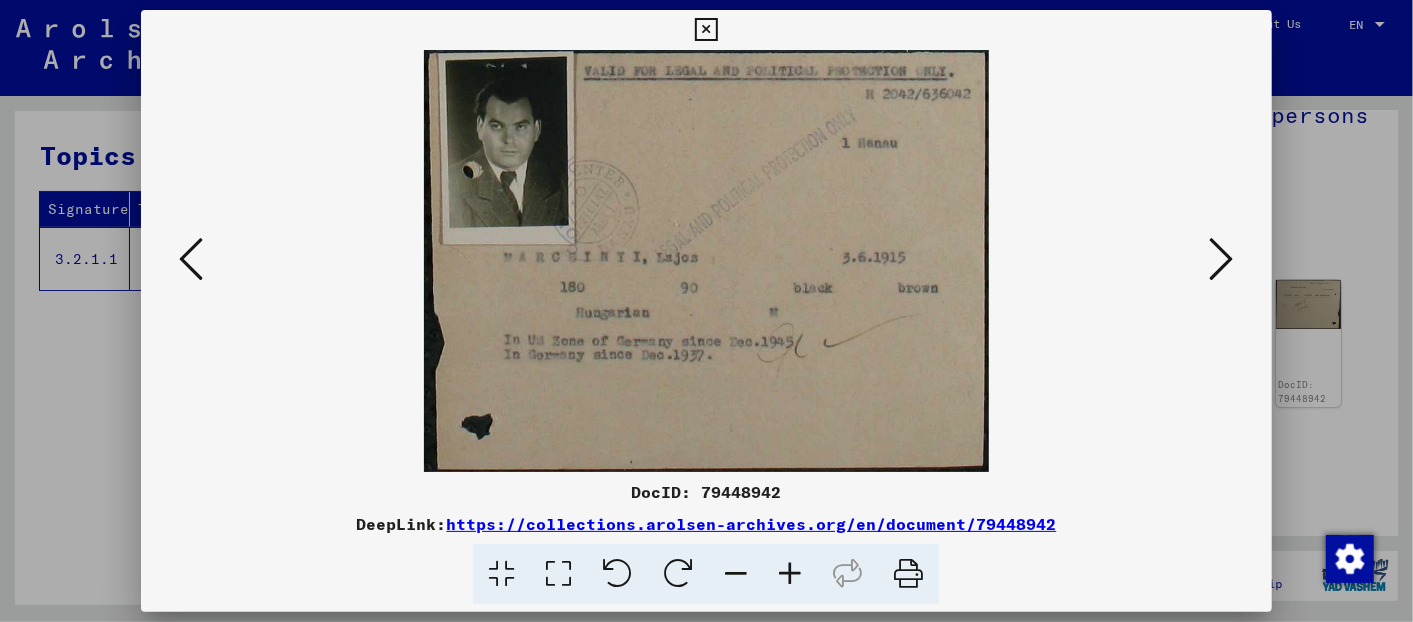 click at bounding box center [1222, 259] 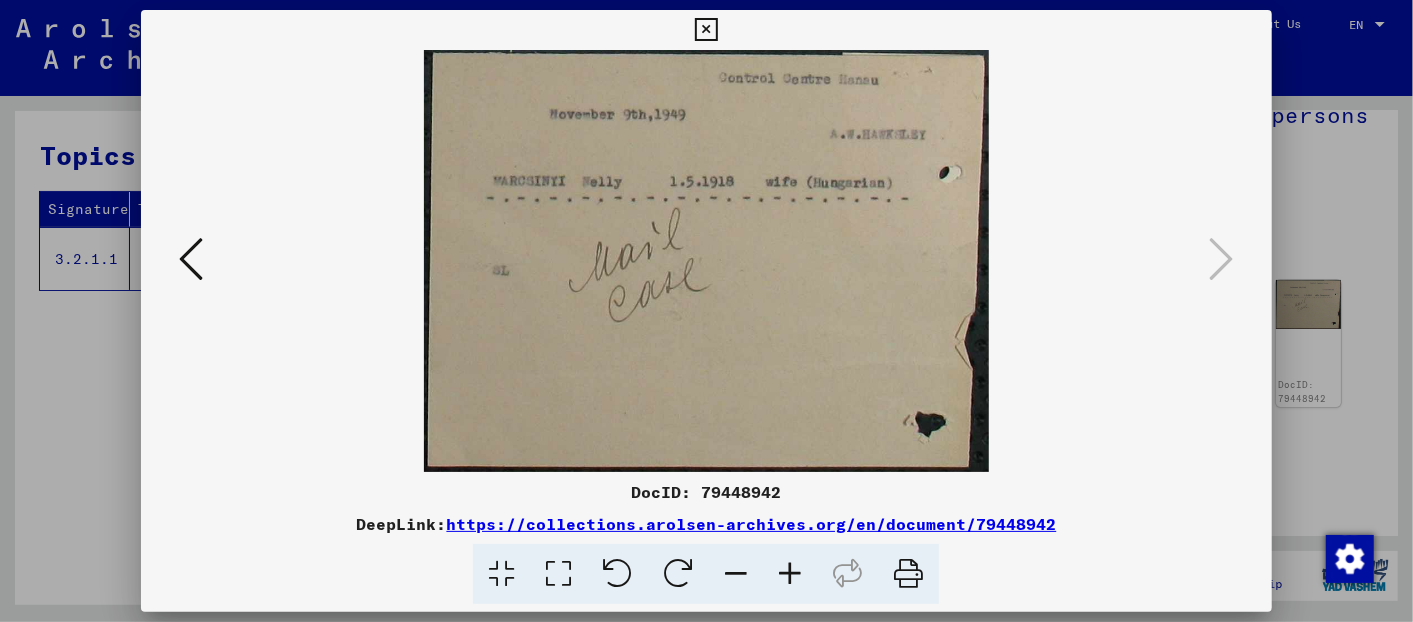 click at bounding box center (191, 259) 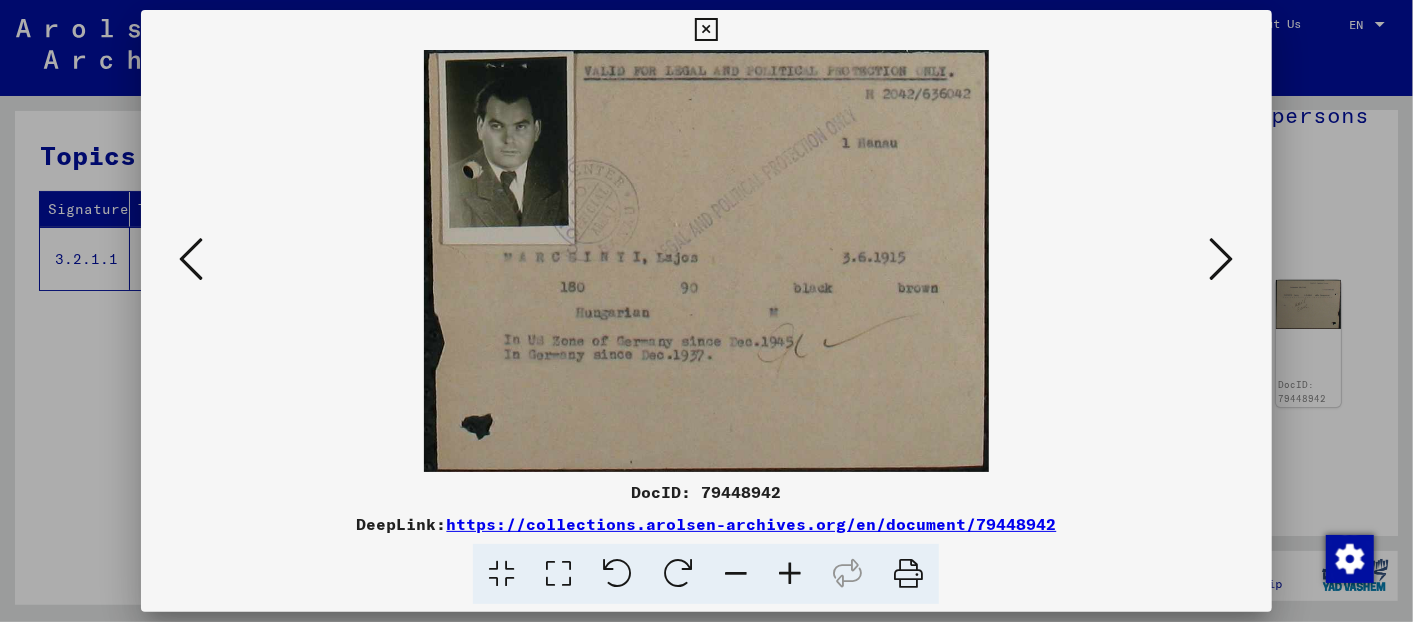 click at bounding box center (1222, 259) 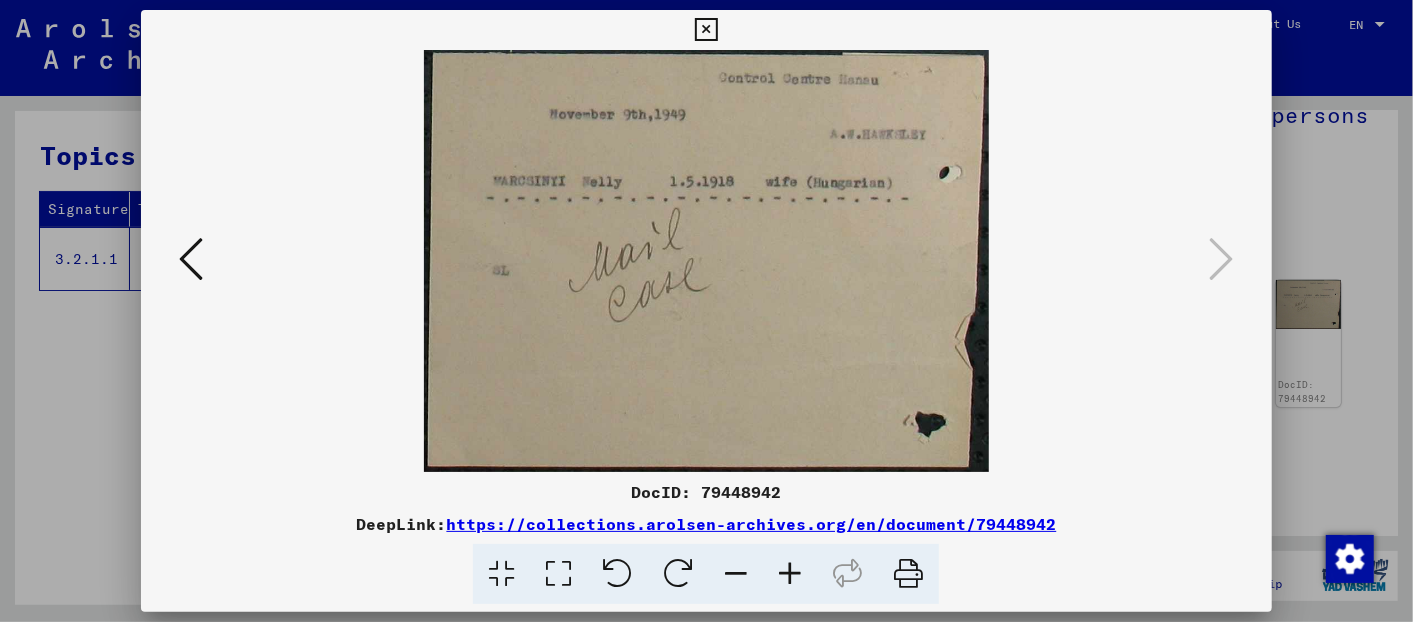 click at bounding box center (706, 261) 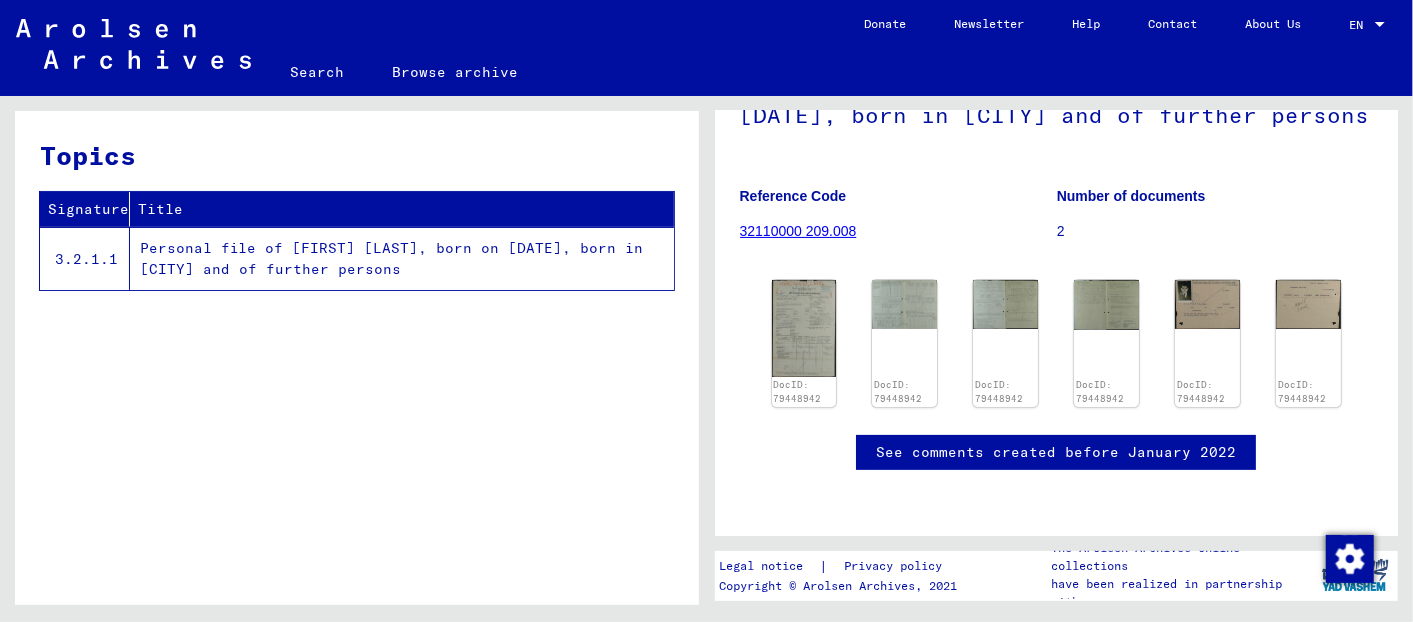 click on "Search" 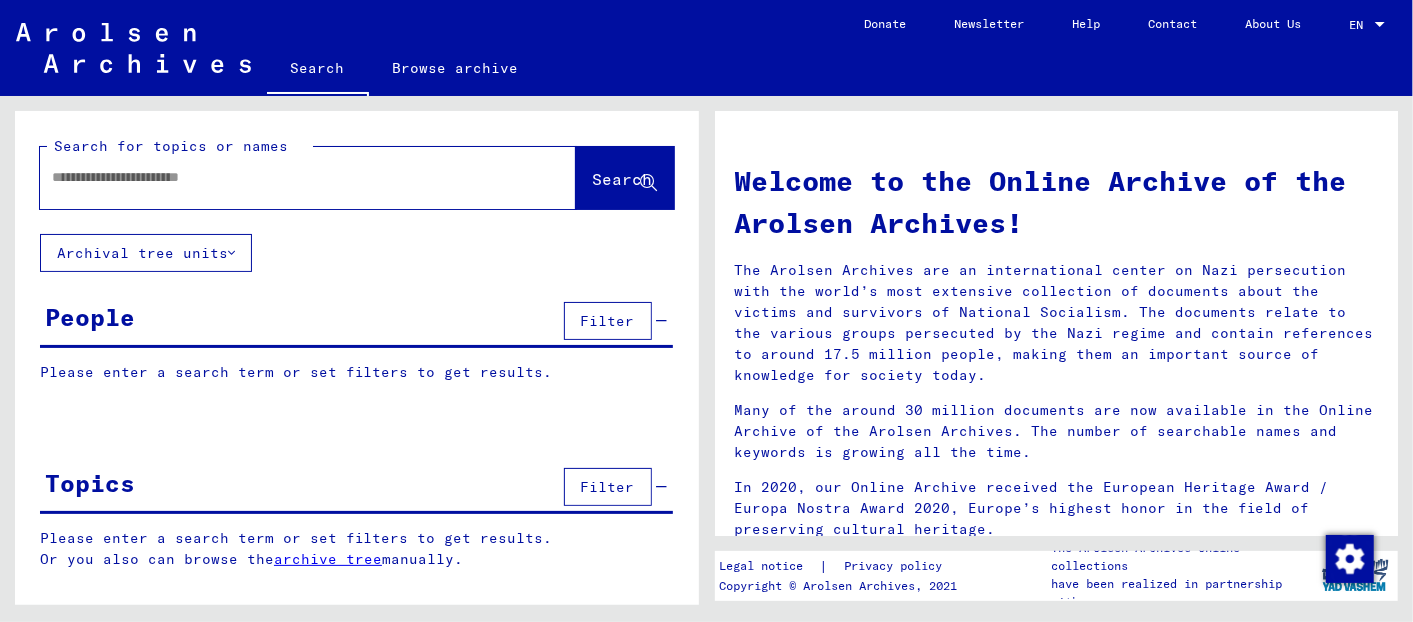 click at bounding box center (284, 177) 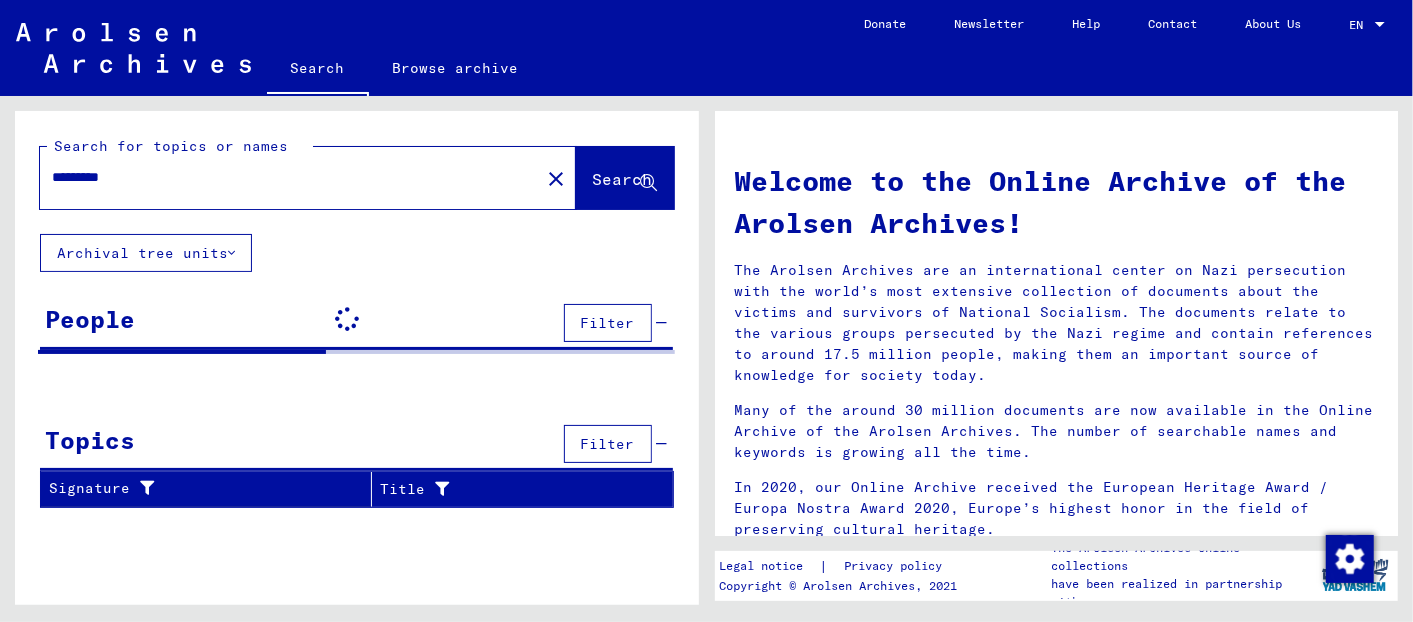 click on "*********" 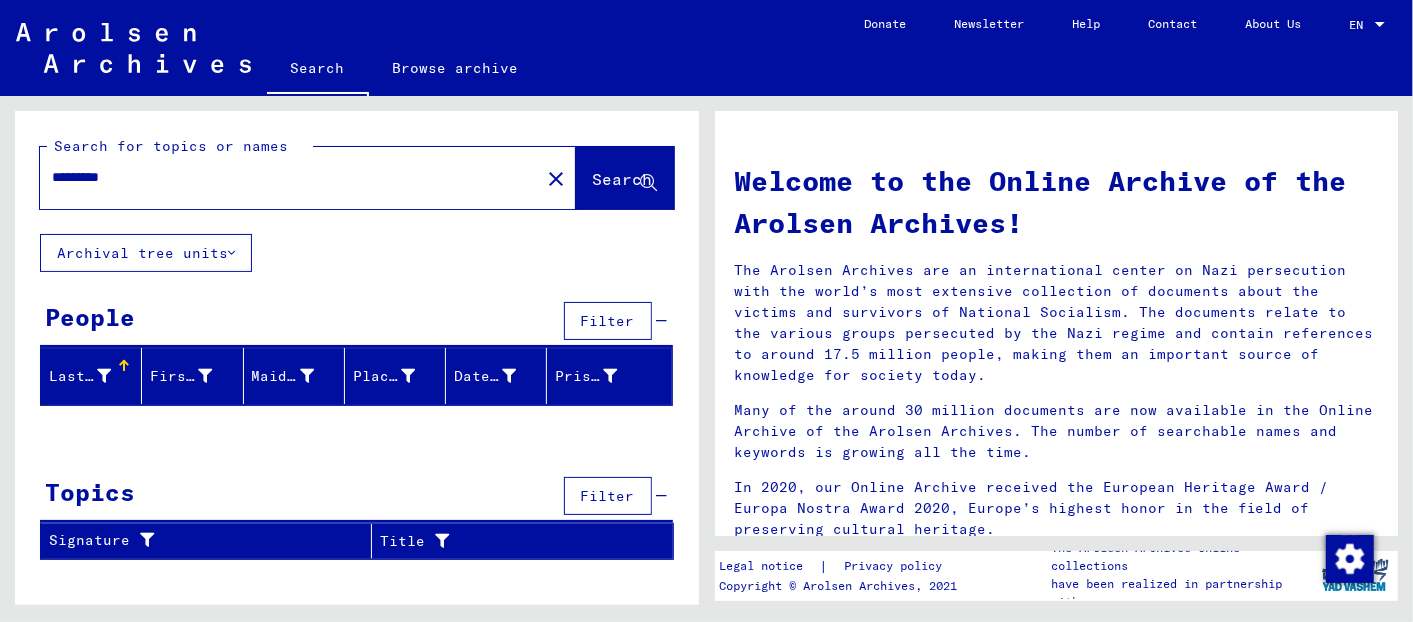 click on "*********" 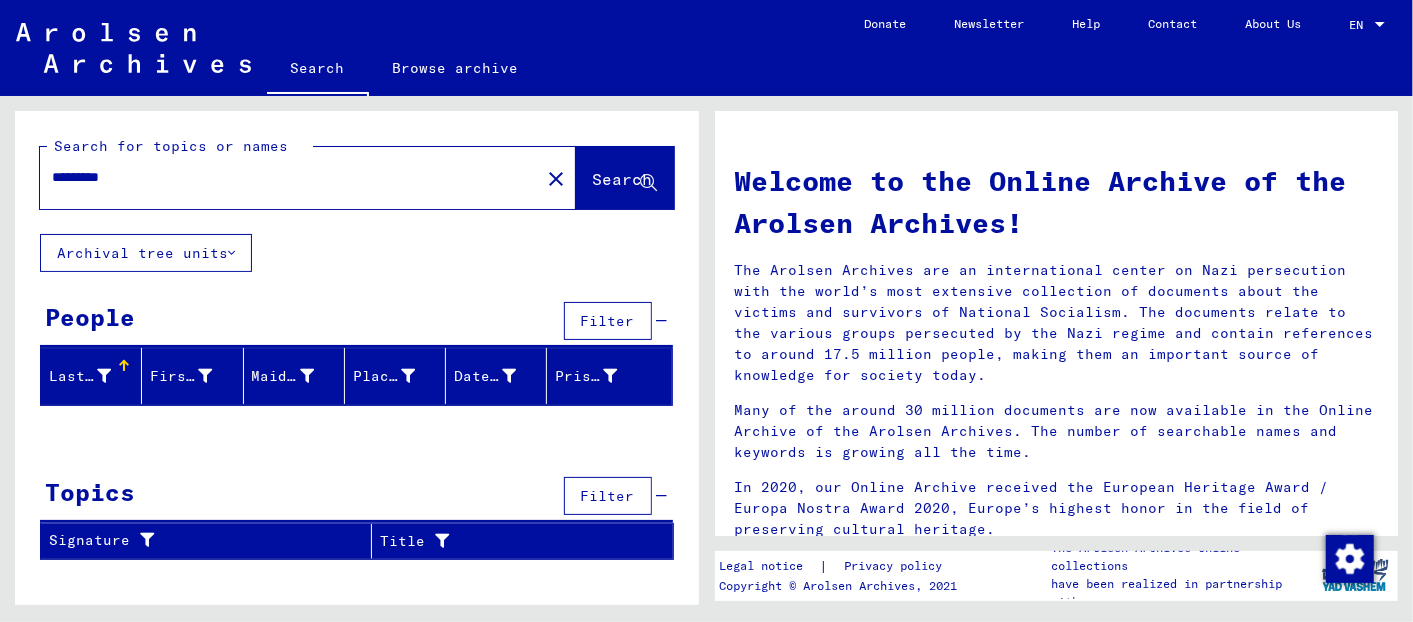type on "*********" 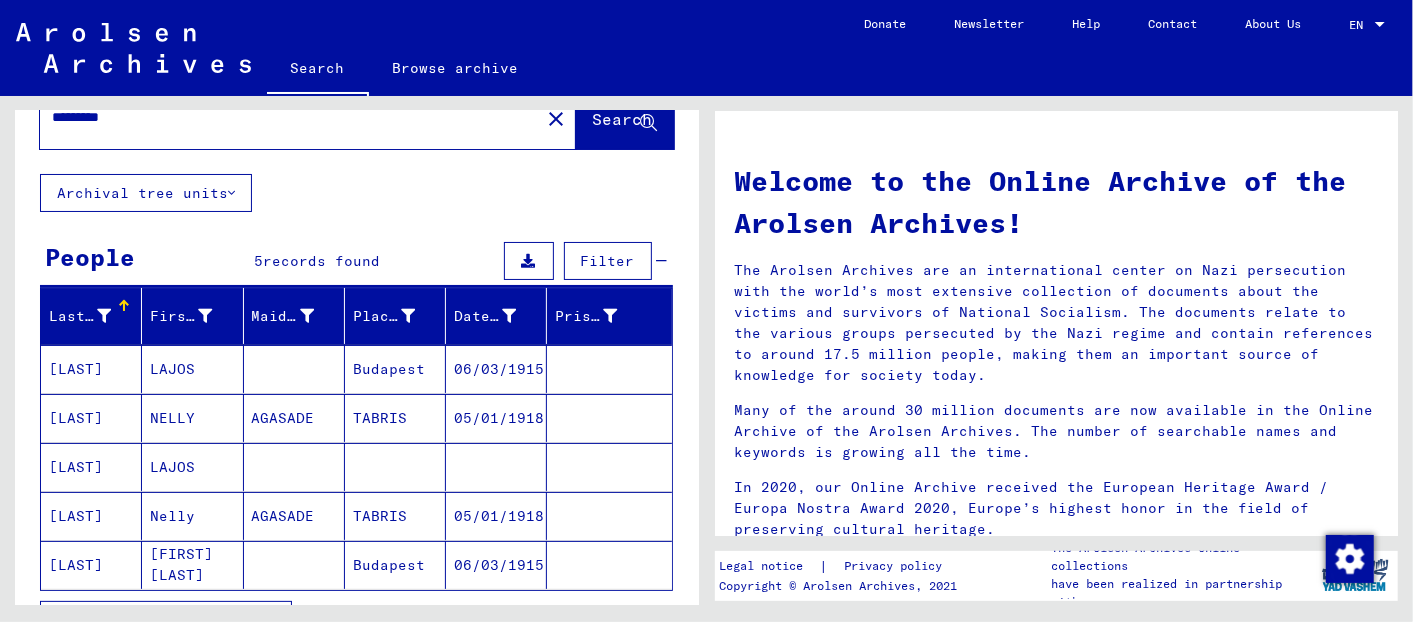 scroll, scrollTop: 111, scrollLeft: 0, axis: vertical 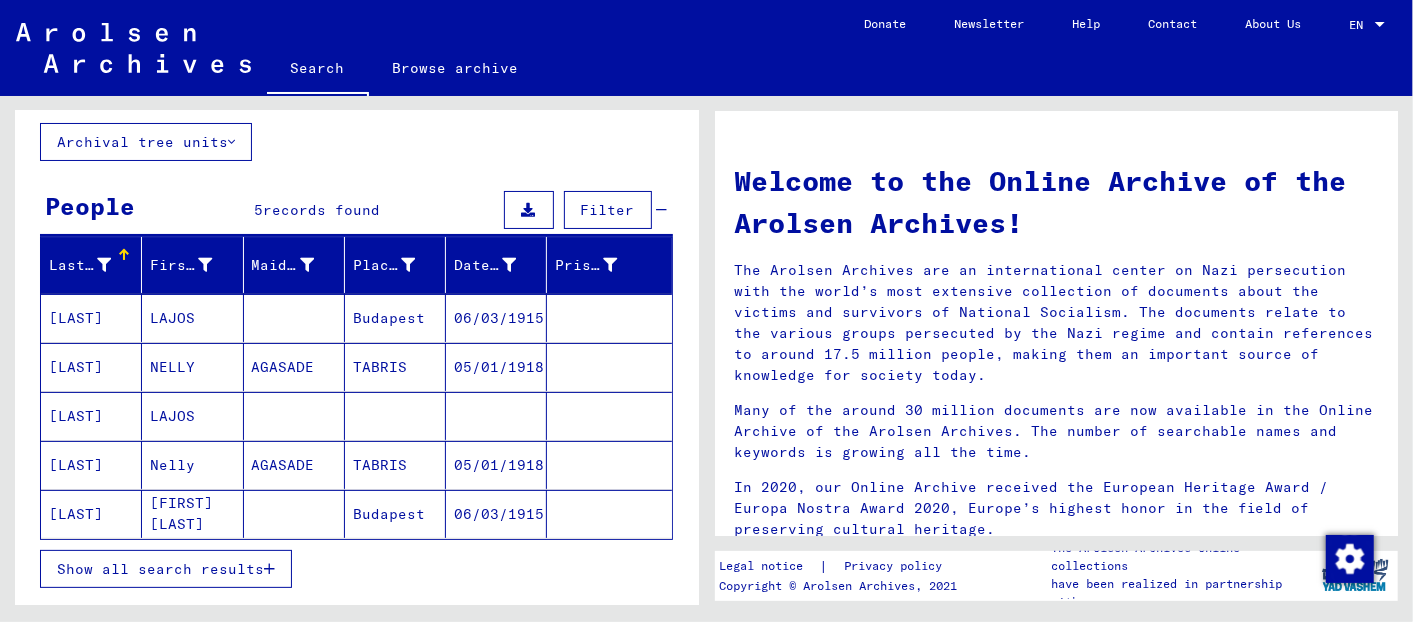 click on "[LAST]" at bounding box center [91, 514] 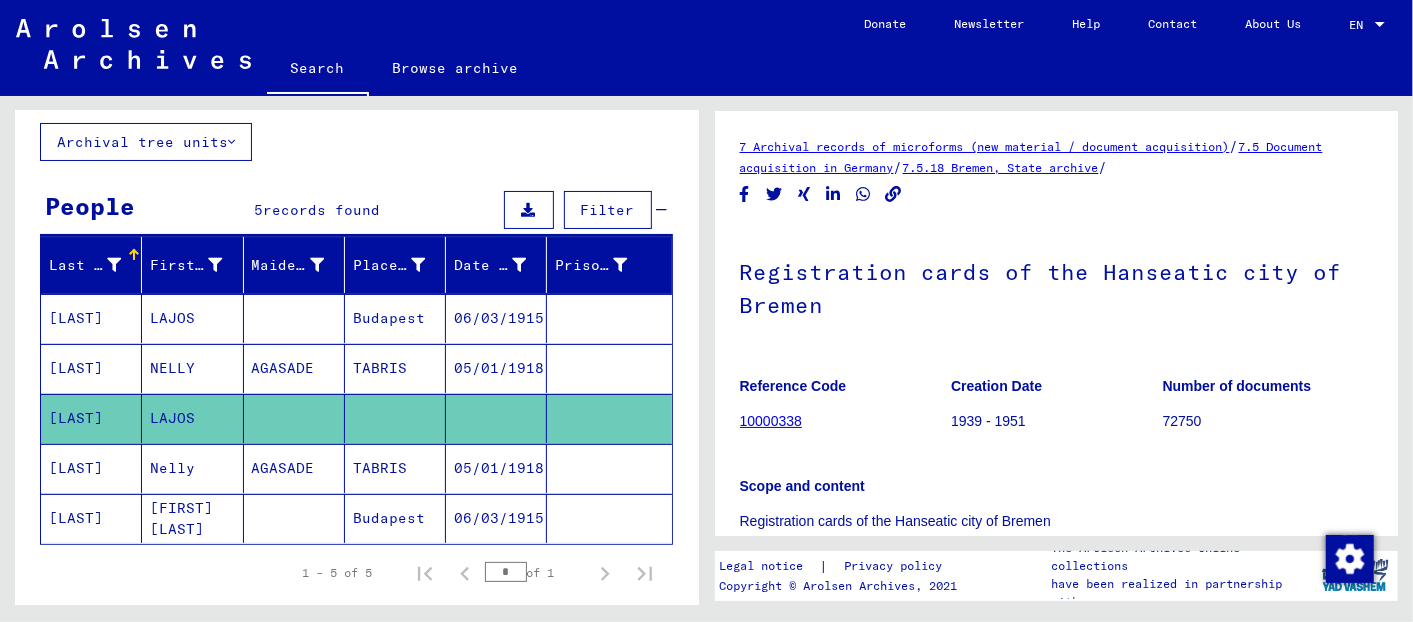 click on "[LAST]" at bounding box center [91, 518] 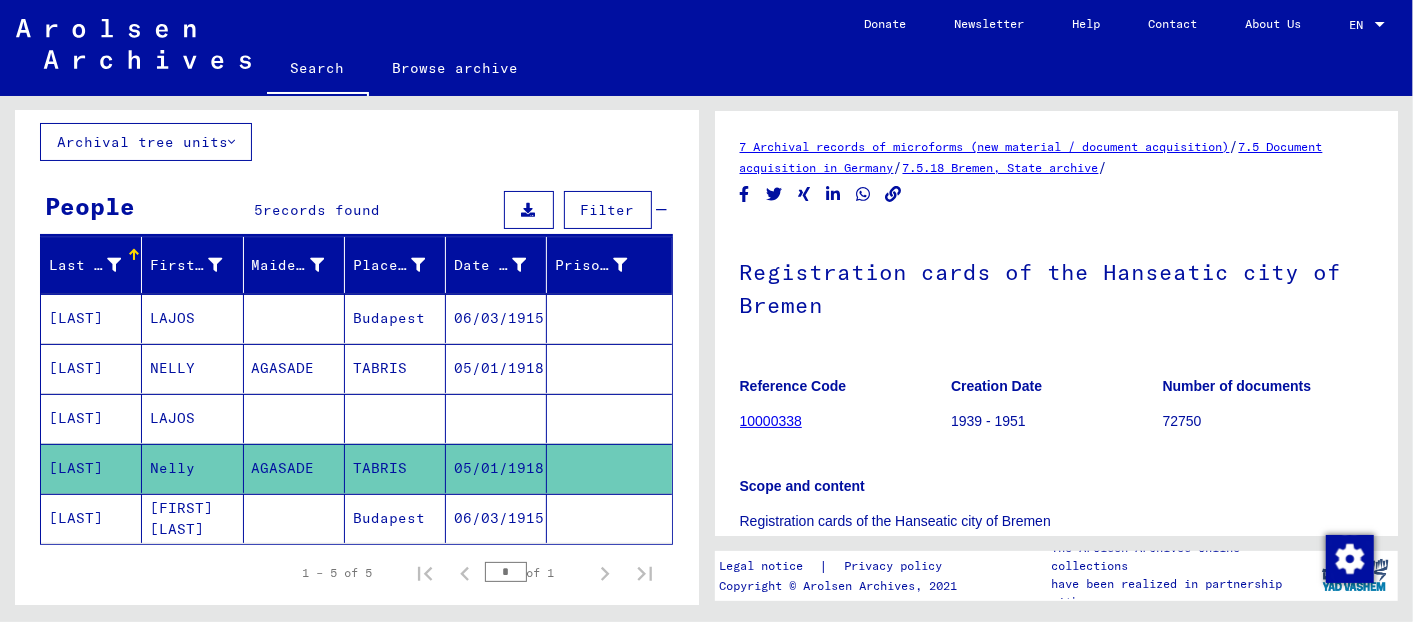scroll, scrollTop: 0, scrollLeft: 0, axis: both 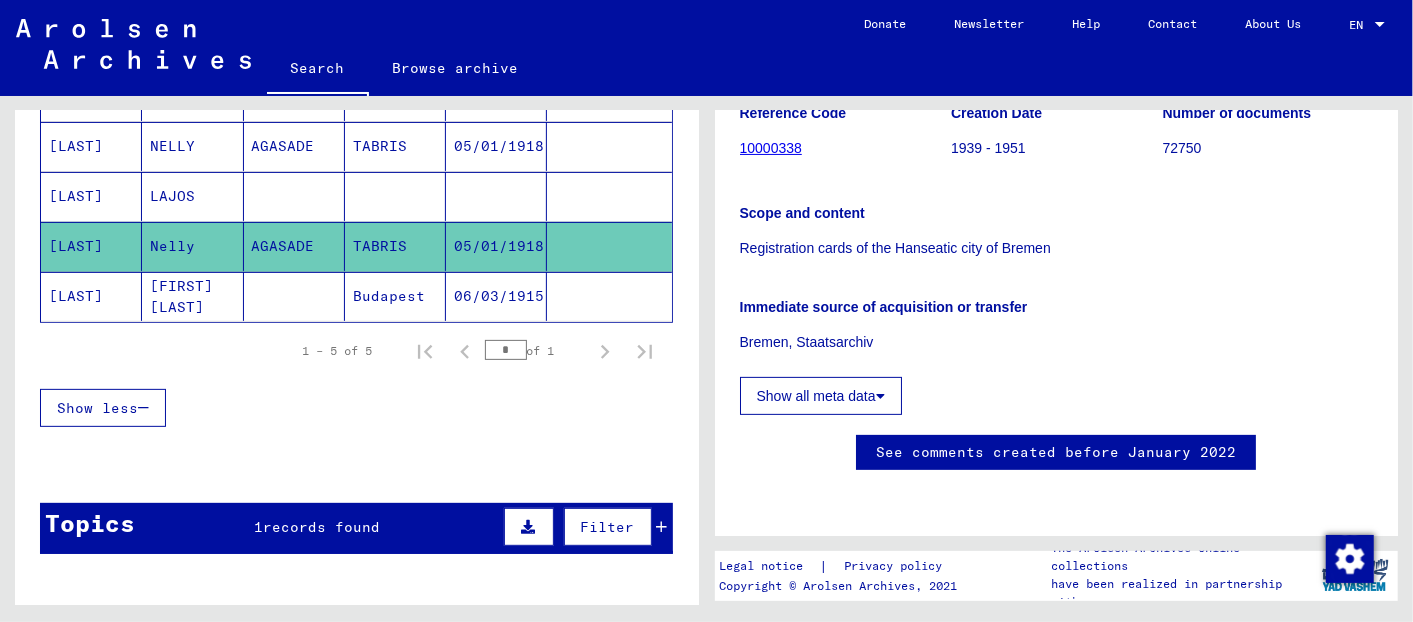 click on "[FIRST] [LAST]" 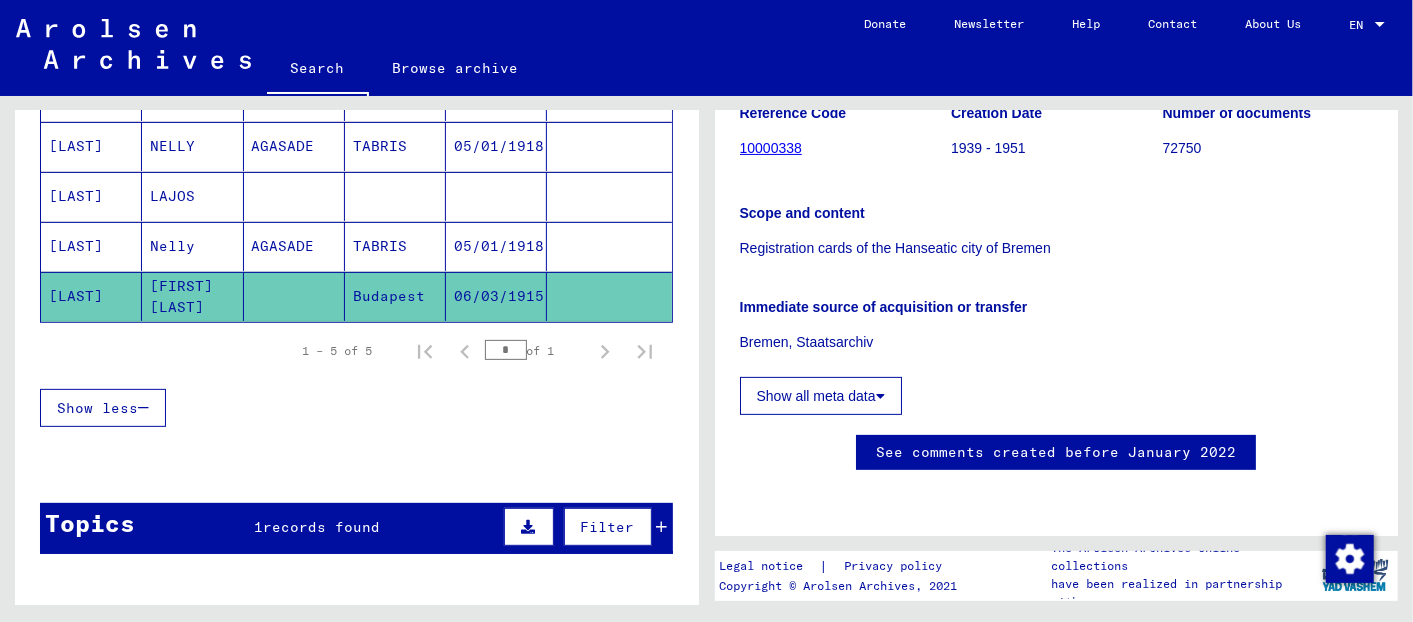 click on "Nelly" at bounding box center (192, 296) 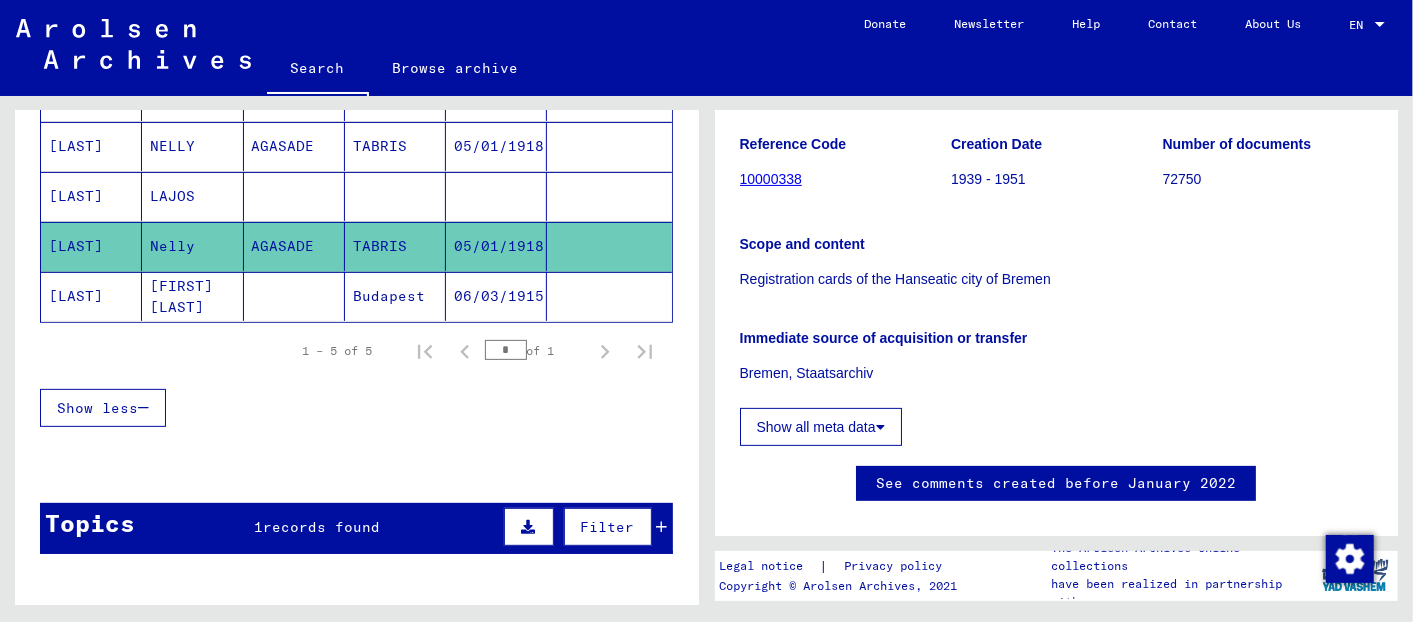 scroll, scrollTop: 0, scrollLeft: 0, axis: both 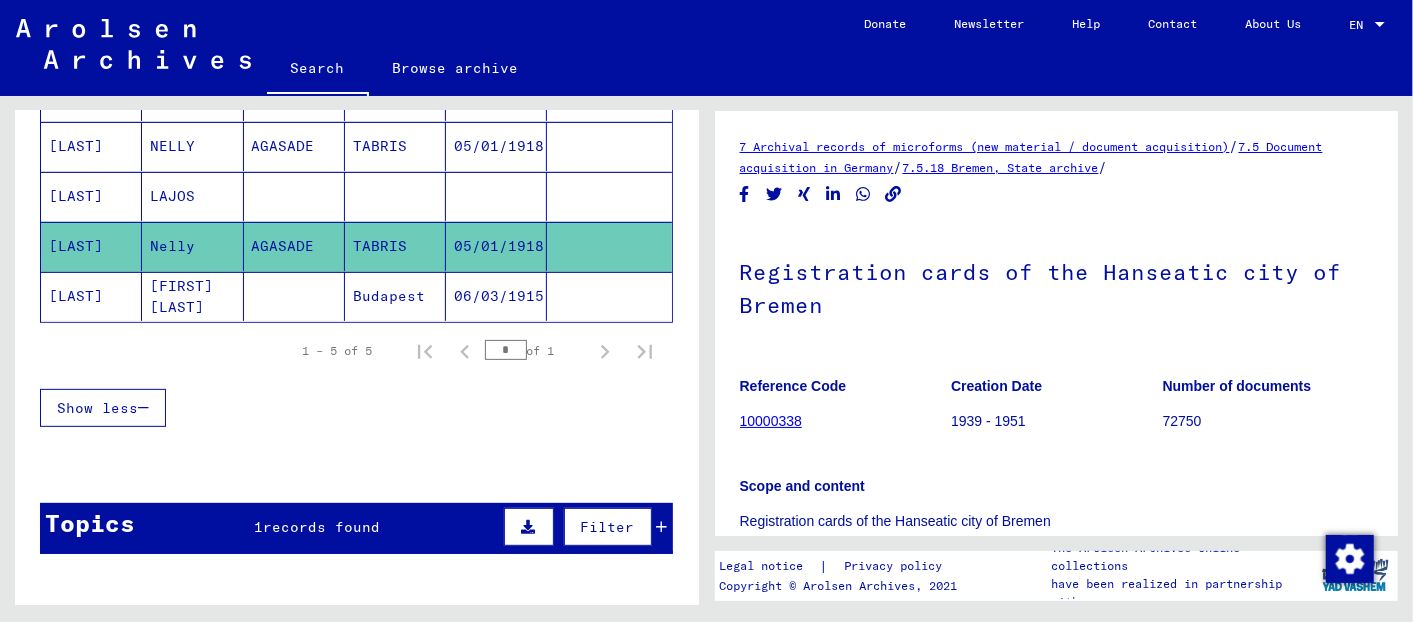 click 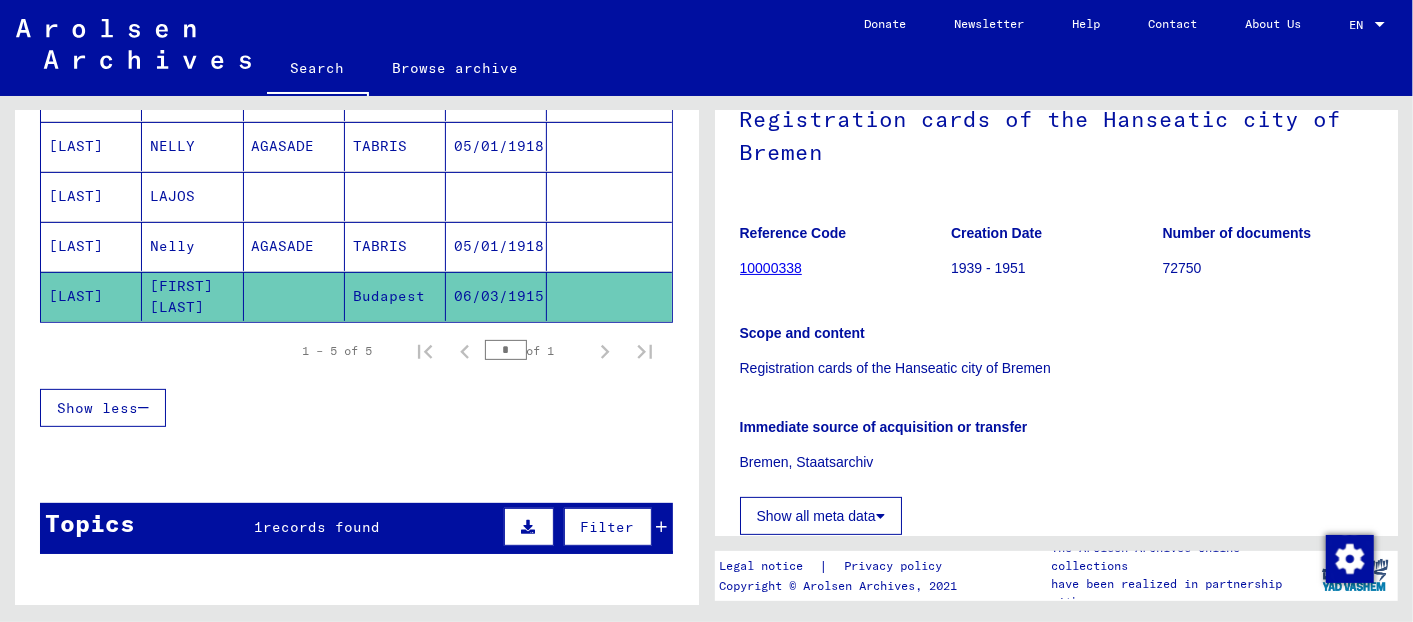 scroll, scrollTop: 222, scrollLeft: 0, axis: vertical 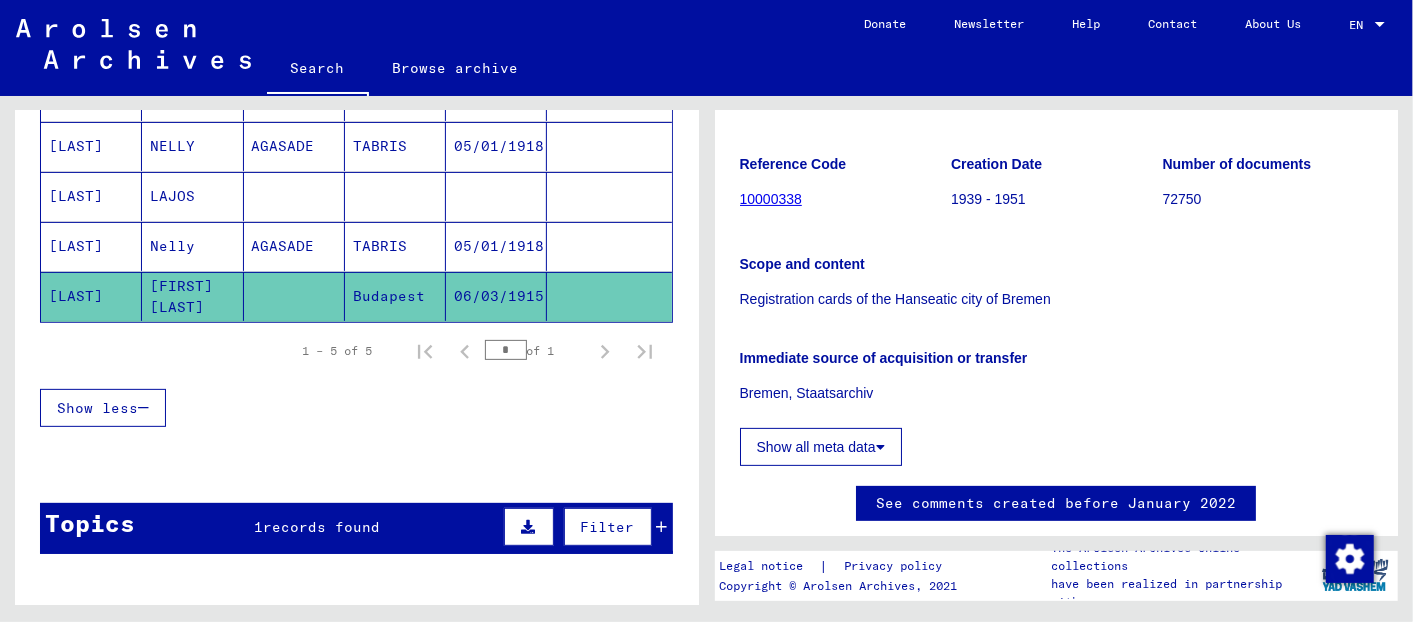 click on "AGASADE" at bounding box center (294, 196) 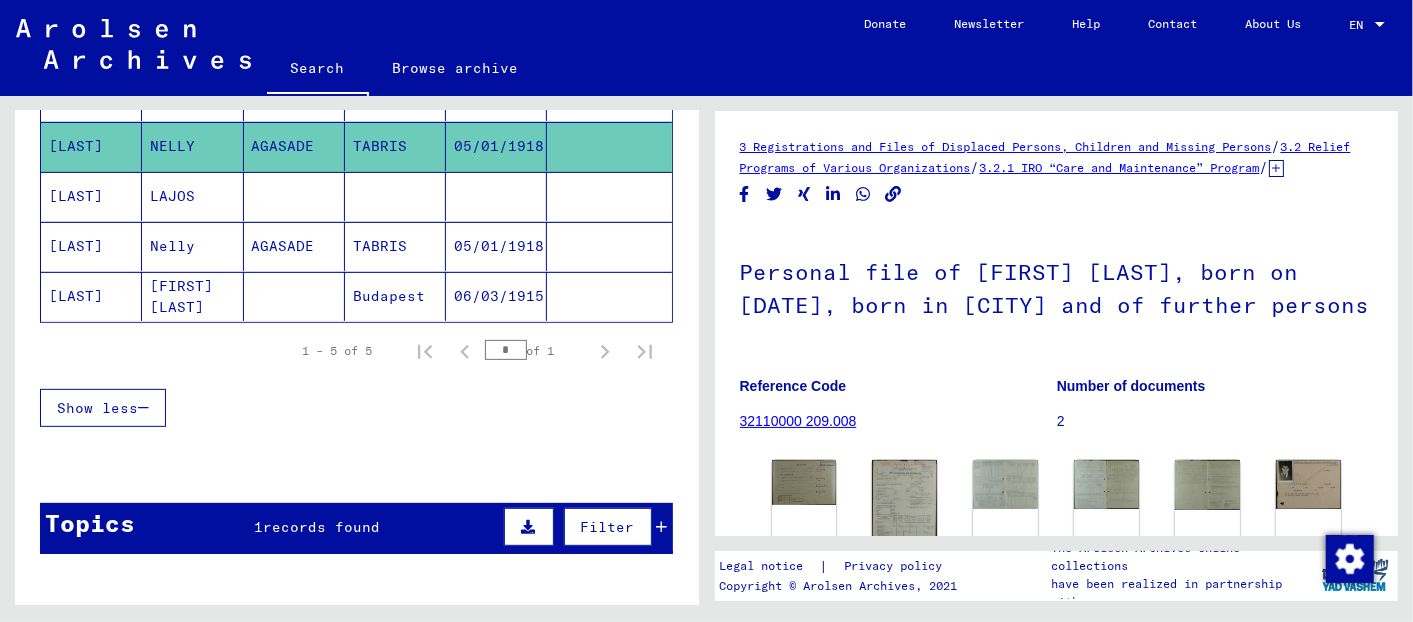 scroll, scrollTop: 0, scrollLeft: 0, axis: both 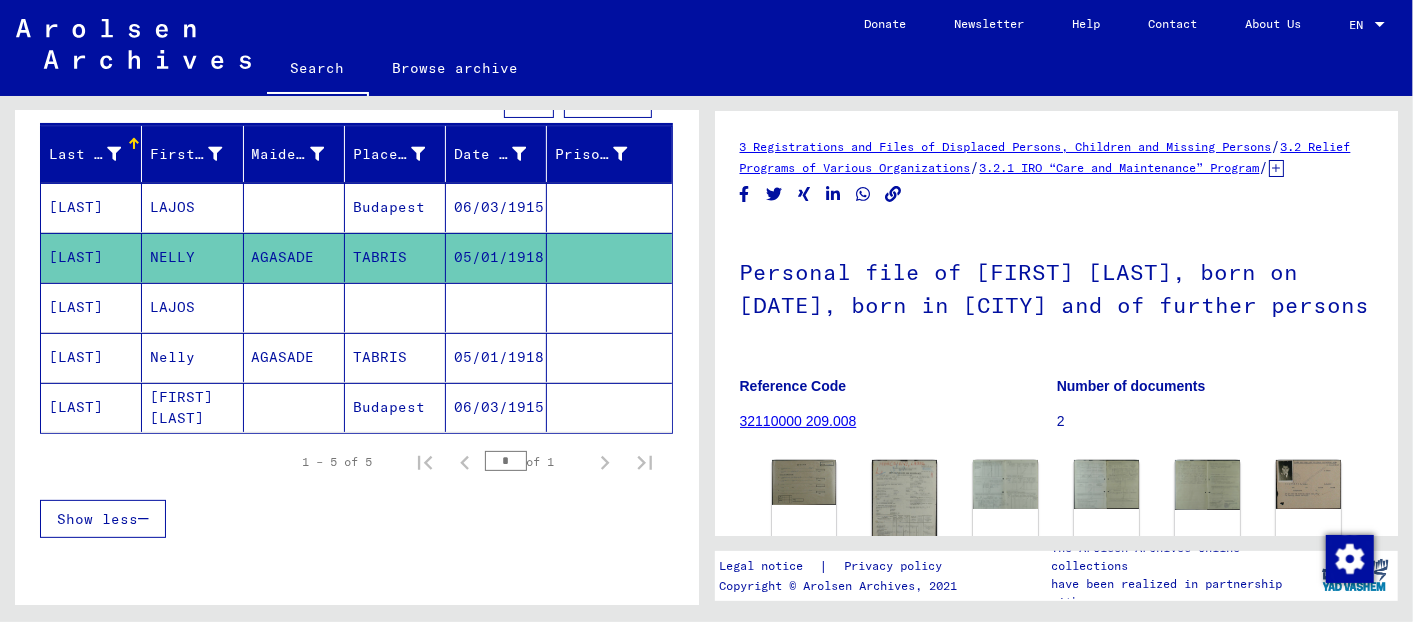 click at bounding box center [294, 257] 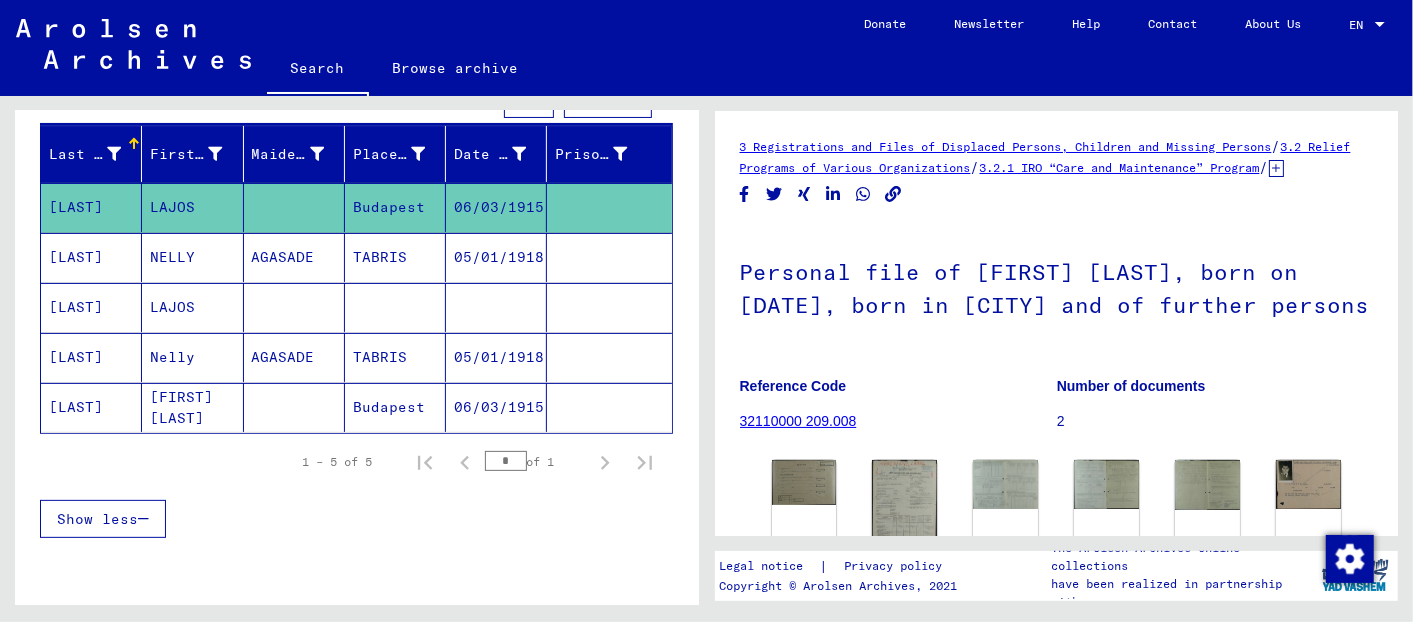 click at bounding box center [294, 357] 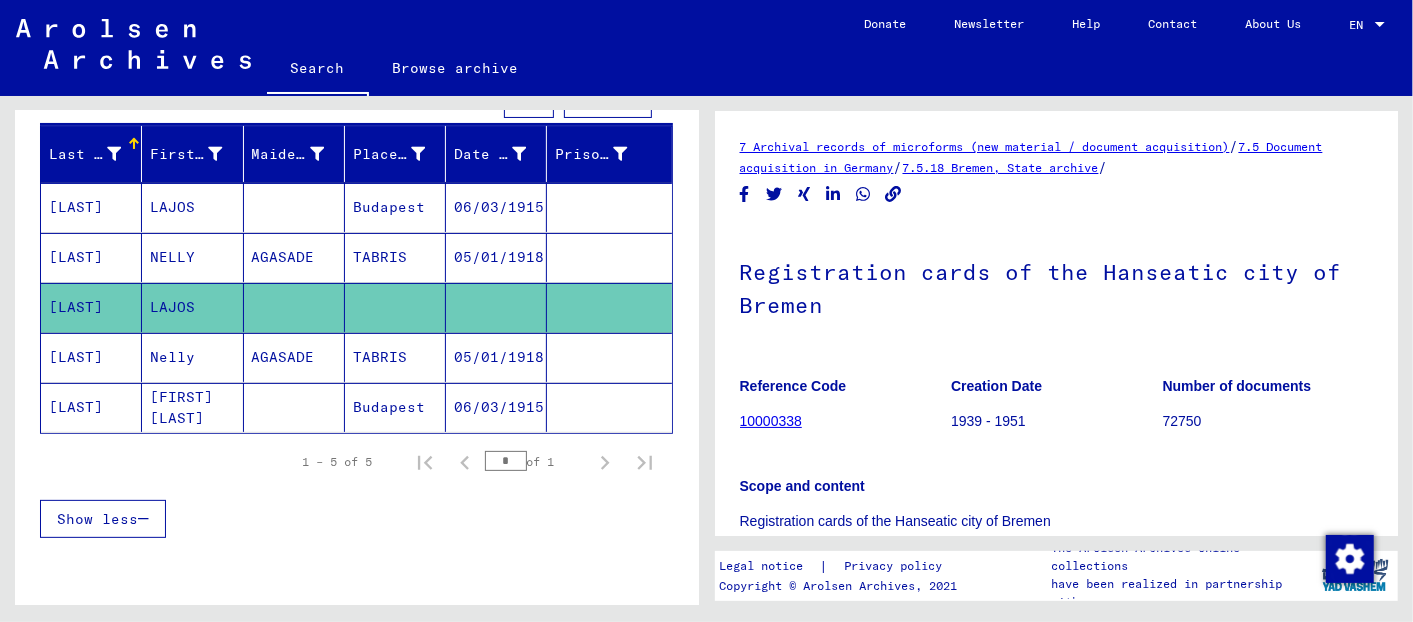 scroll, scrollTop: 0, scrollLeft: 0, axis: both 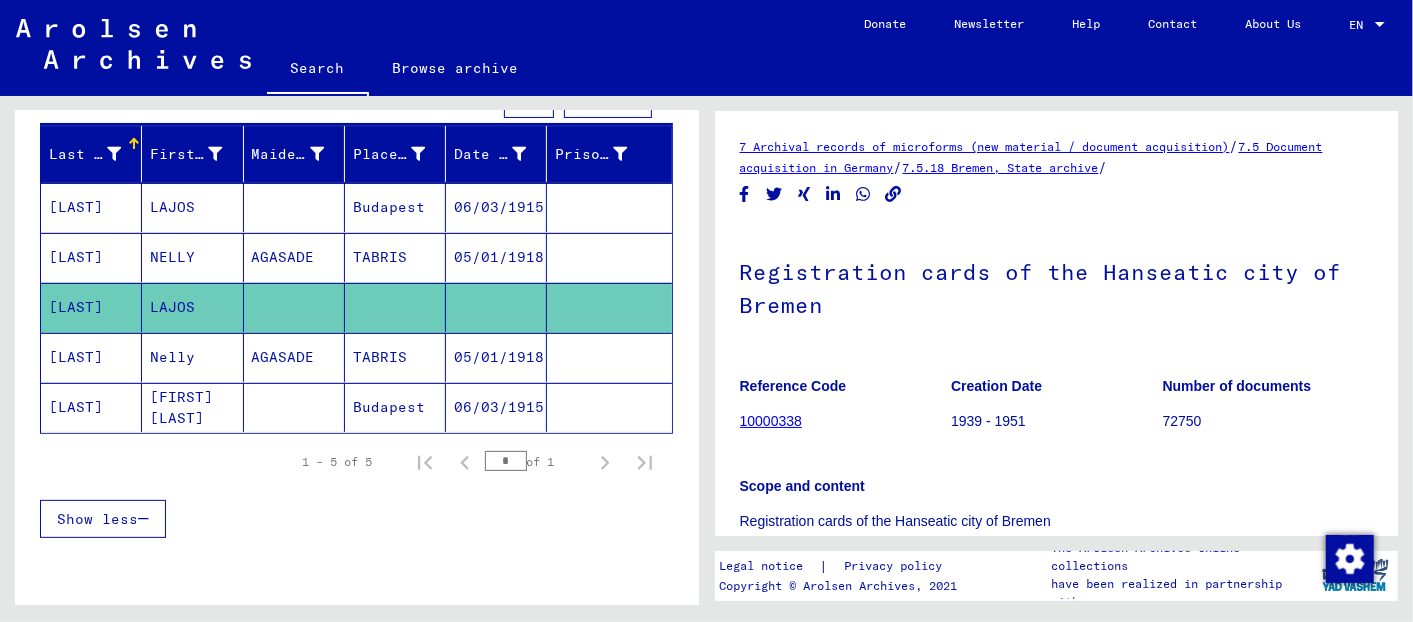 click on "Nelly" at bounding box center [192, 407] 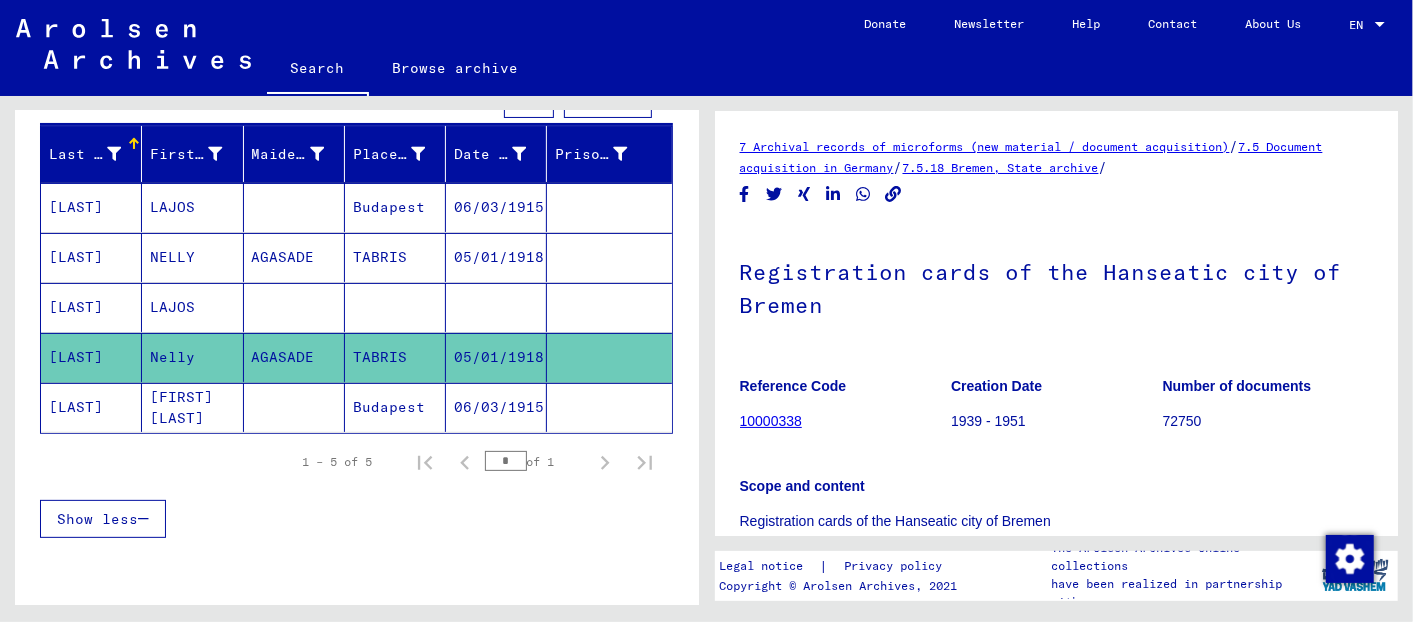 click 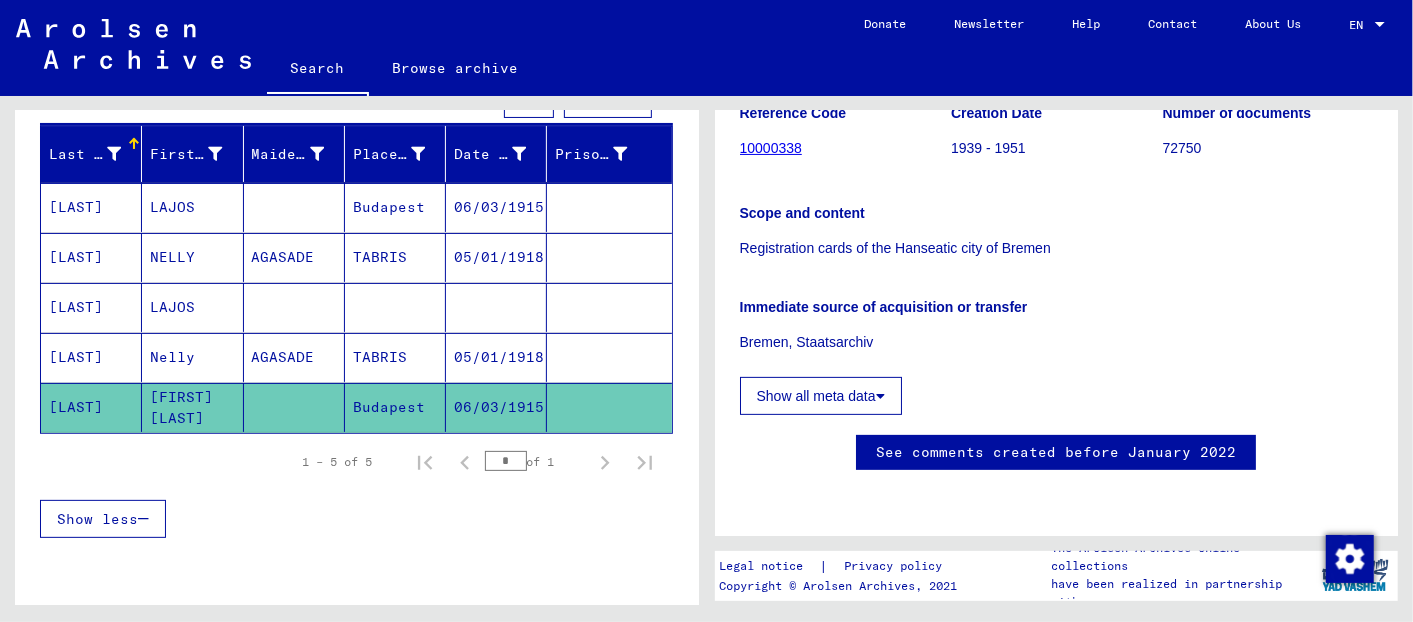scroll, scrollTop: 128, scrollLeft: 0, axis: vertical 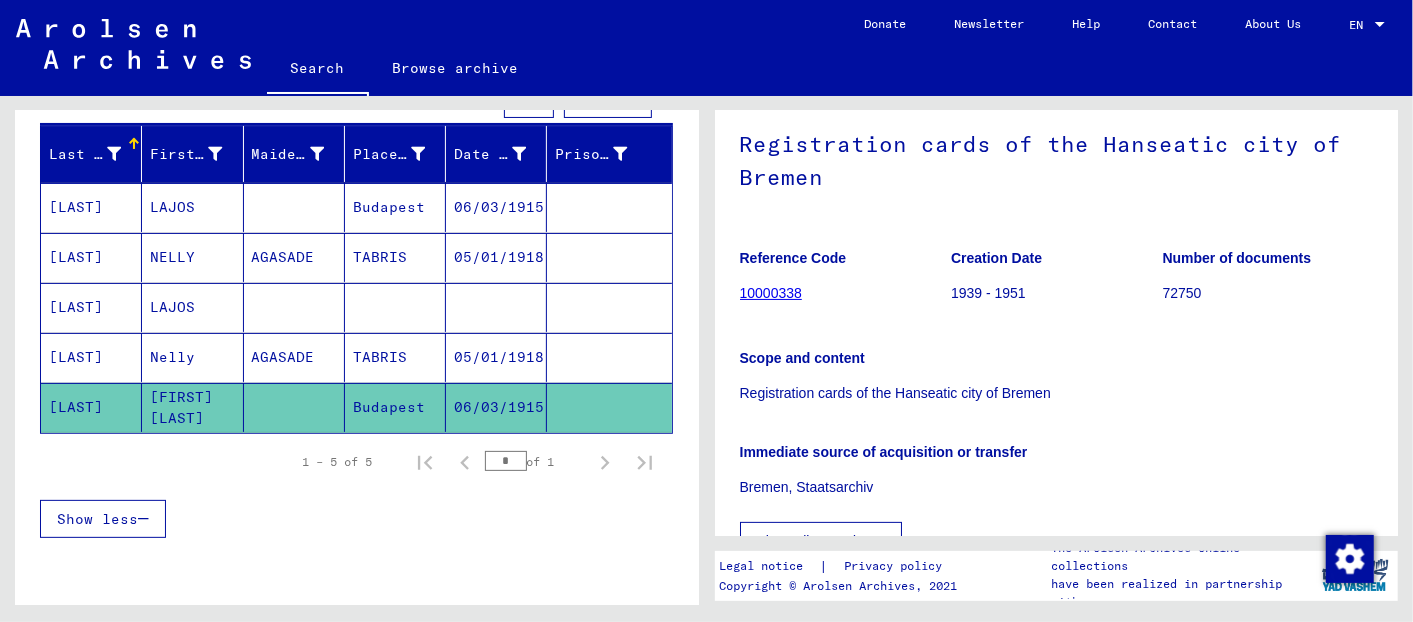 click on "AGASADE" at bounding box center [294, 307] 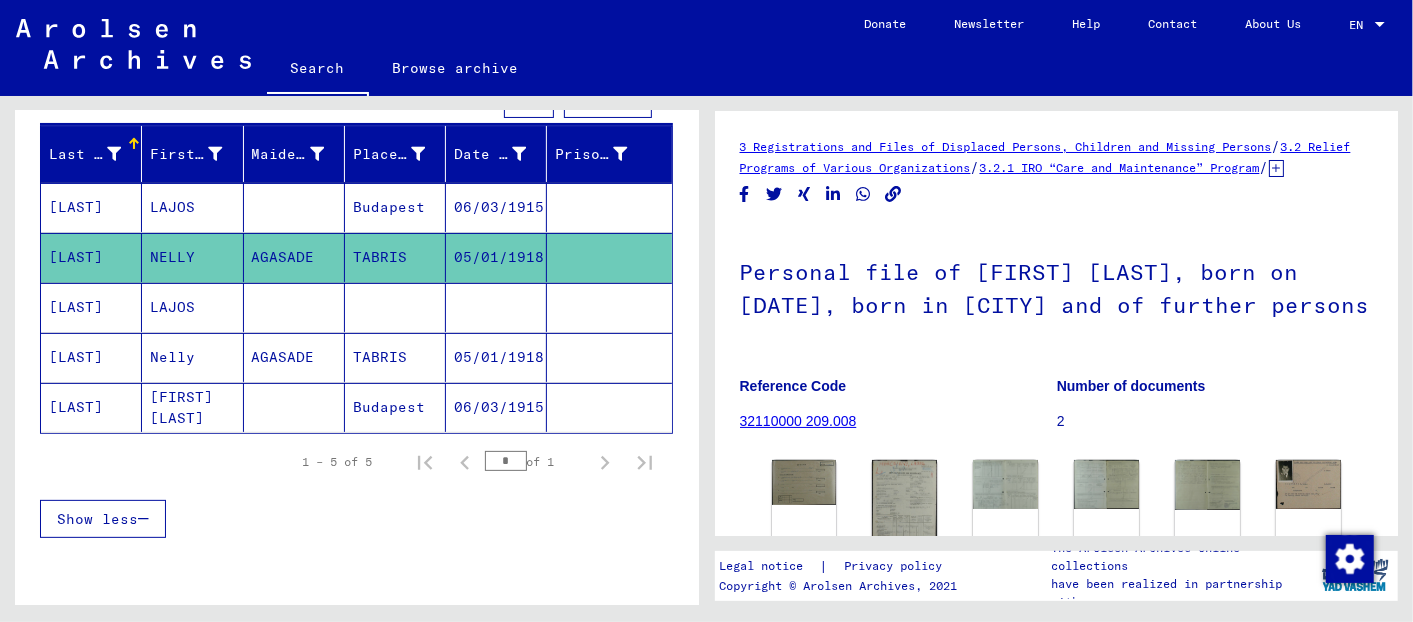 scroll, scrollTop: 374, scrollLeft: 0, axis: vertical 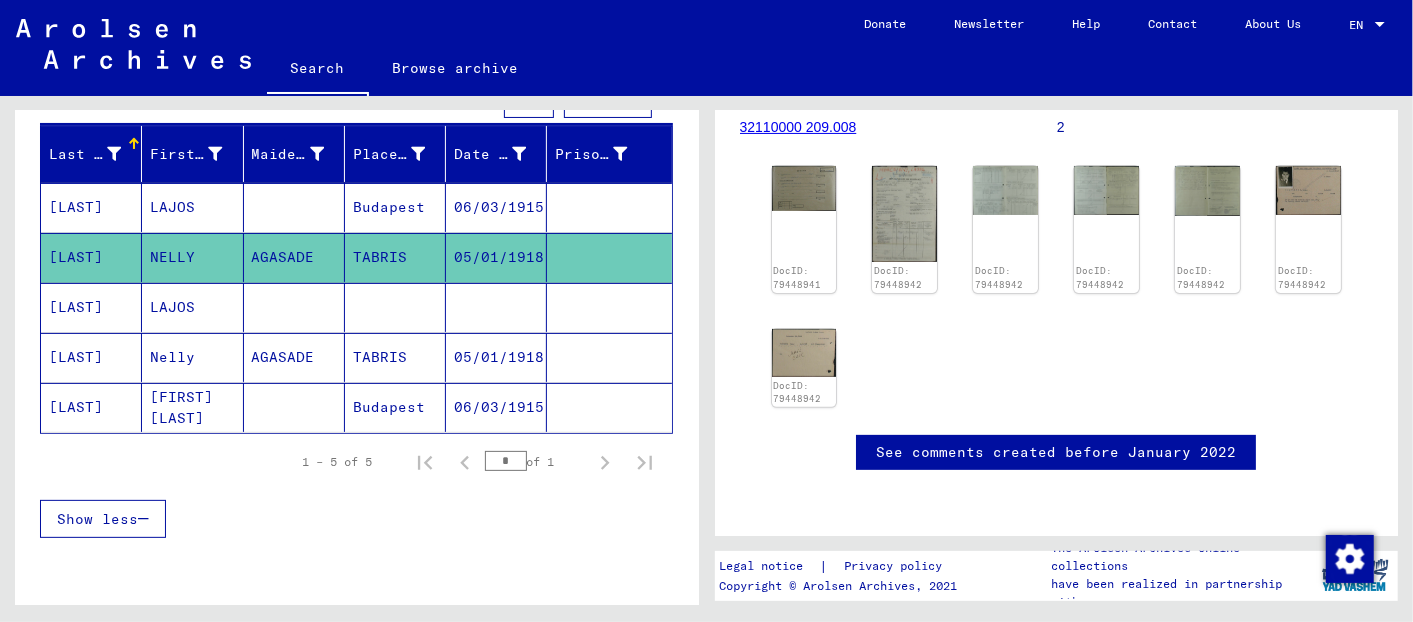 click on "TABRIS" at bounding box center [395, 407] 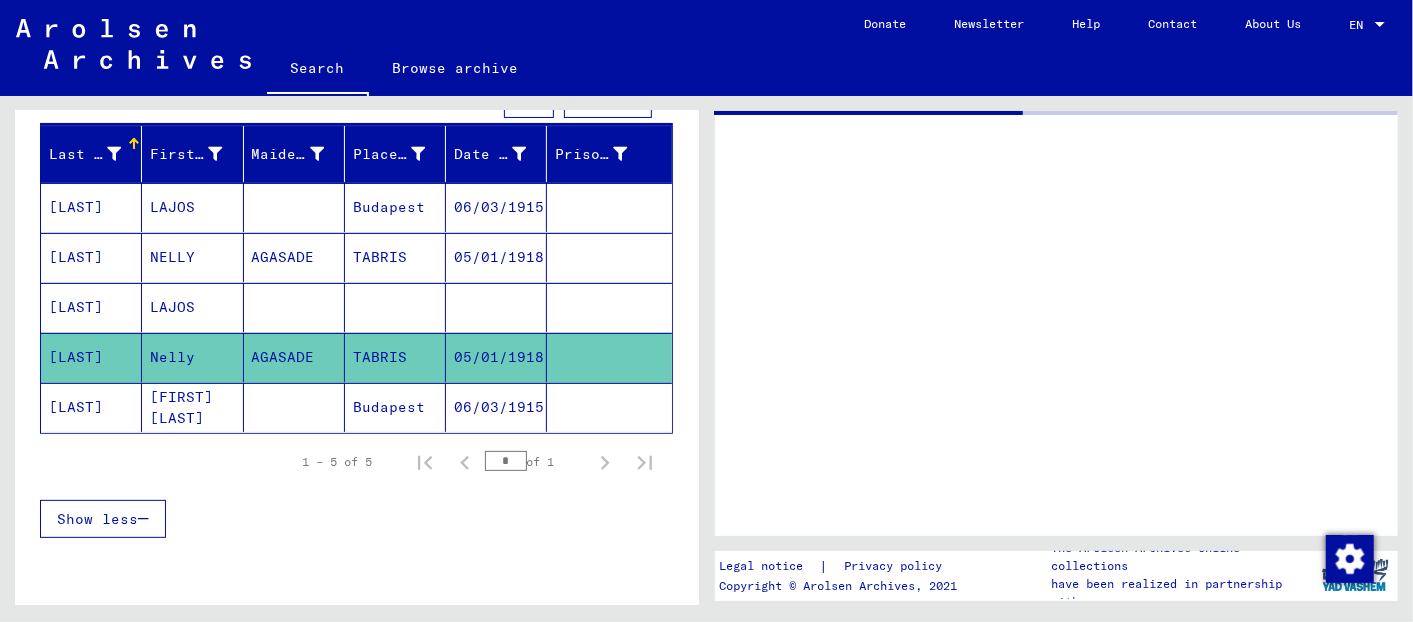 scroll, scrollTop: 0, scrollLeft: 0, axis: both 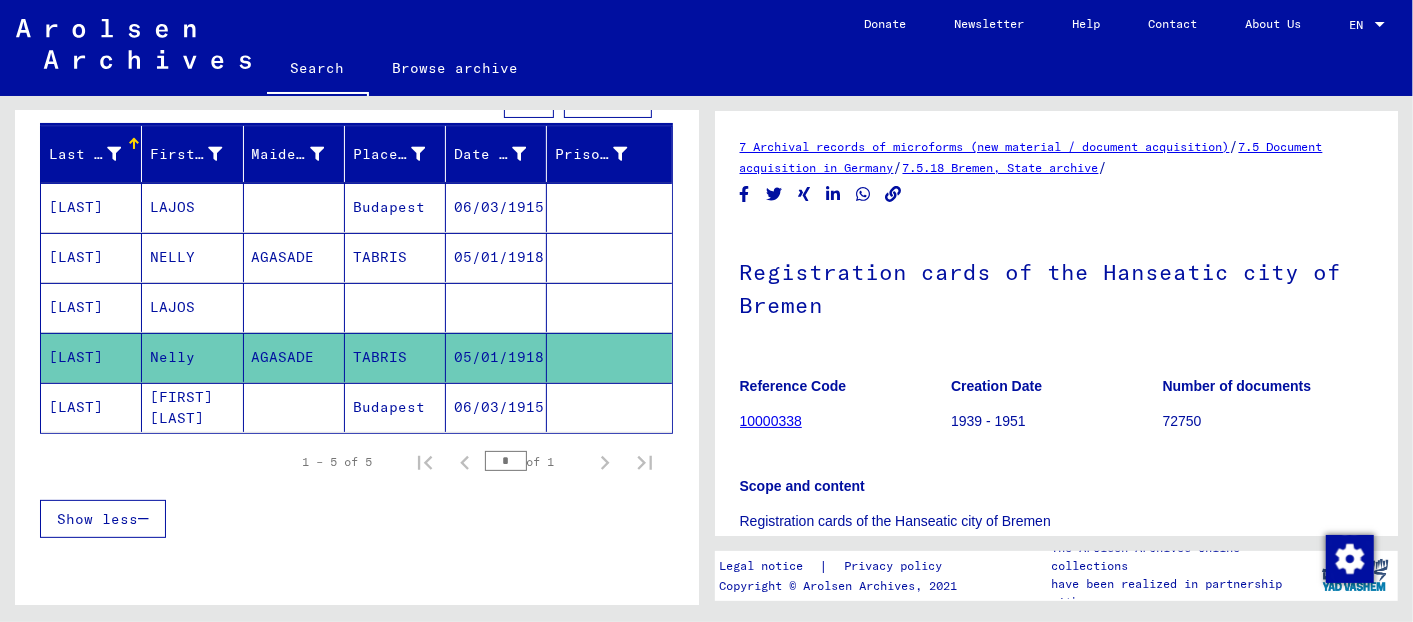 click on "Reference Code 10000338" 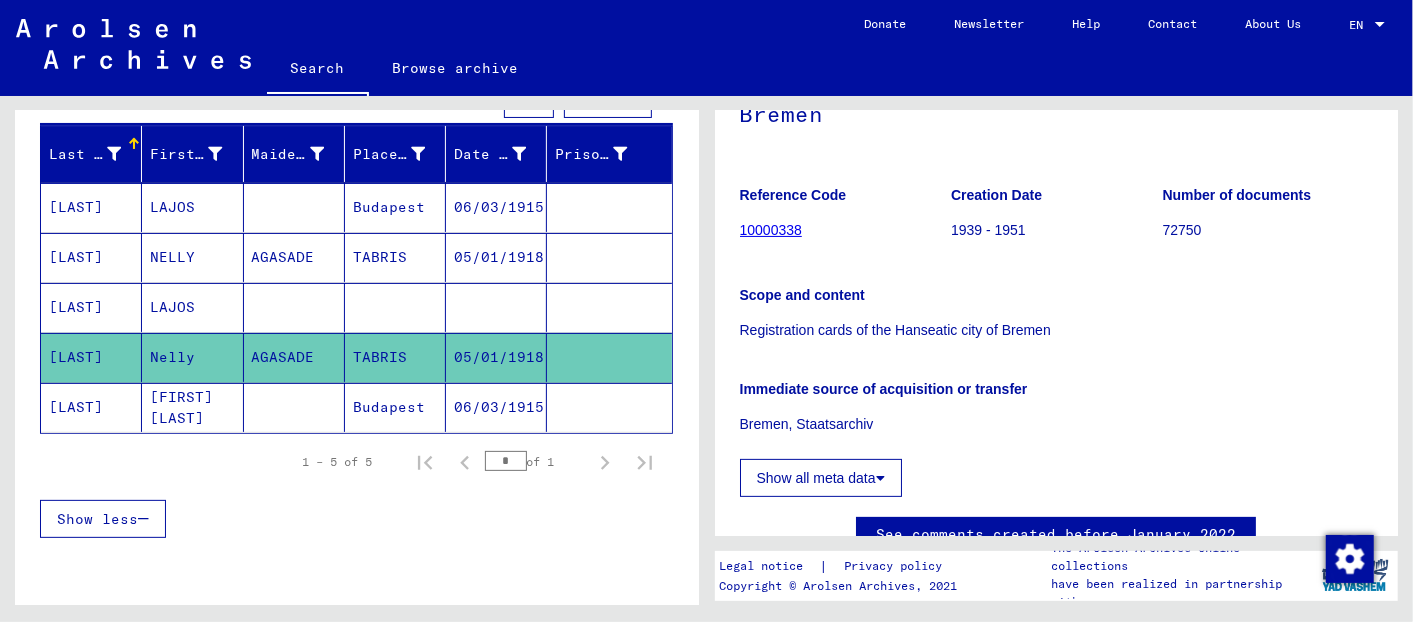 scroll, scrollTop: 222, scrollLeft: 0, axis: vertical 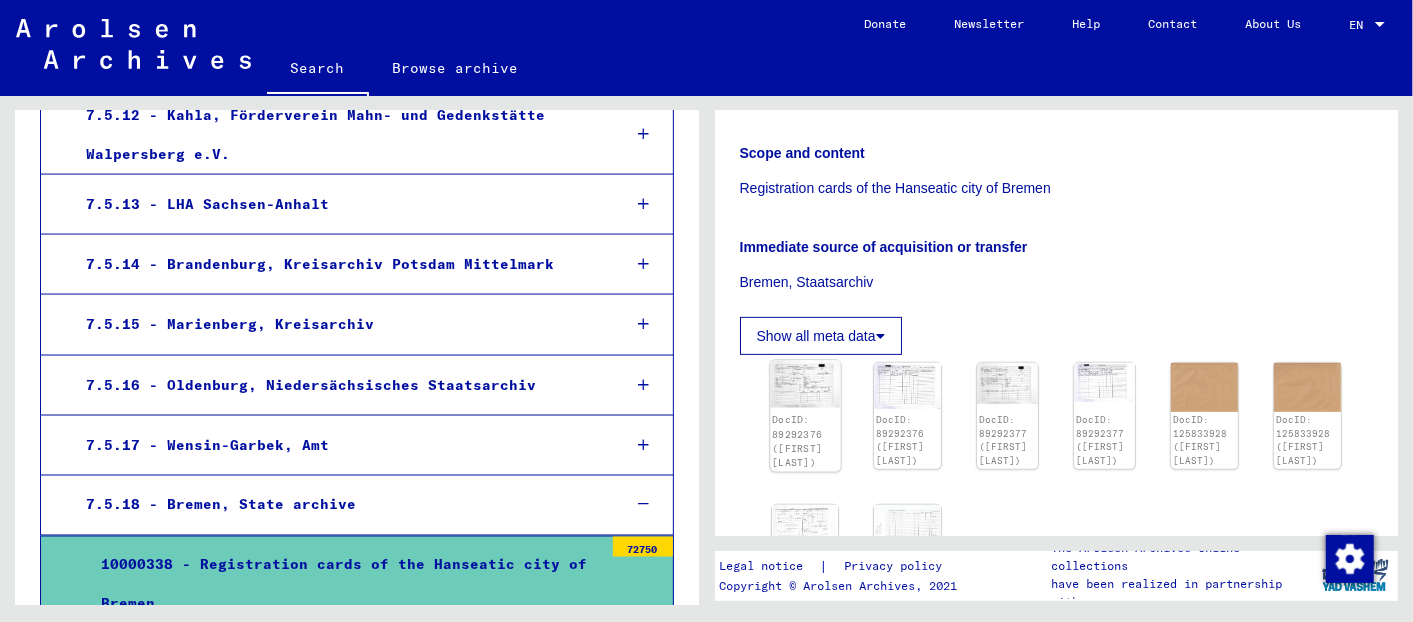 click 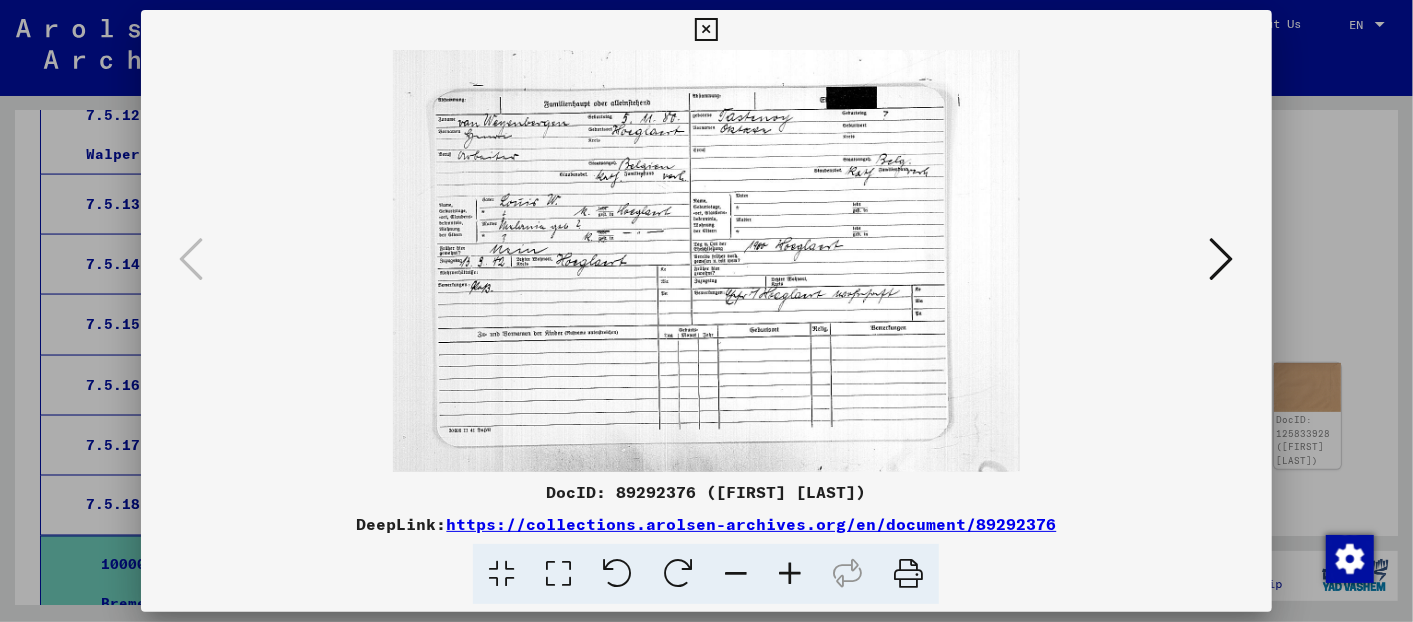 type 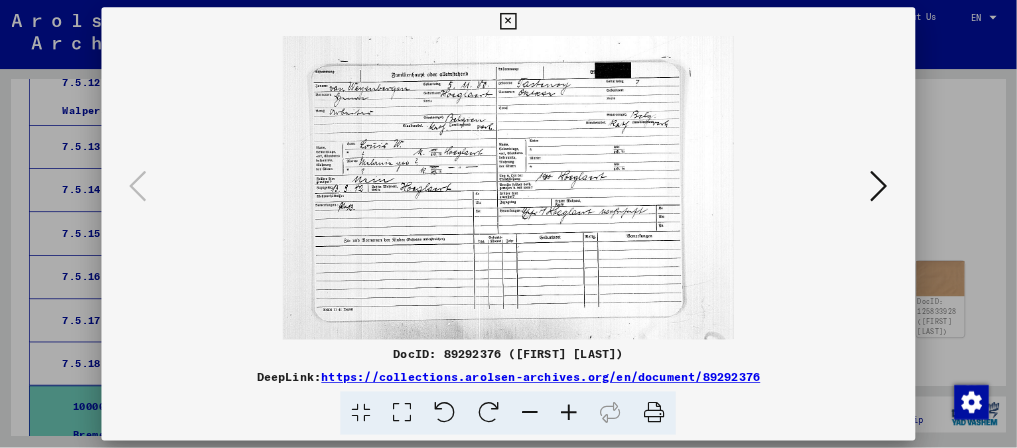 scroll 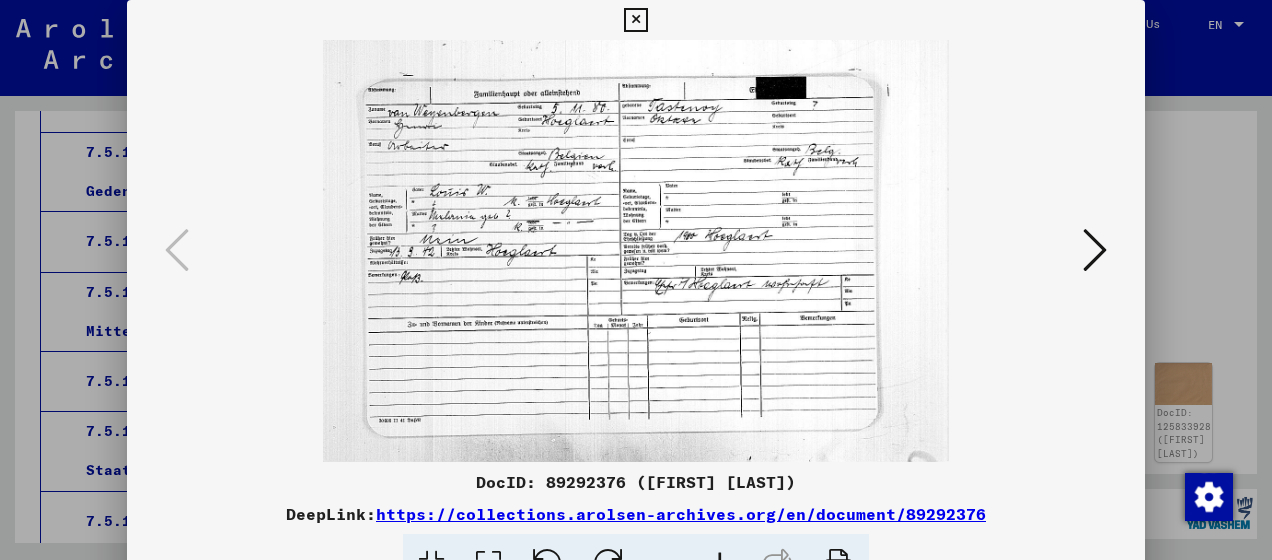 click on "https://collections.arolsen-archives.org/en/document/89292376" at bounding box center (681, 514) 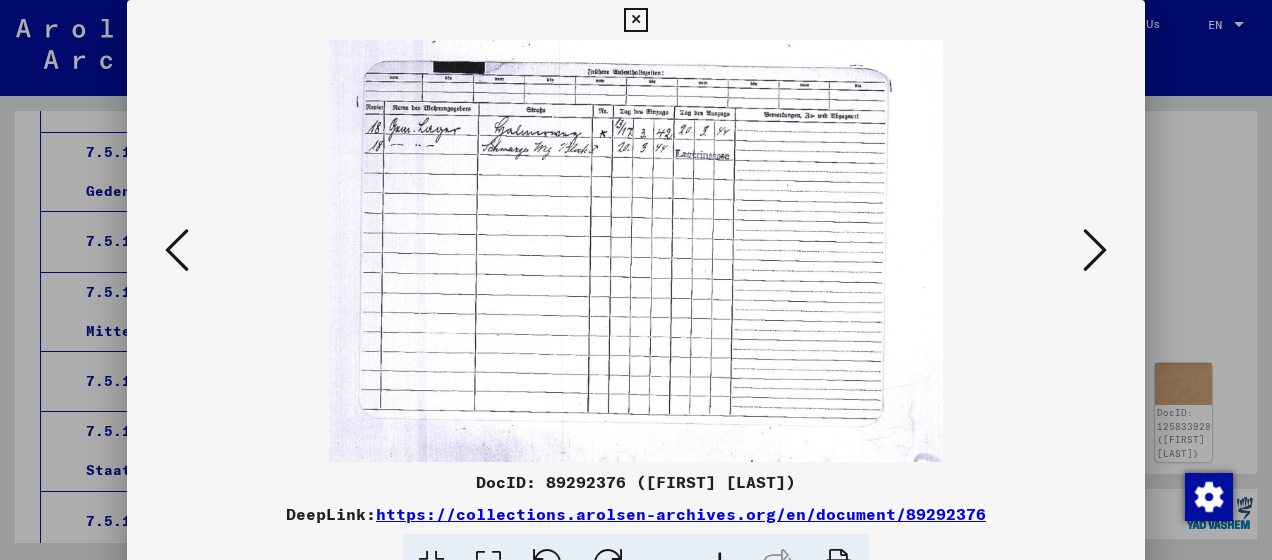 click at bounding box center (1095, 250) 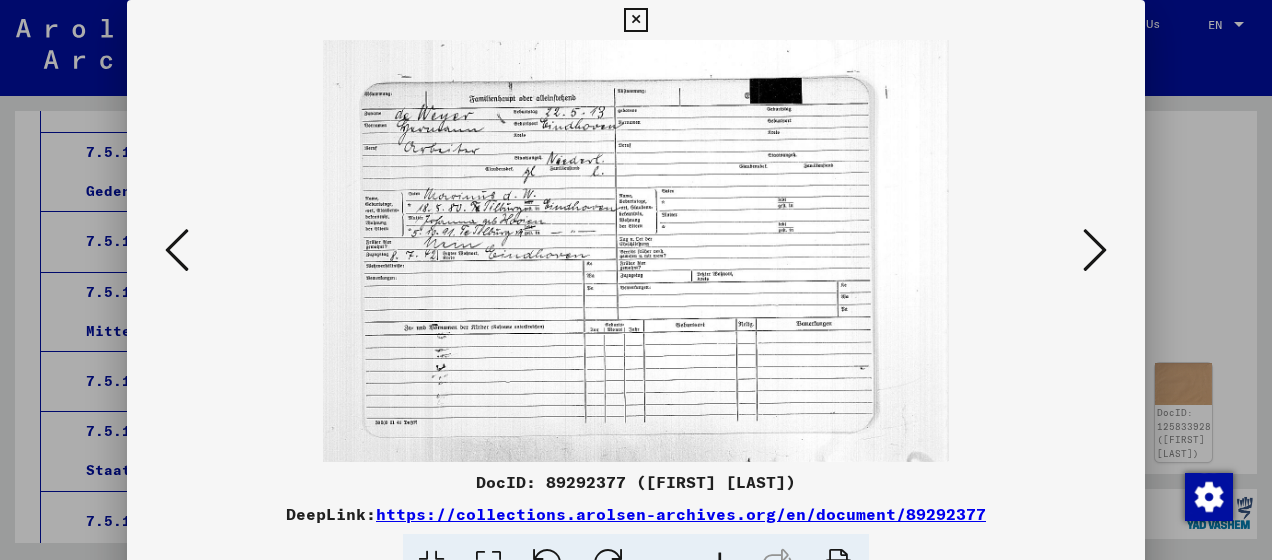 click at bounding box center (1095, 250) 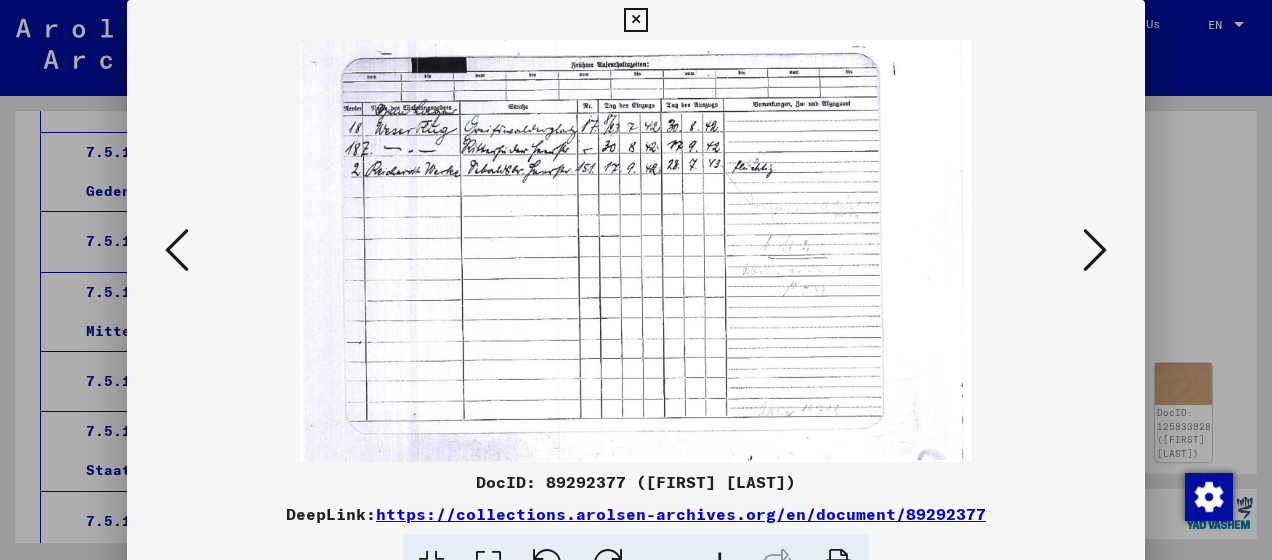 click at bounding box center (1095, 250) 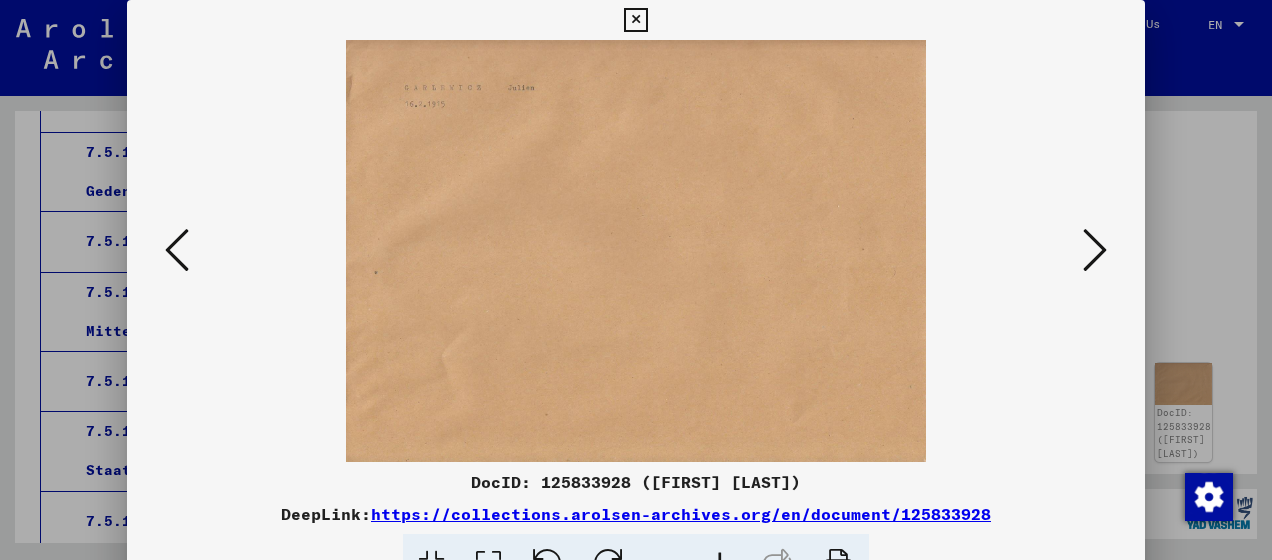click at bounding box center (1095, 250) 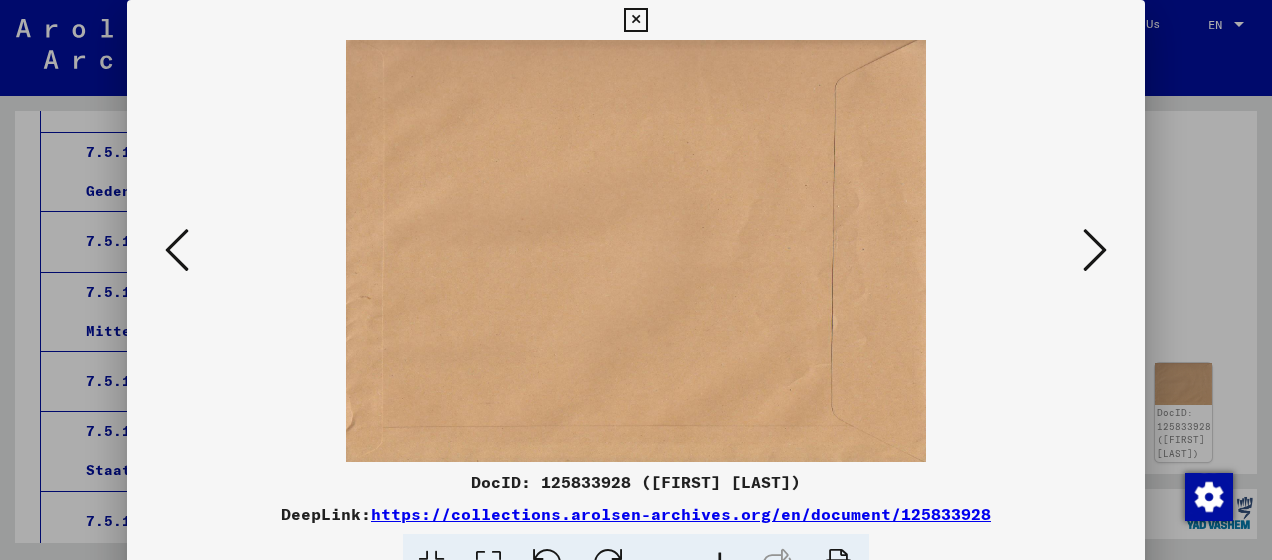 click at bounding box center [1095, 250] 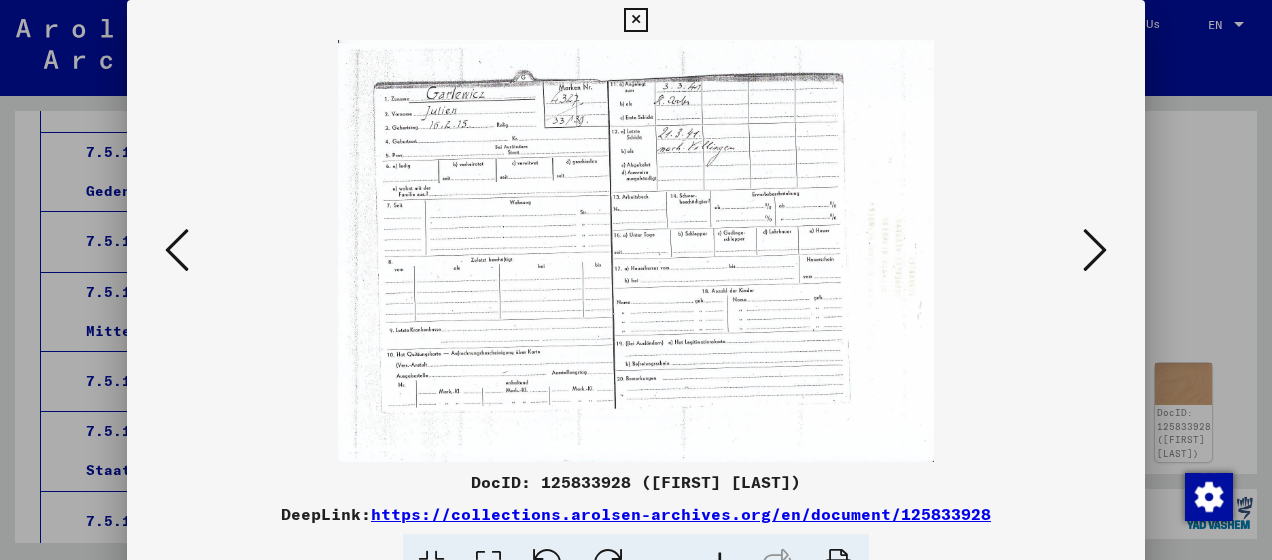 click at bounding box center (1095, 250) 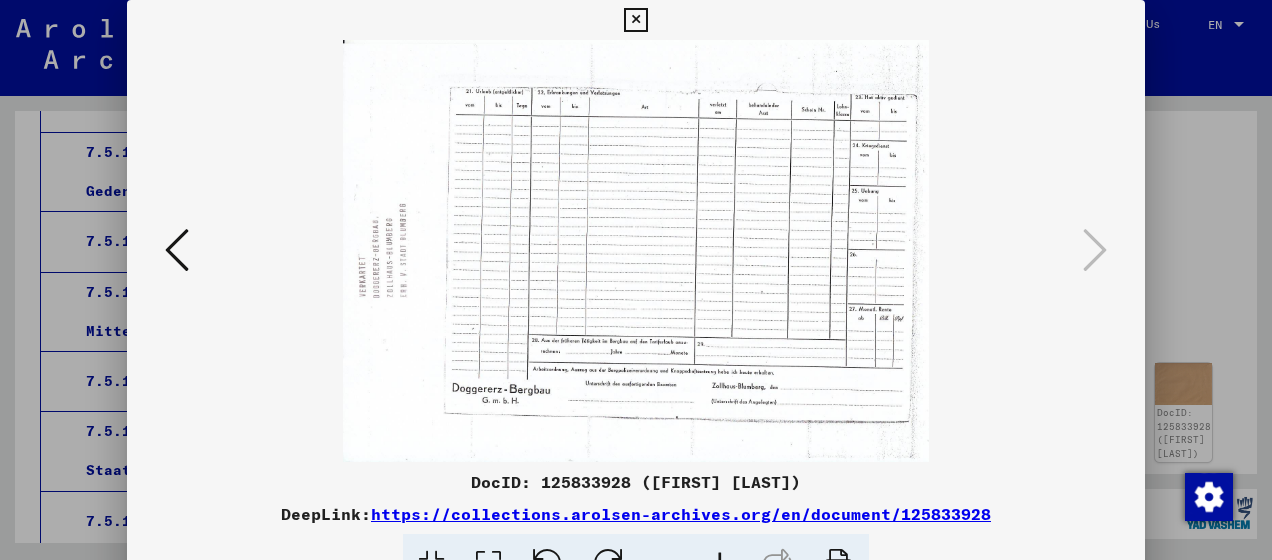click at bounding box center (636, 280) 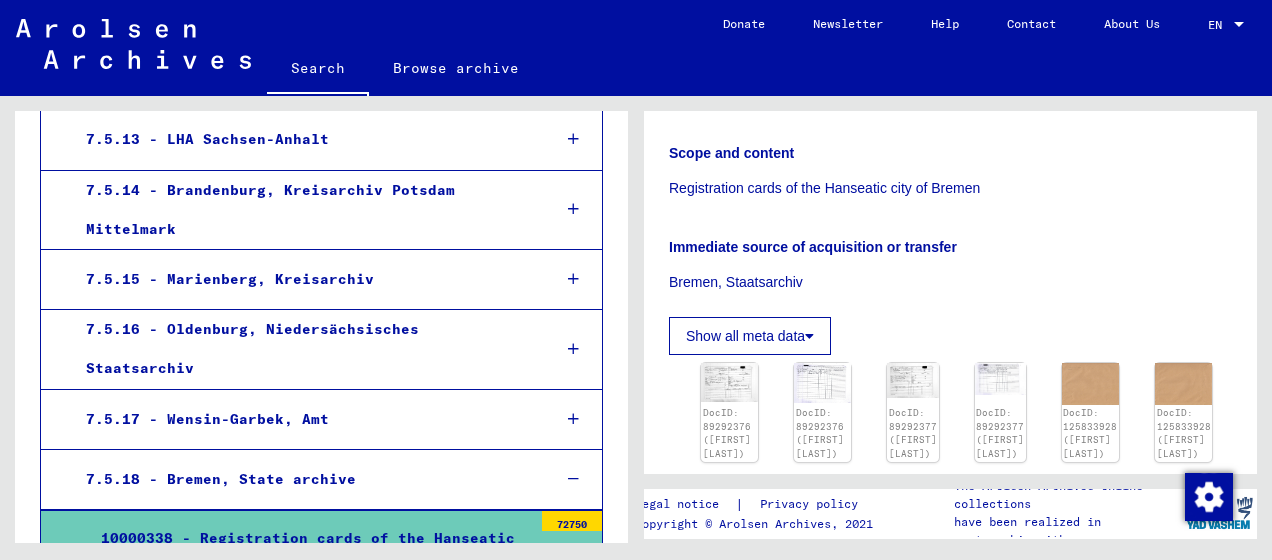 scroll, scrollTop: 2078, scrollLeft: 0, axis: vertical 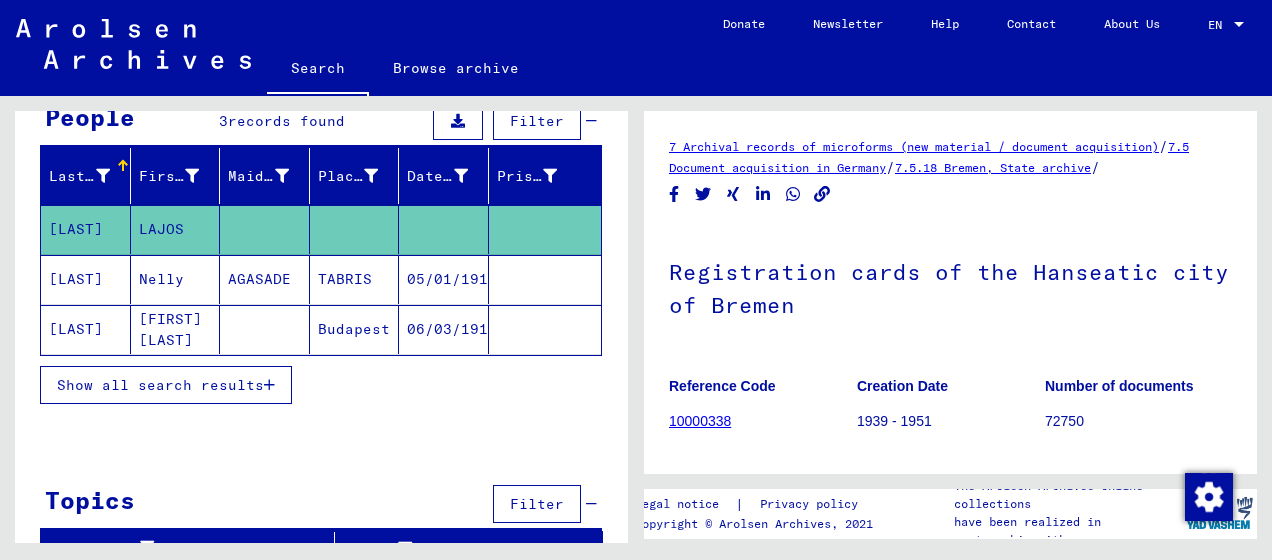 click 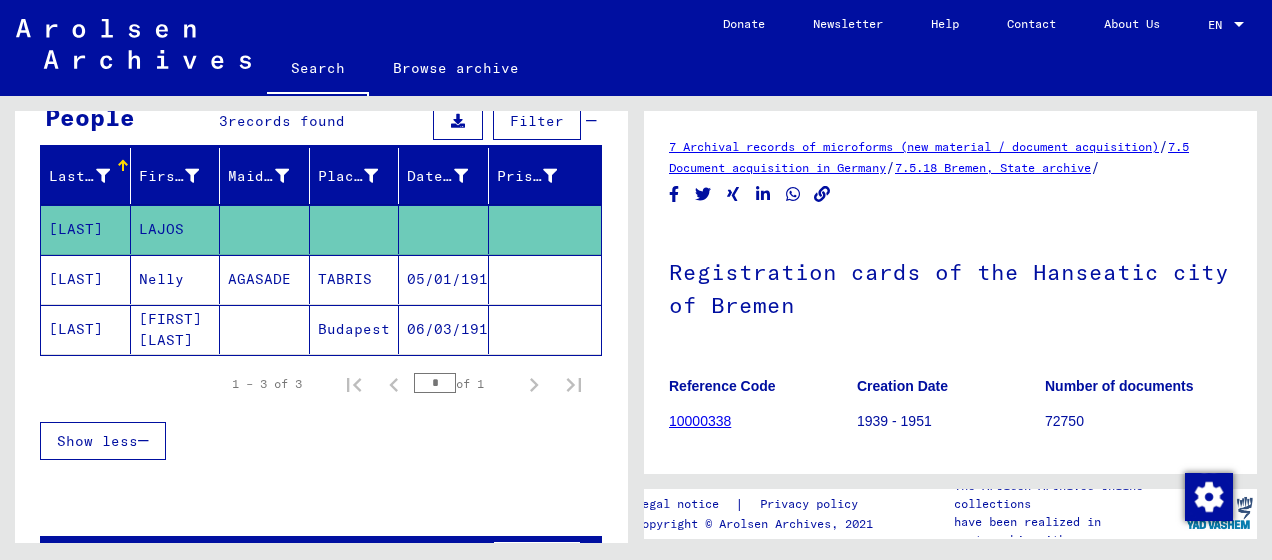 click on "Budapest" 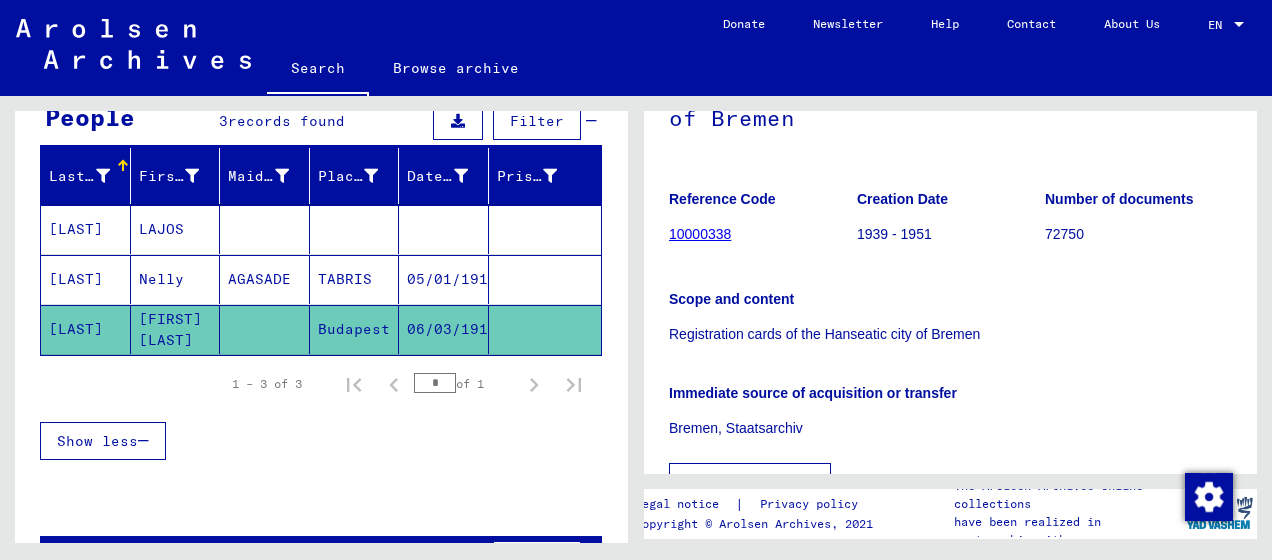 scroll, scrollTop: 200, scrollLeft: 0, axis: vertical 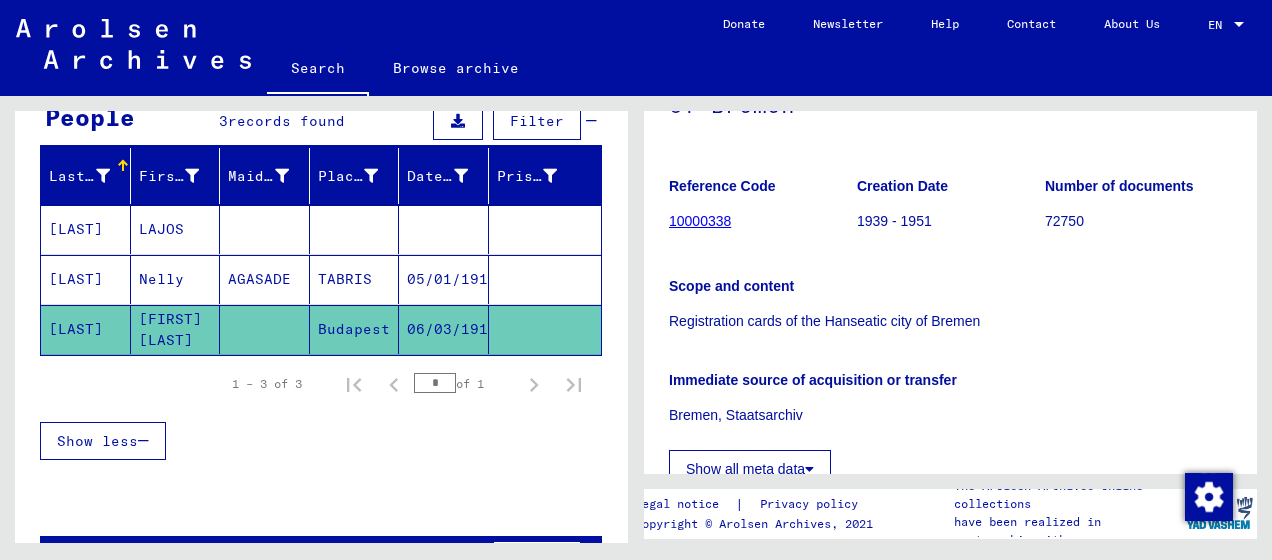 click on "Registration cards of the Hanseatic city of Bremen" 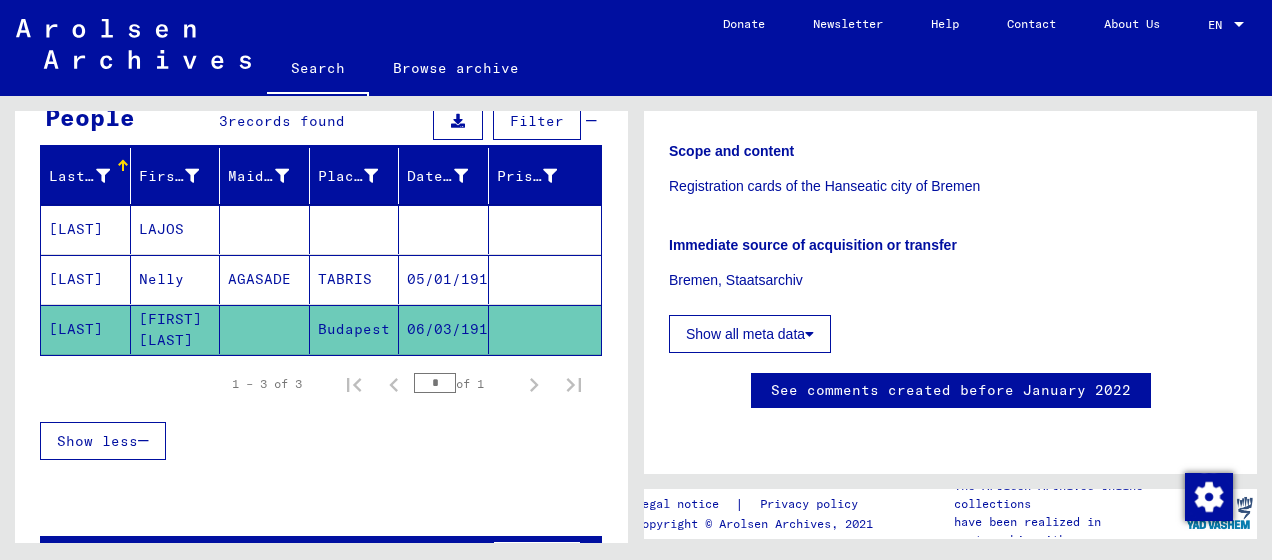 scroll, scrollTop: 400, scrollLeft: 0, axis: vertical 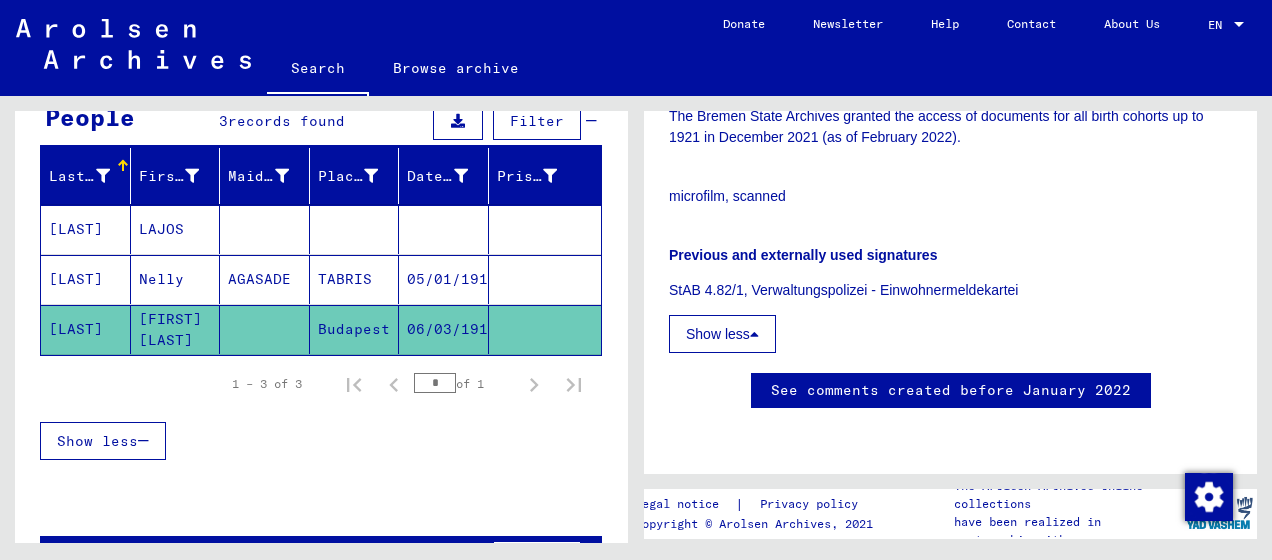 click on "Creator/Provenance siehe Bezeichnung Conditions governing access The Bremen State Archives granted the access of documents for all birth      cohorts up to 1921 in December 2021 (as of February 2022). microfilm, scanned Previous and externally used signatures StAB 4.82/1, Verwaltungspolizei - Einwohnermeldekartei Show less" at bounding box center [950, 153] 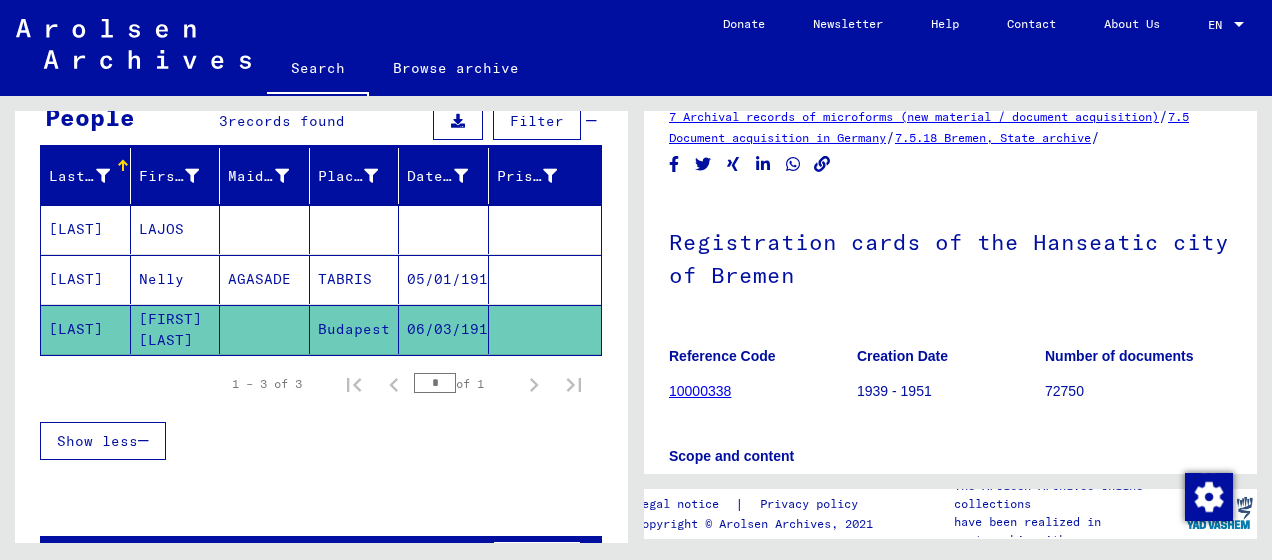 scroll, scrollTop: 0, scrollLeft: 0, axis: both 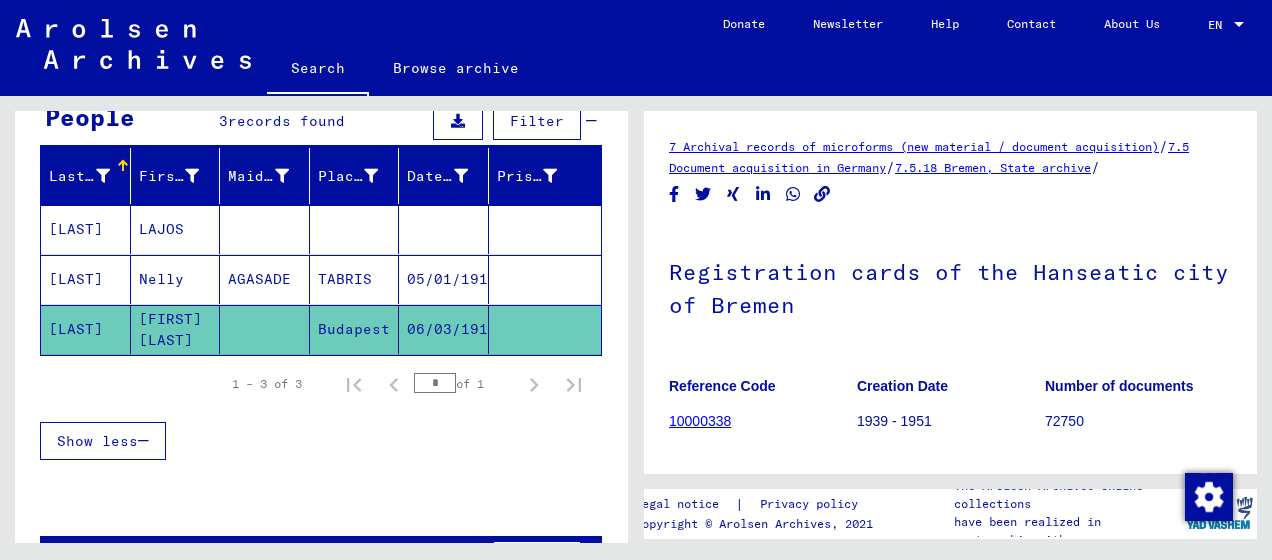 click on "1939 - 1951" 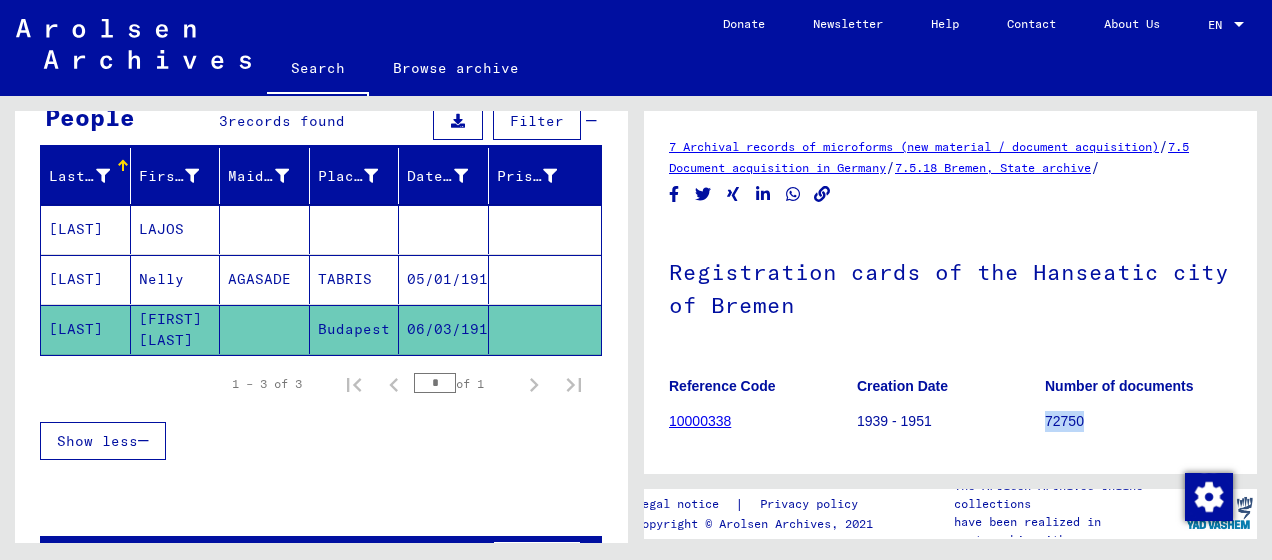 click on "72750" 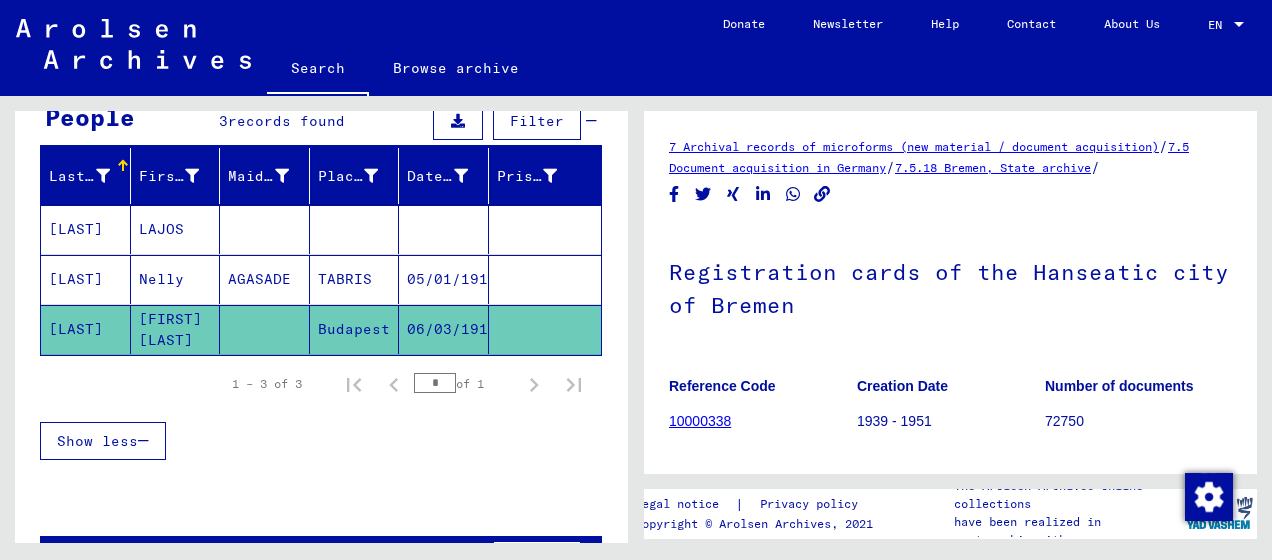 click on "AGASADE" at bounding box center (265, 329) 